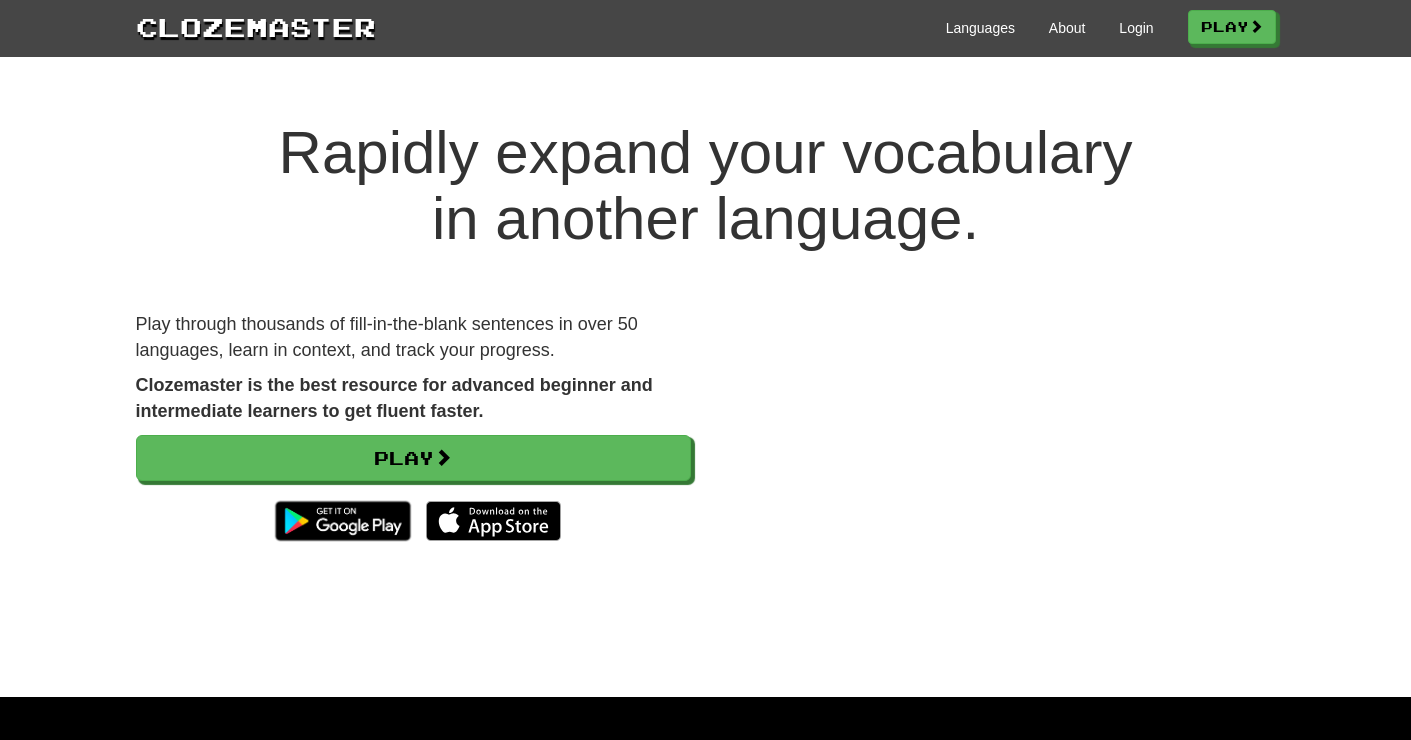scroll, scrollTop: 0, scrollLeft: 0, axis: both 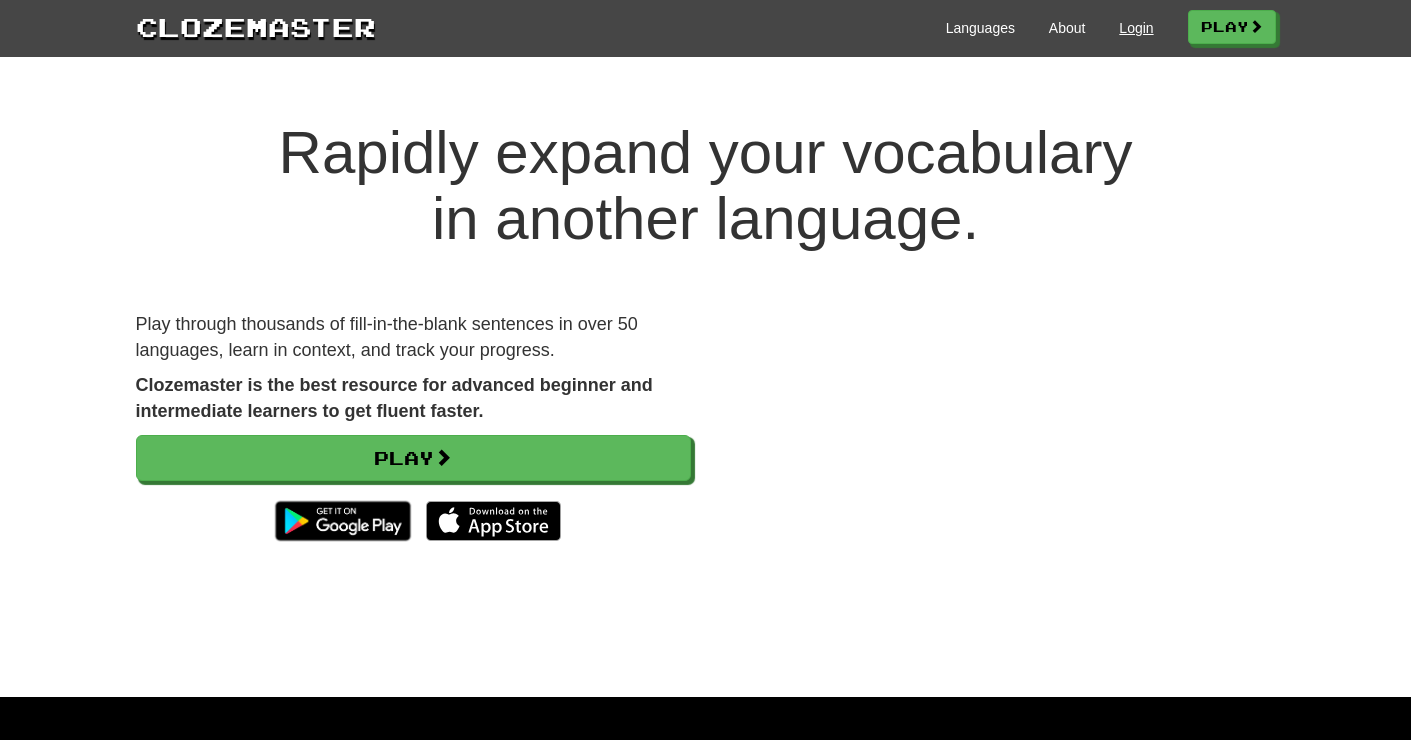click on "Login" at bounding box center (1136, 28) 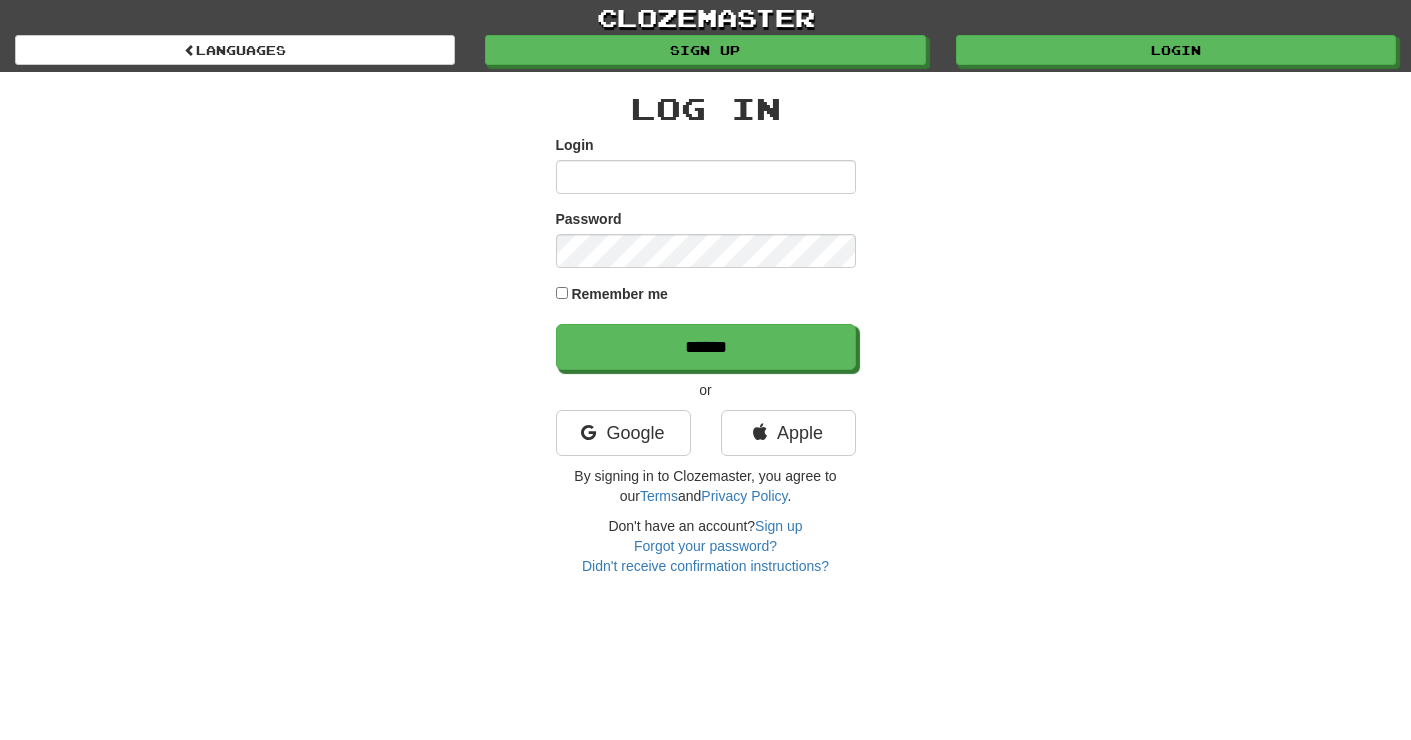 scroll, scrollTop: 0, scrollLeft: 0, axis: both 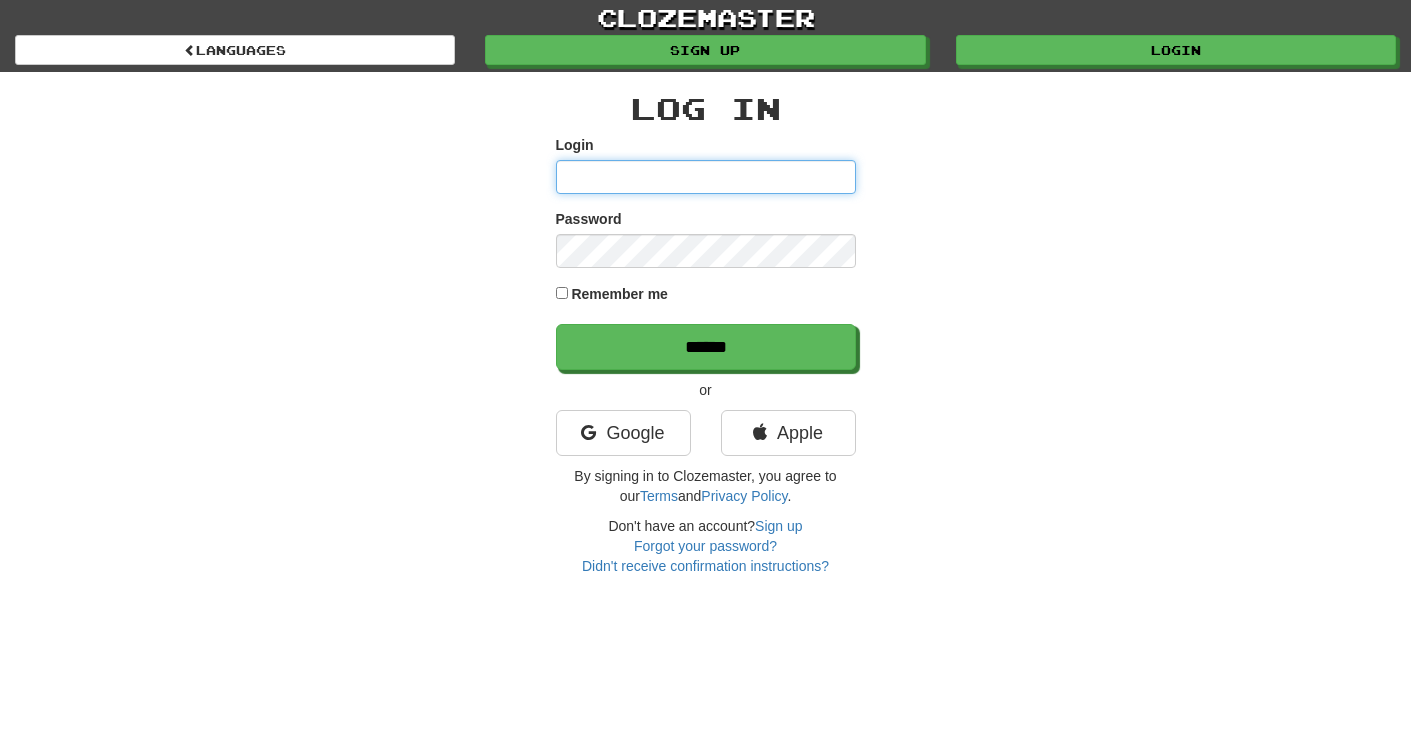 type on "******" 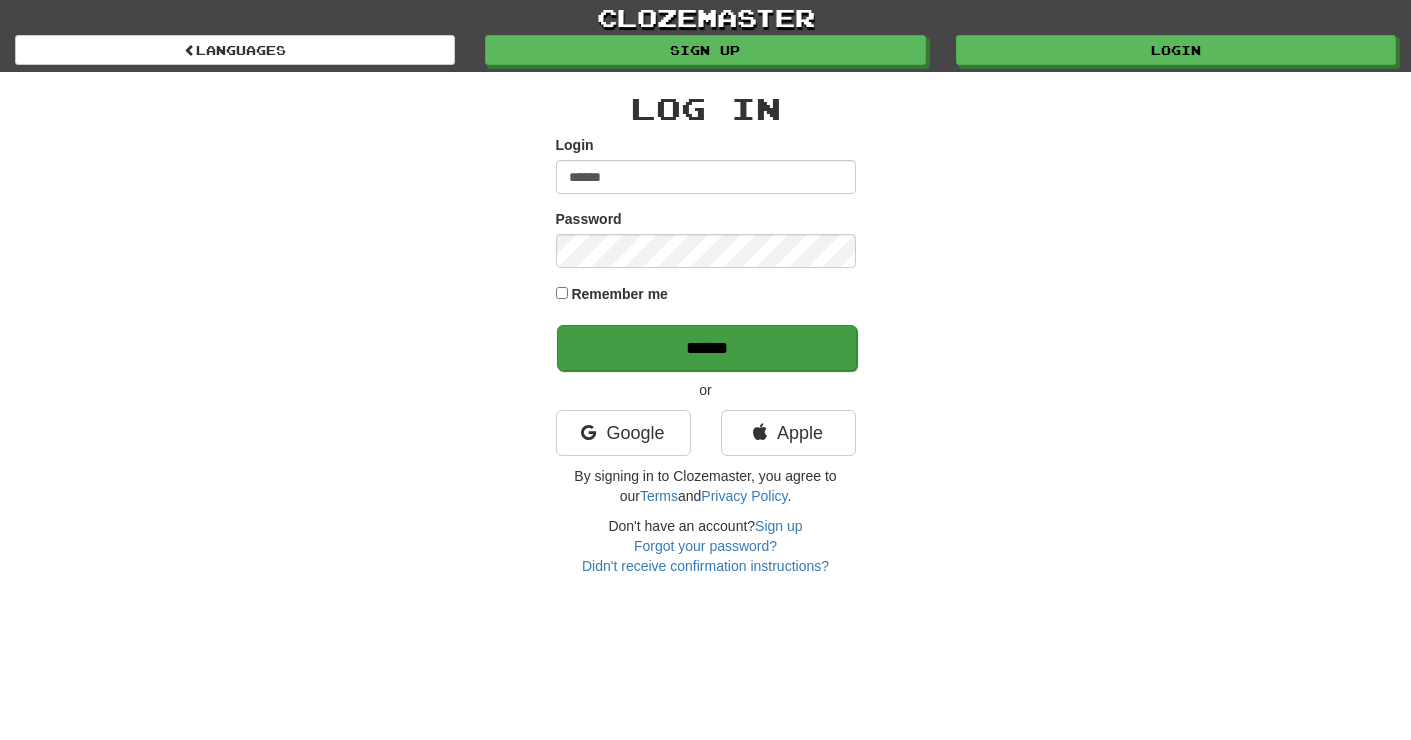 click on "******" at bounding box center [707, 348] 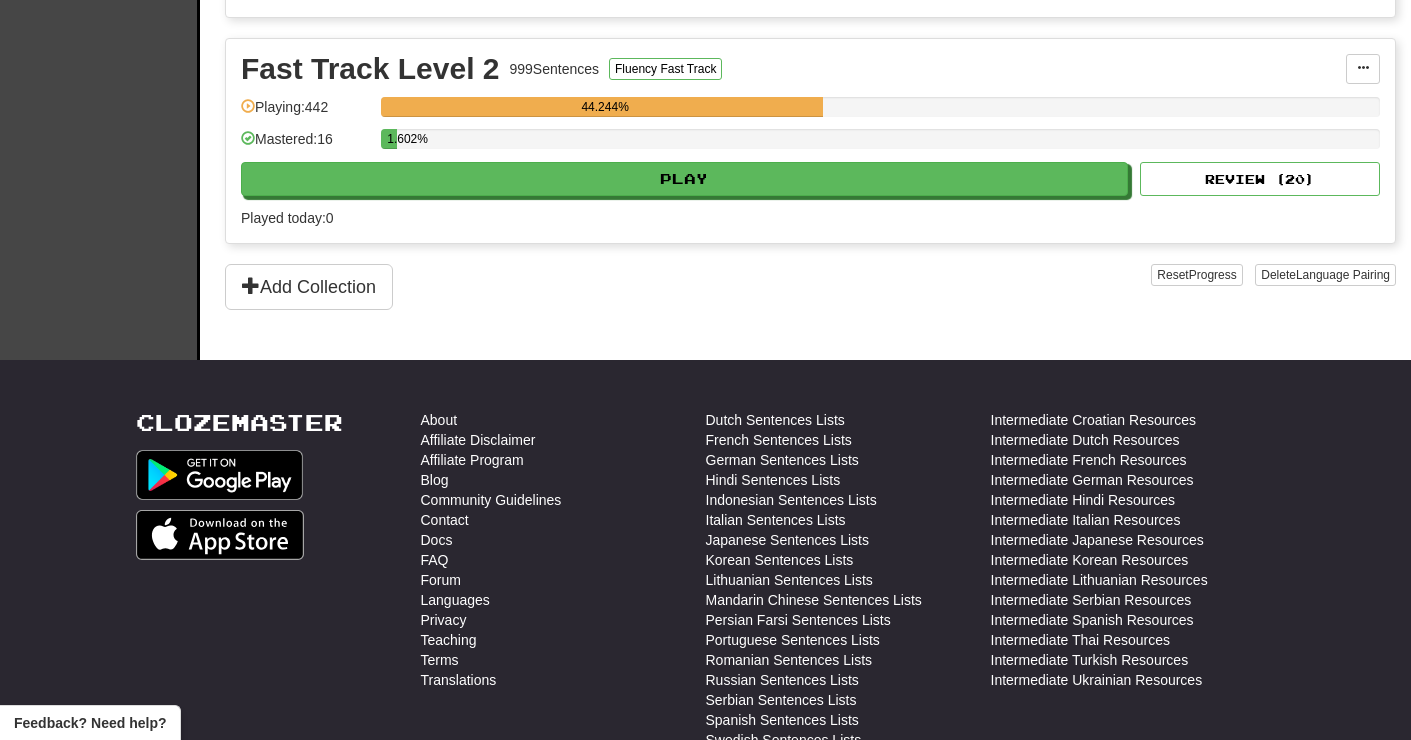 scroll, scrollTop: 746, scrollLeft: 0, axis: vertical 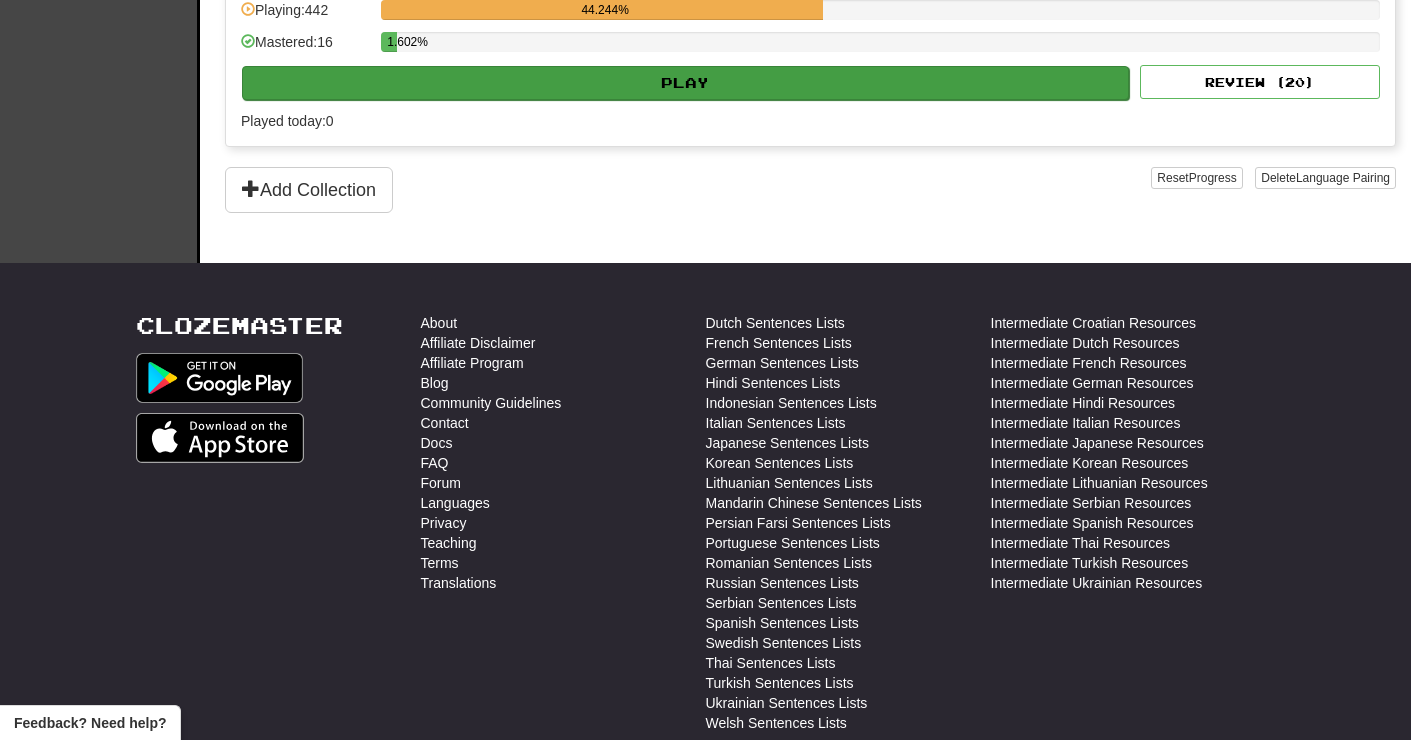click on "Play" at bounding box center (685, 83) 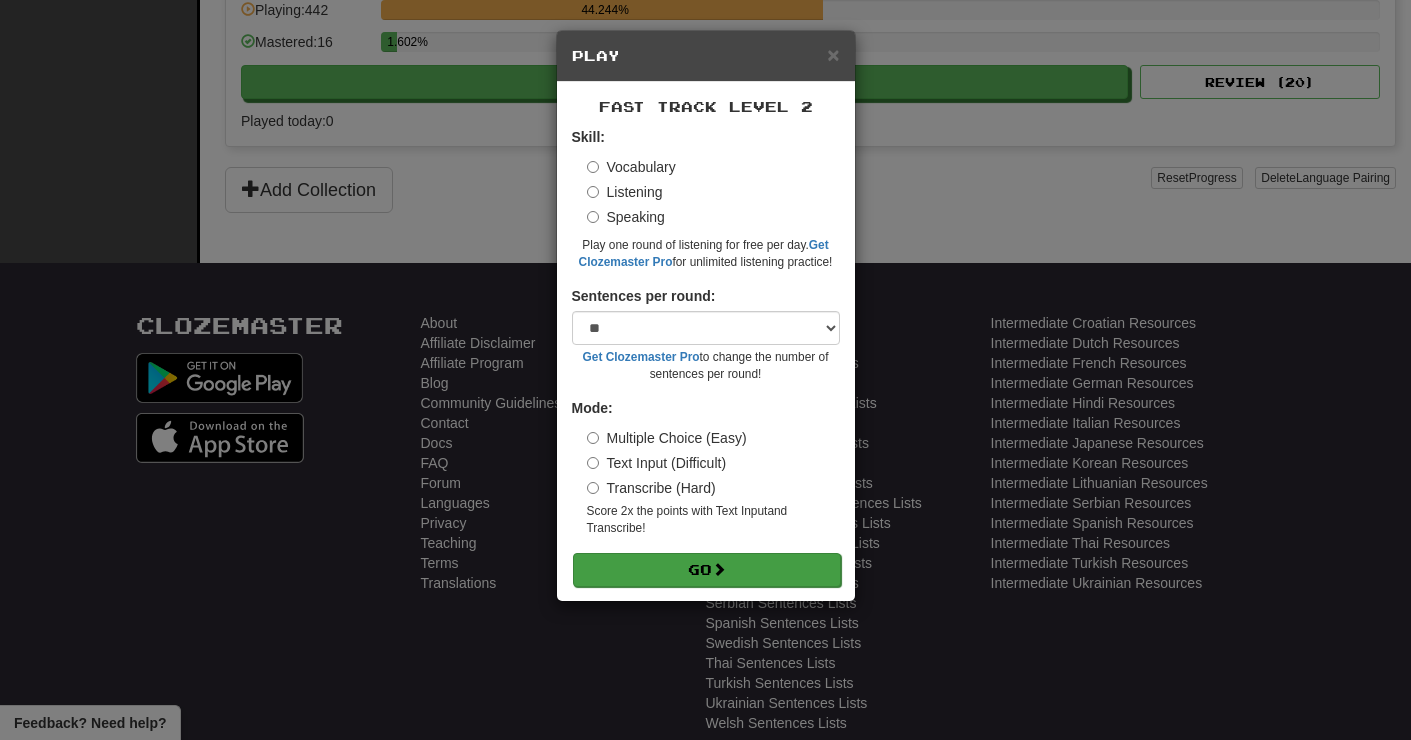 click on "Go" at bounding box center (707, 570) 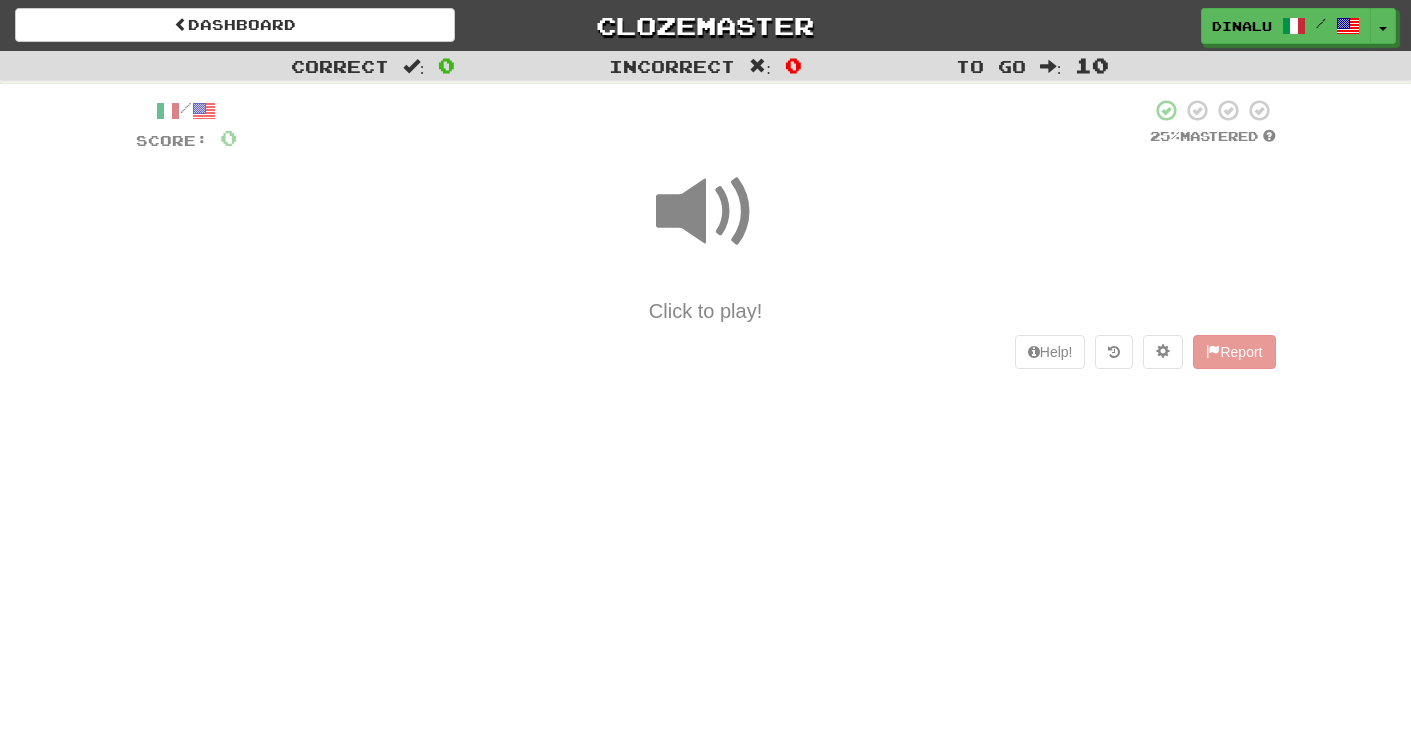 scroll, scrollTop: 0, scrollLeft: 0, axis: both 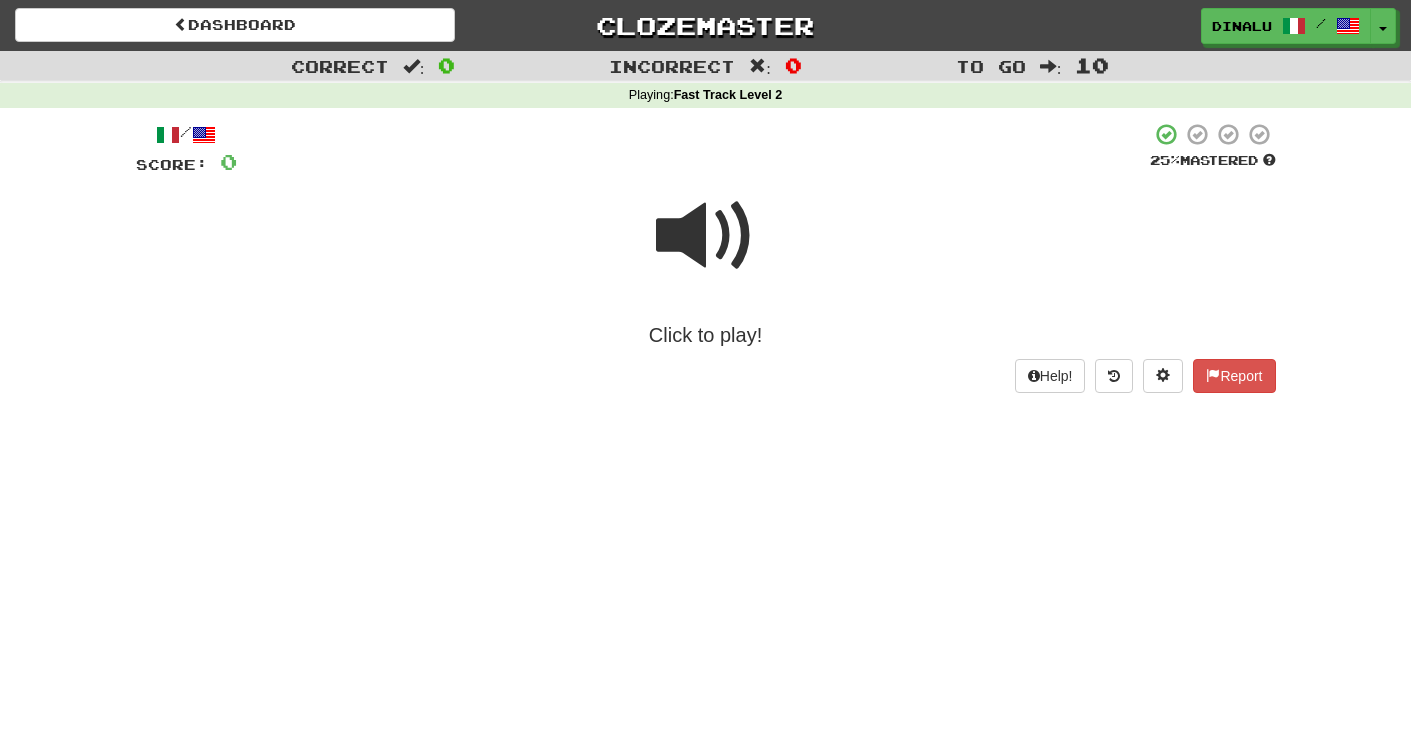 click at bounding box center [706, 236] 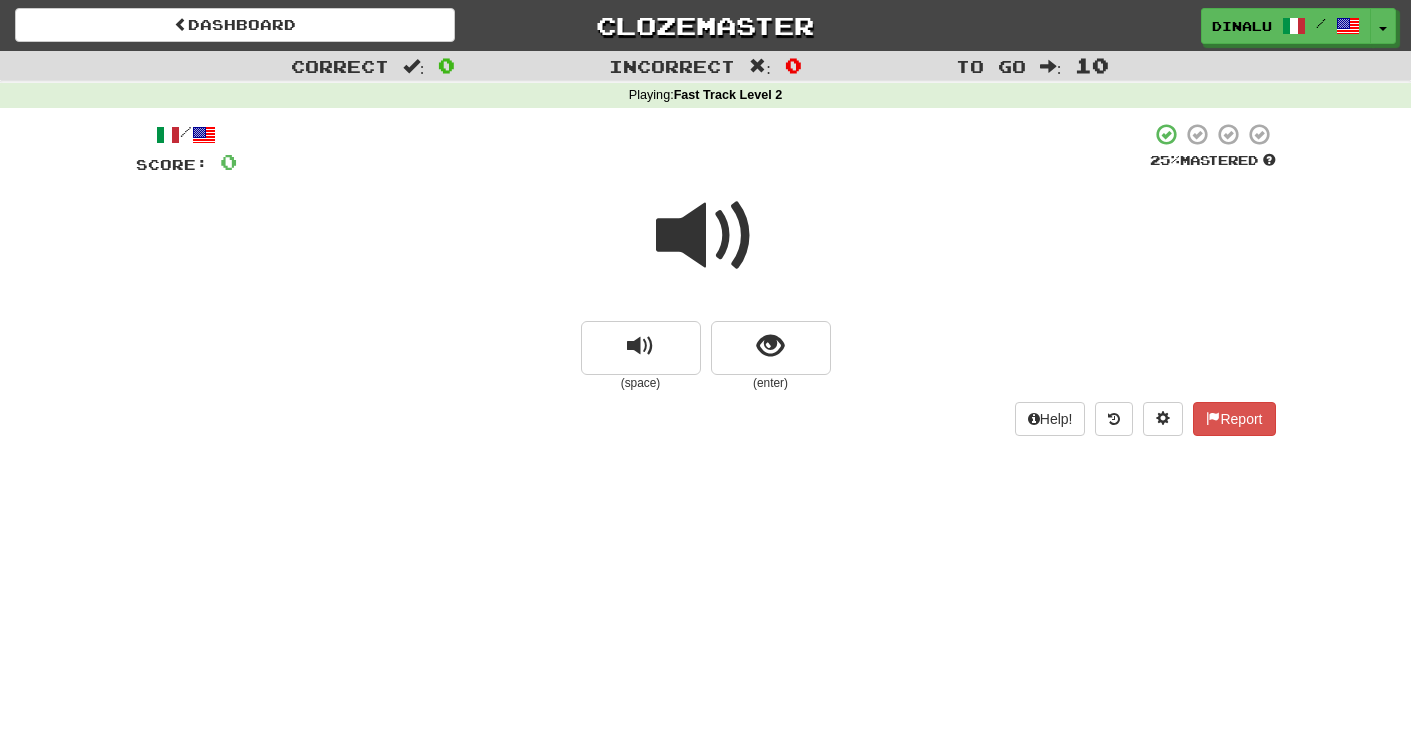 click at bounding box center [706, 236] 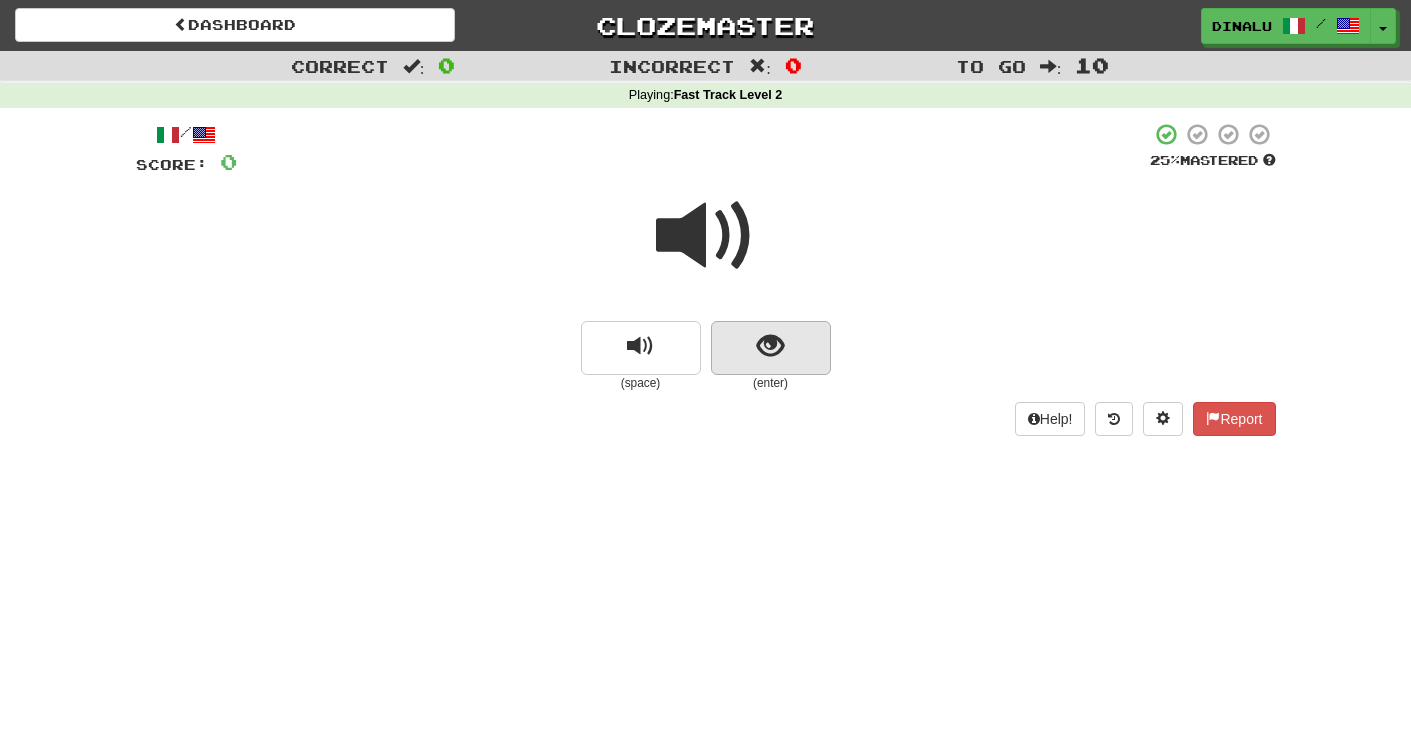 click at bounding box center (770, 346) 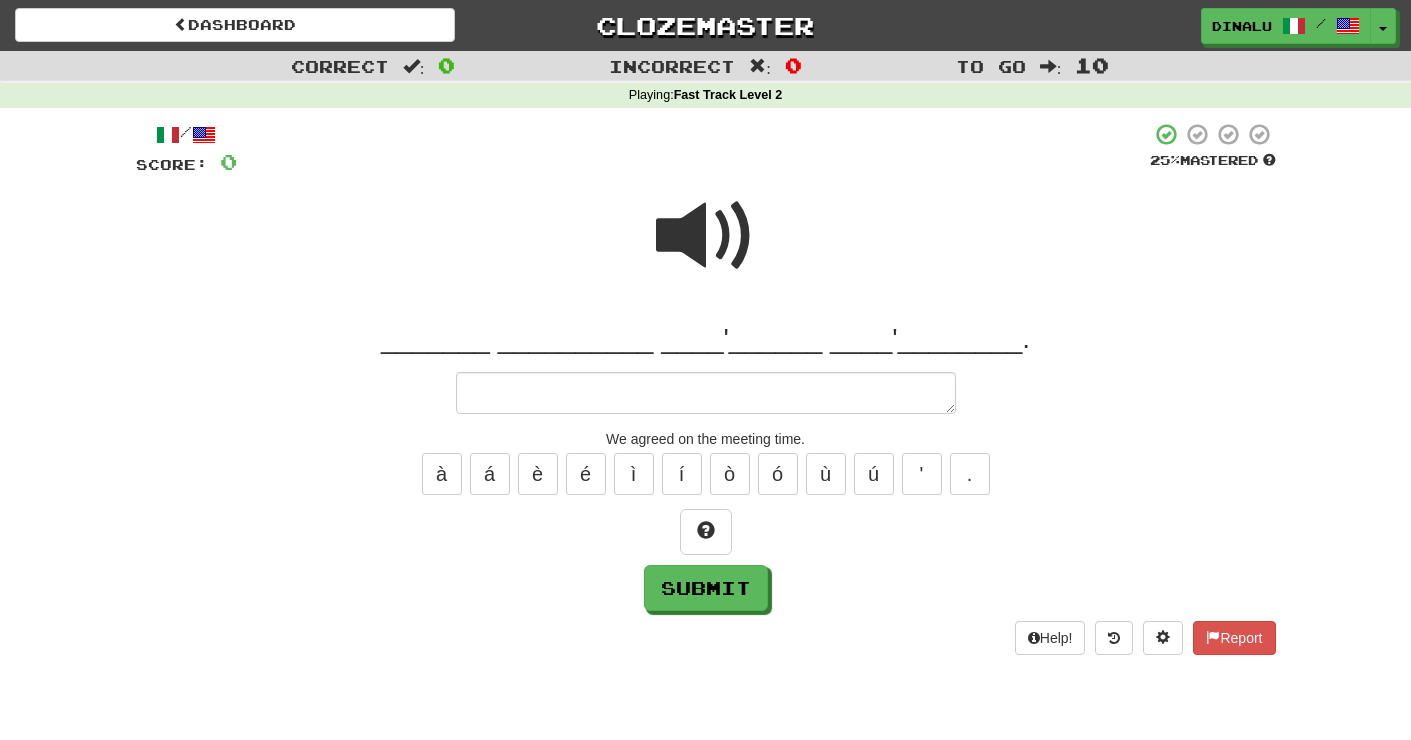 click at bounding box center (706, 236) 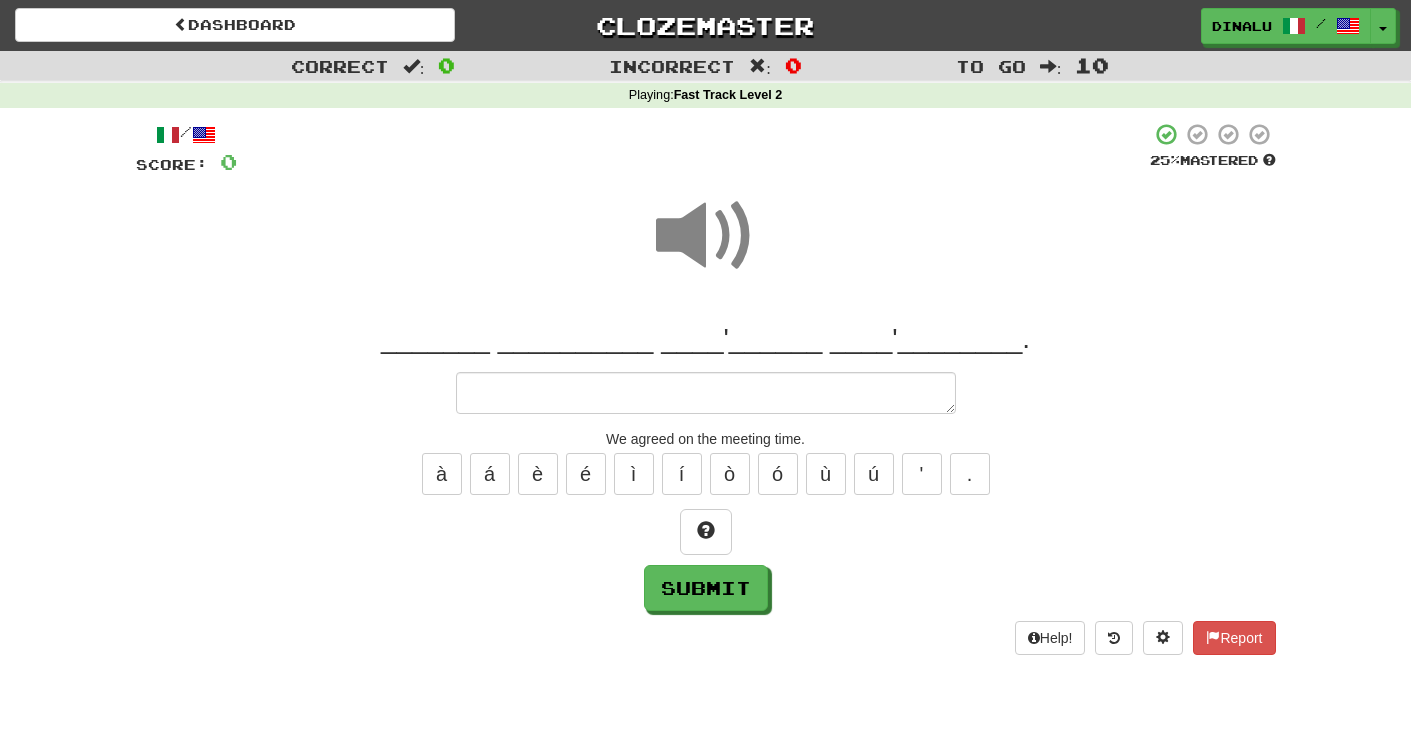 click on "_______ __________ ____'______ ____'________." at bounding box center (706, 339) 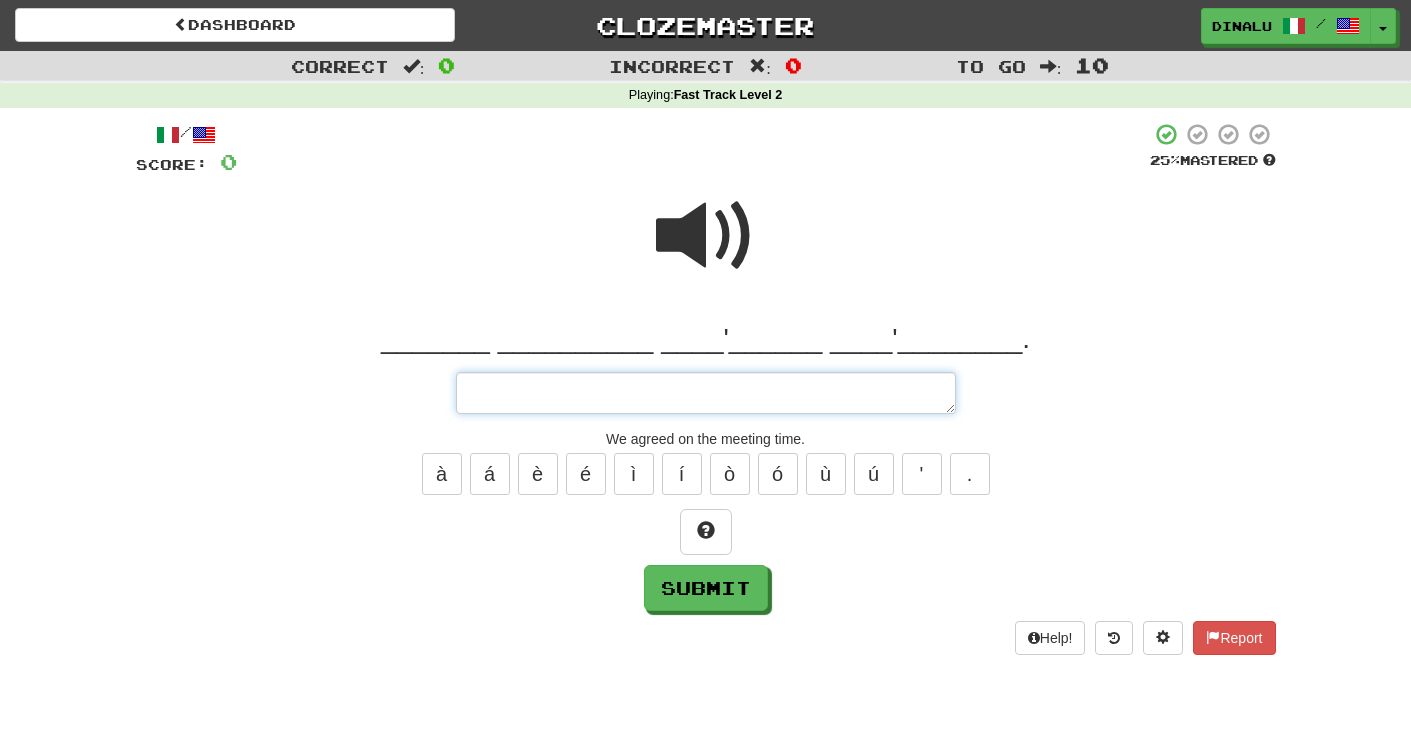 click at bounding box center [706, 393] 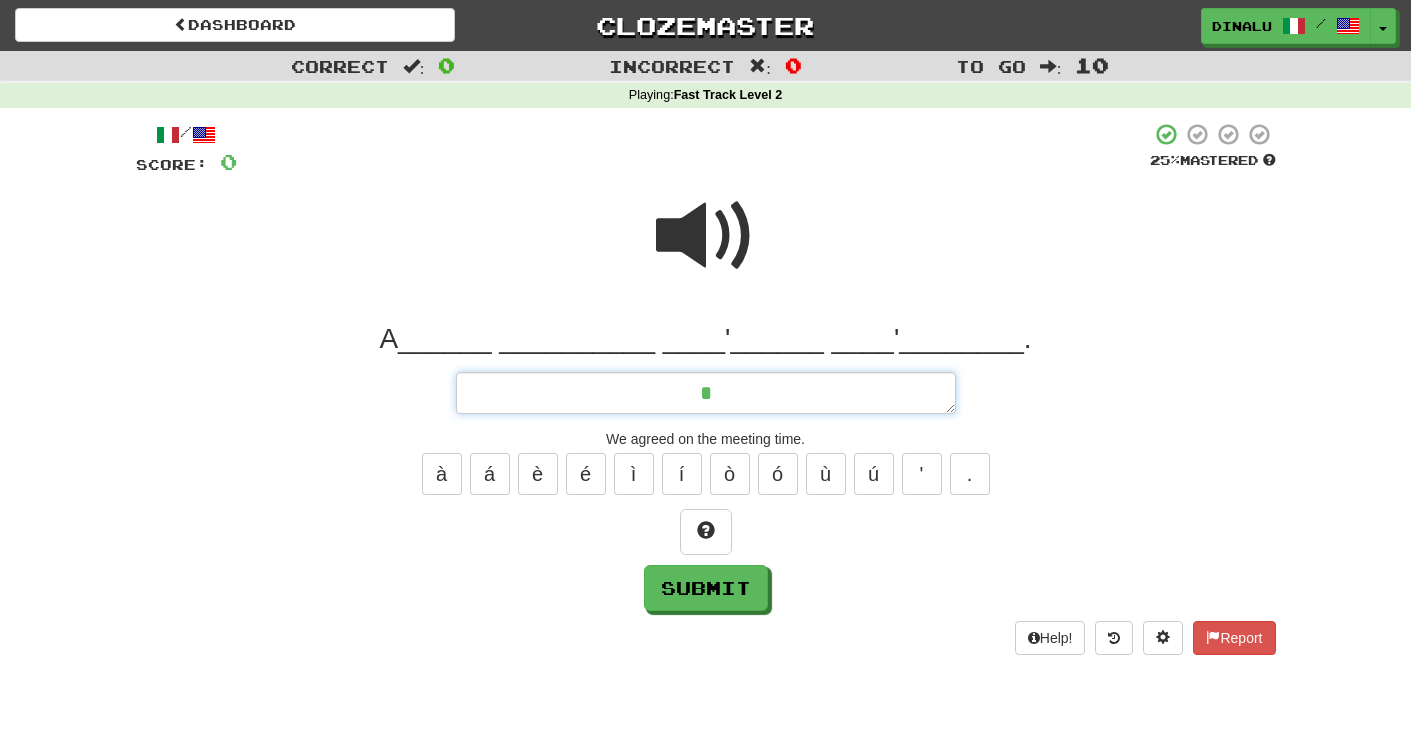 type on "*" 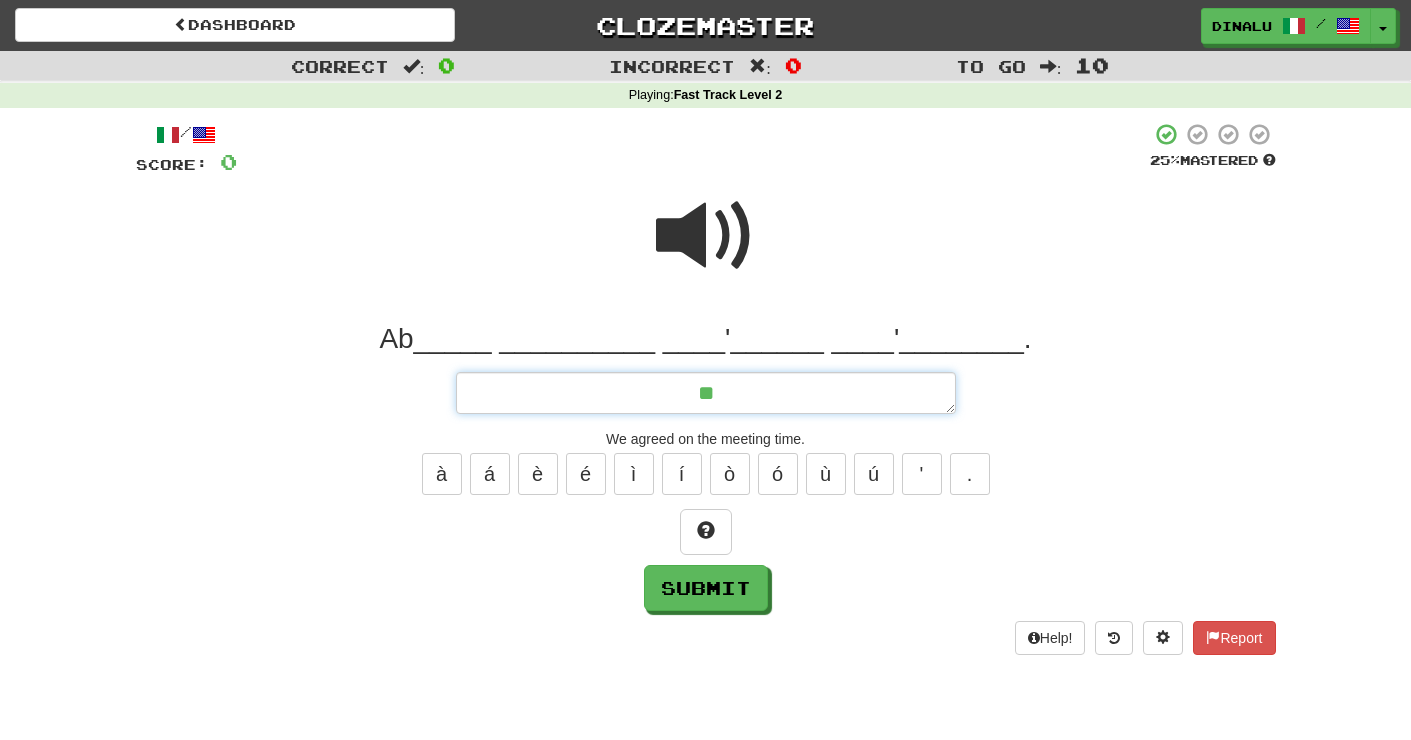 type on "*" 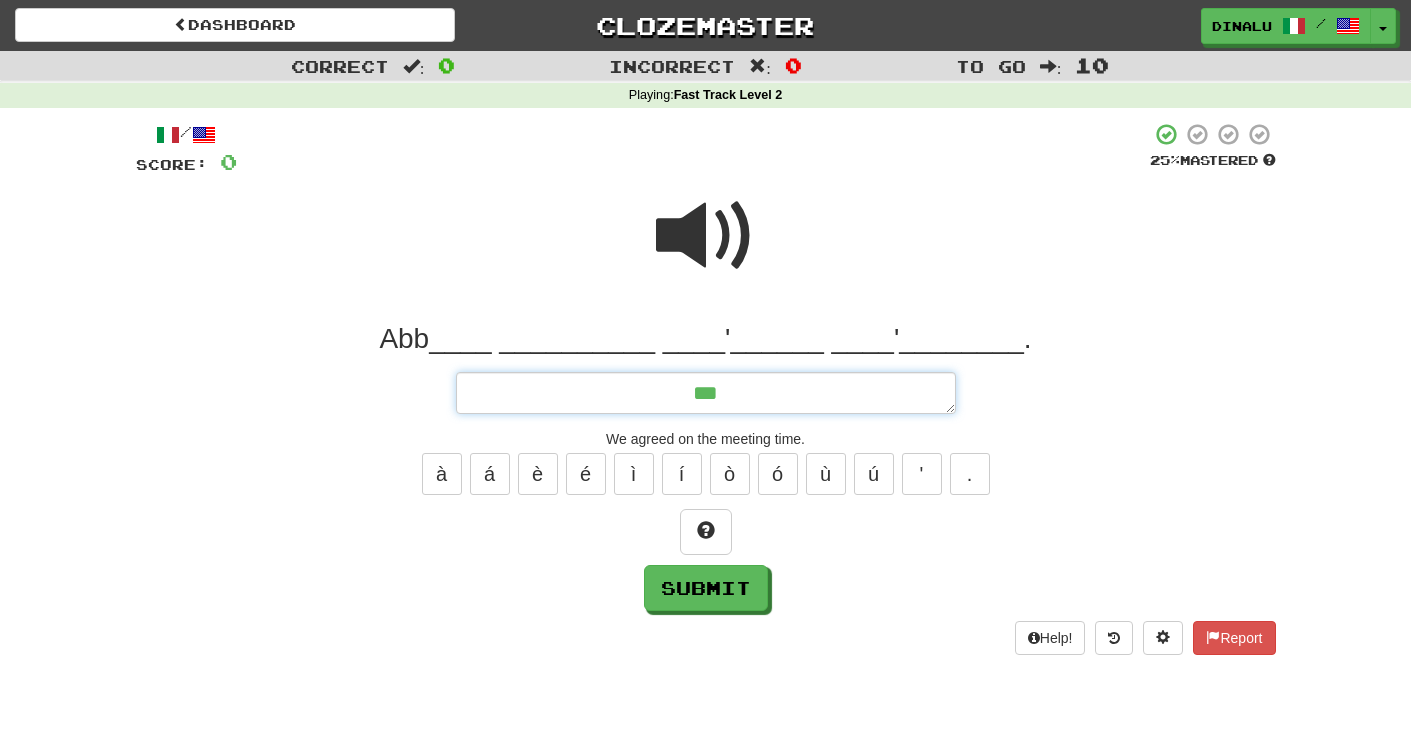 type on "*" 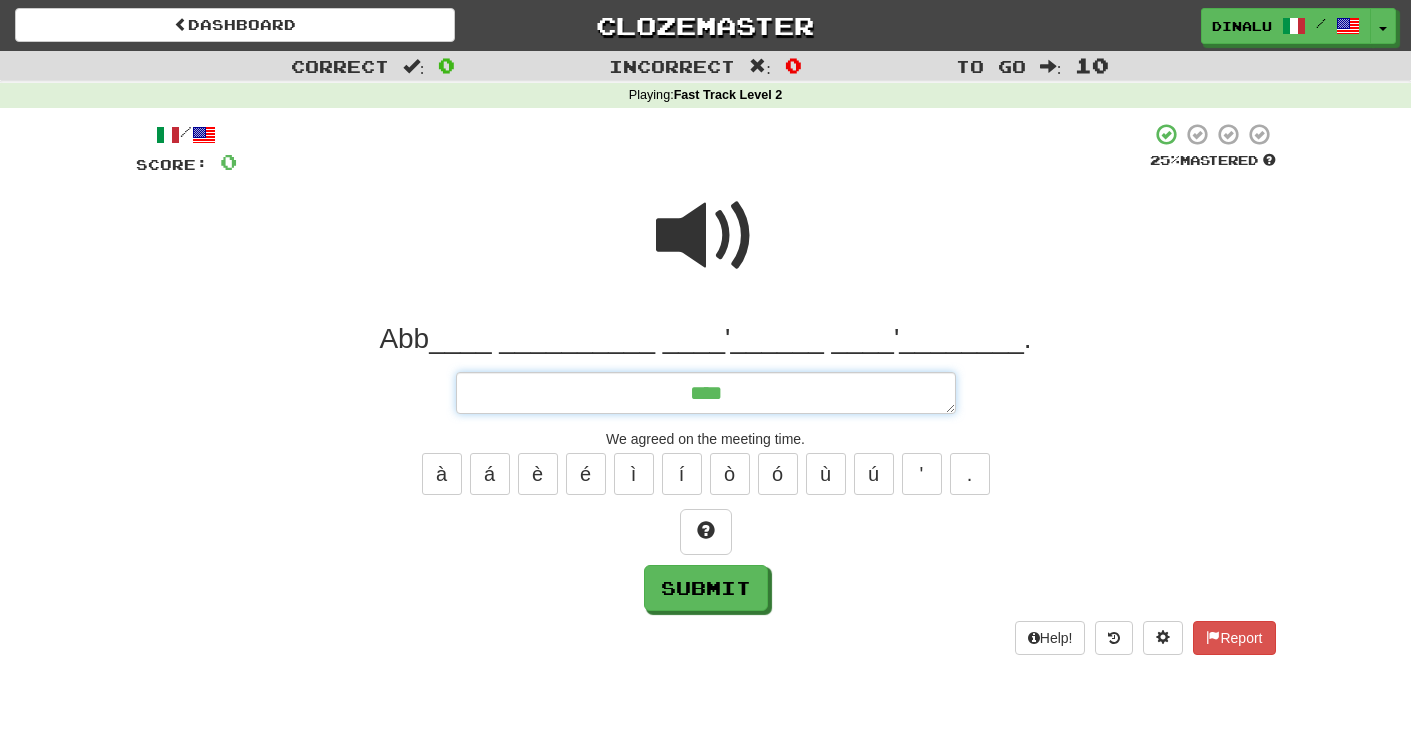 type on "*" 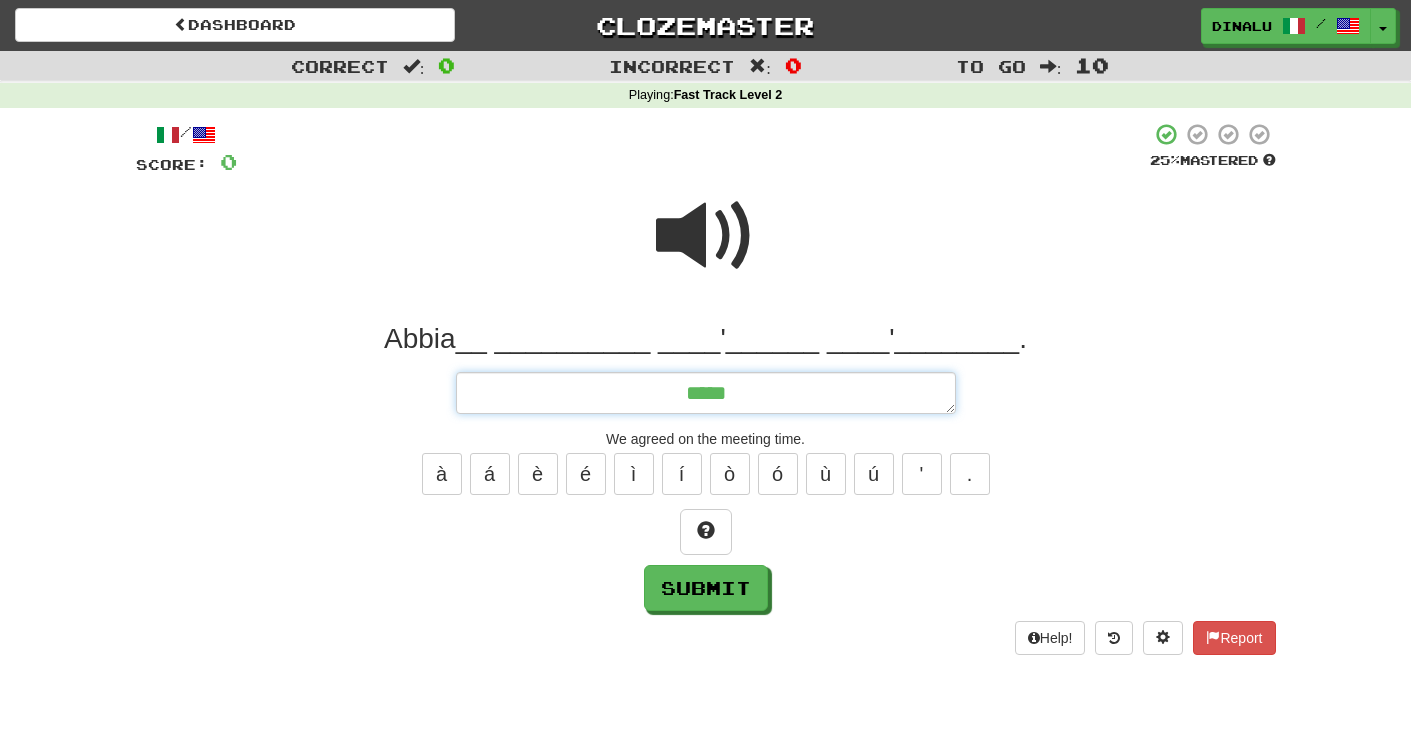 type on "*" 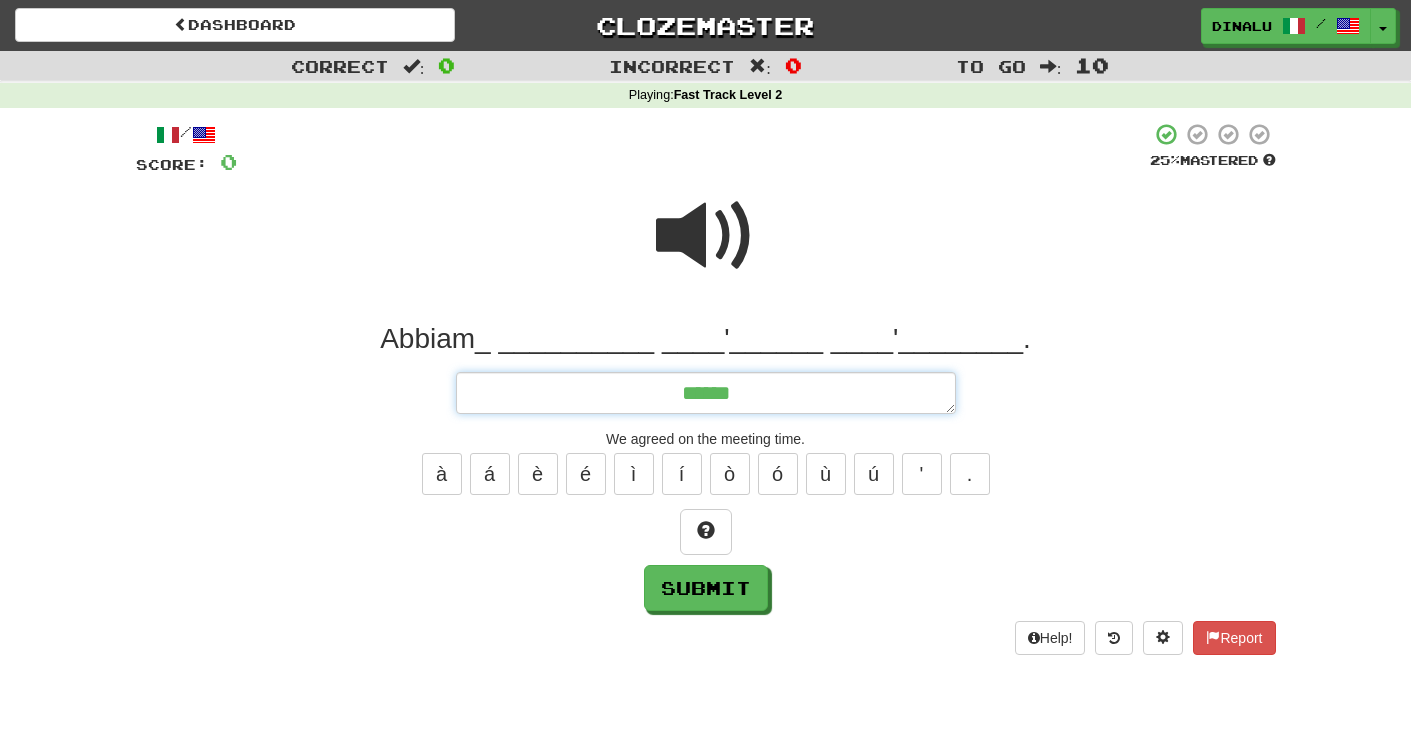 type on "*" 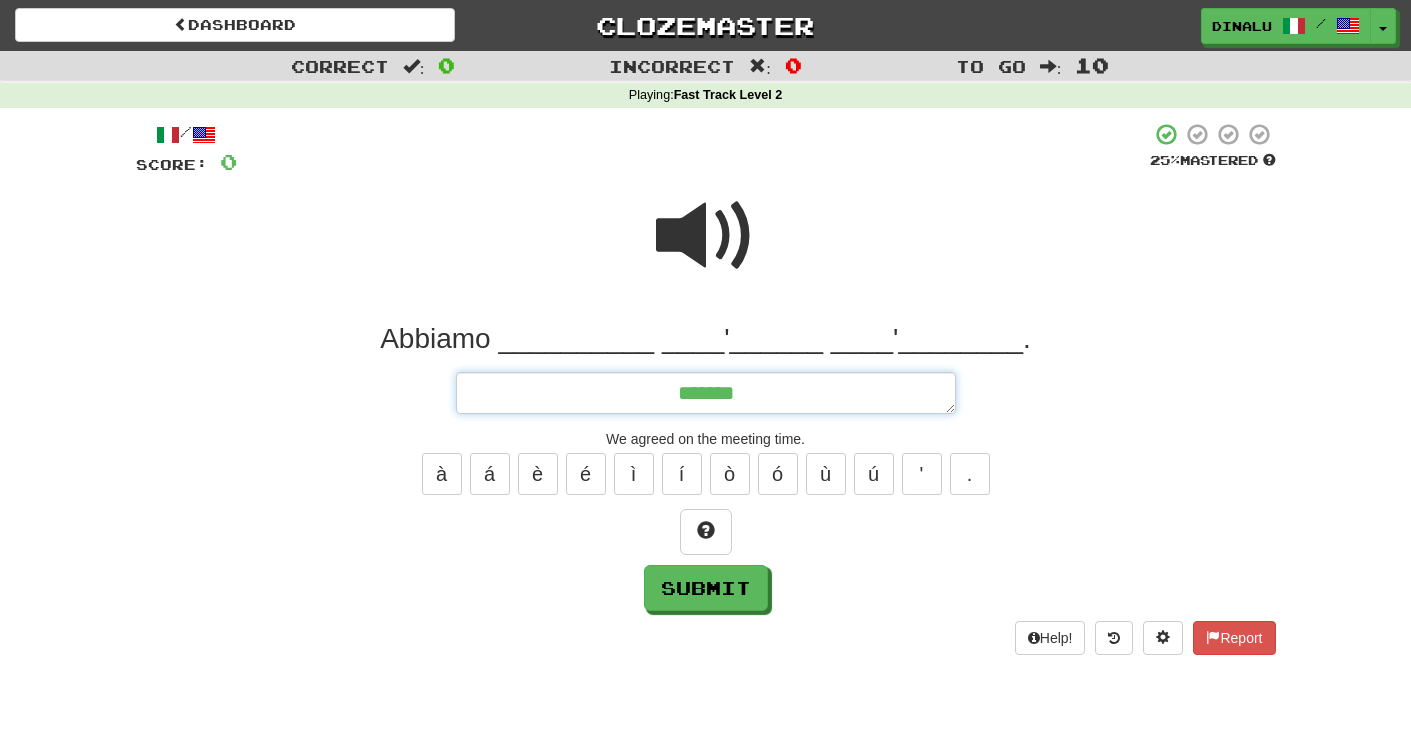 type on "*******" 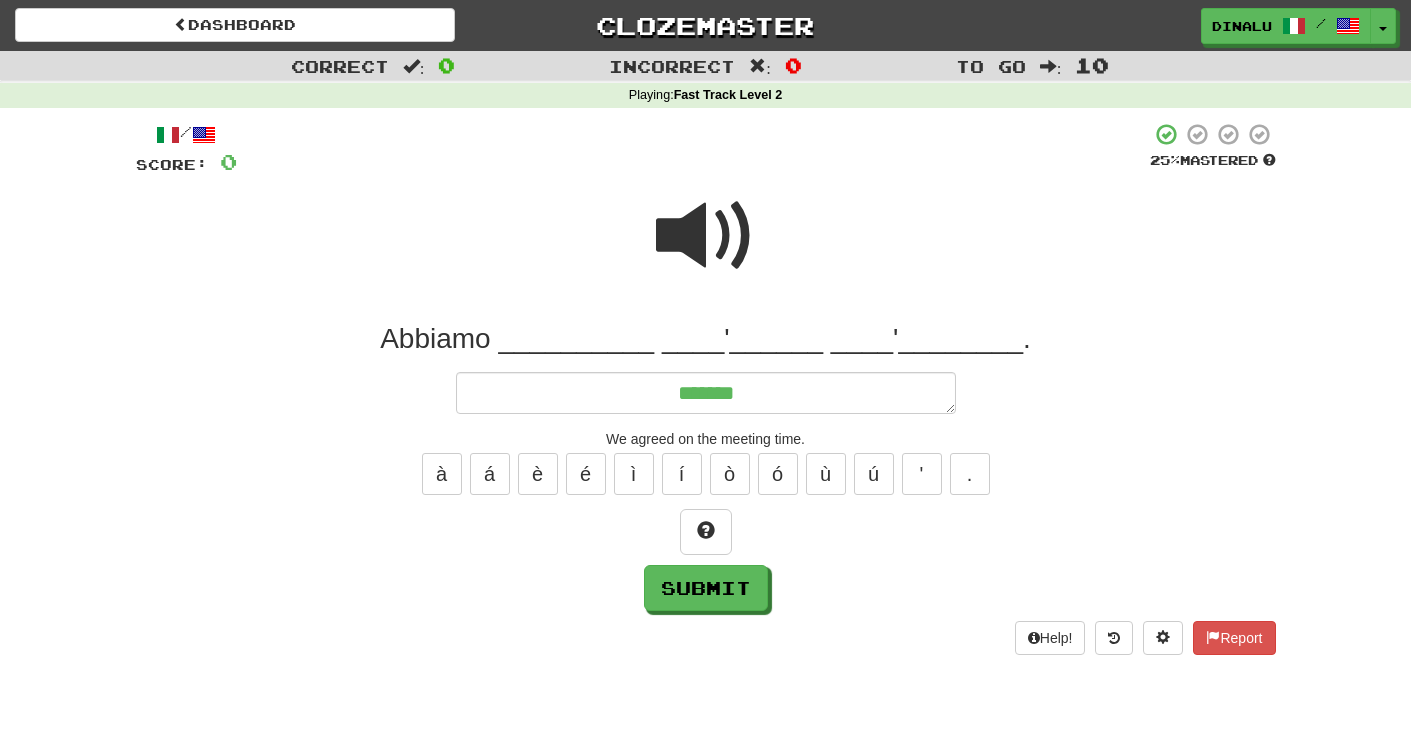 click at bounding box center (706, 236) 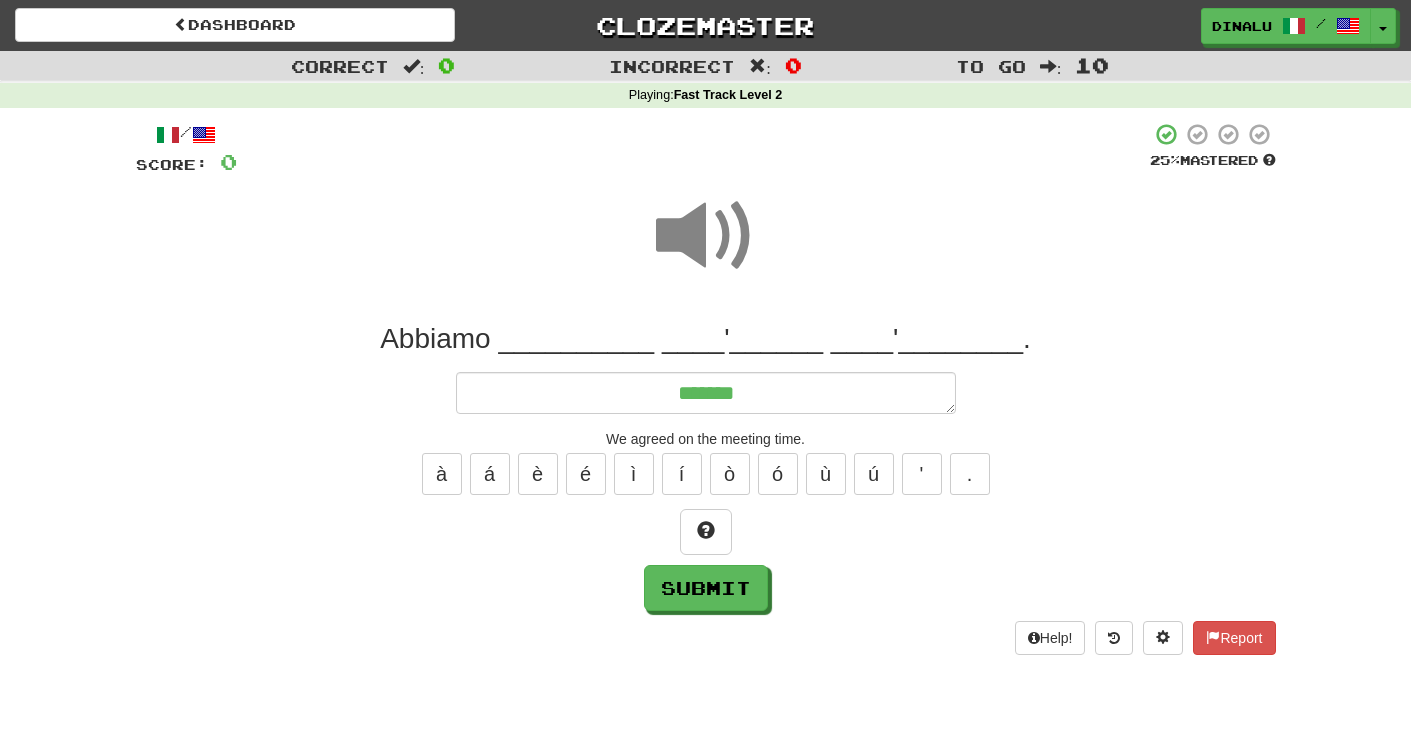 click at bounding box center [706, 249] 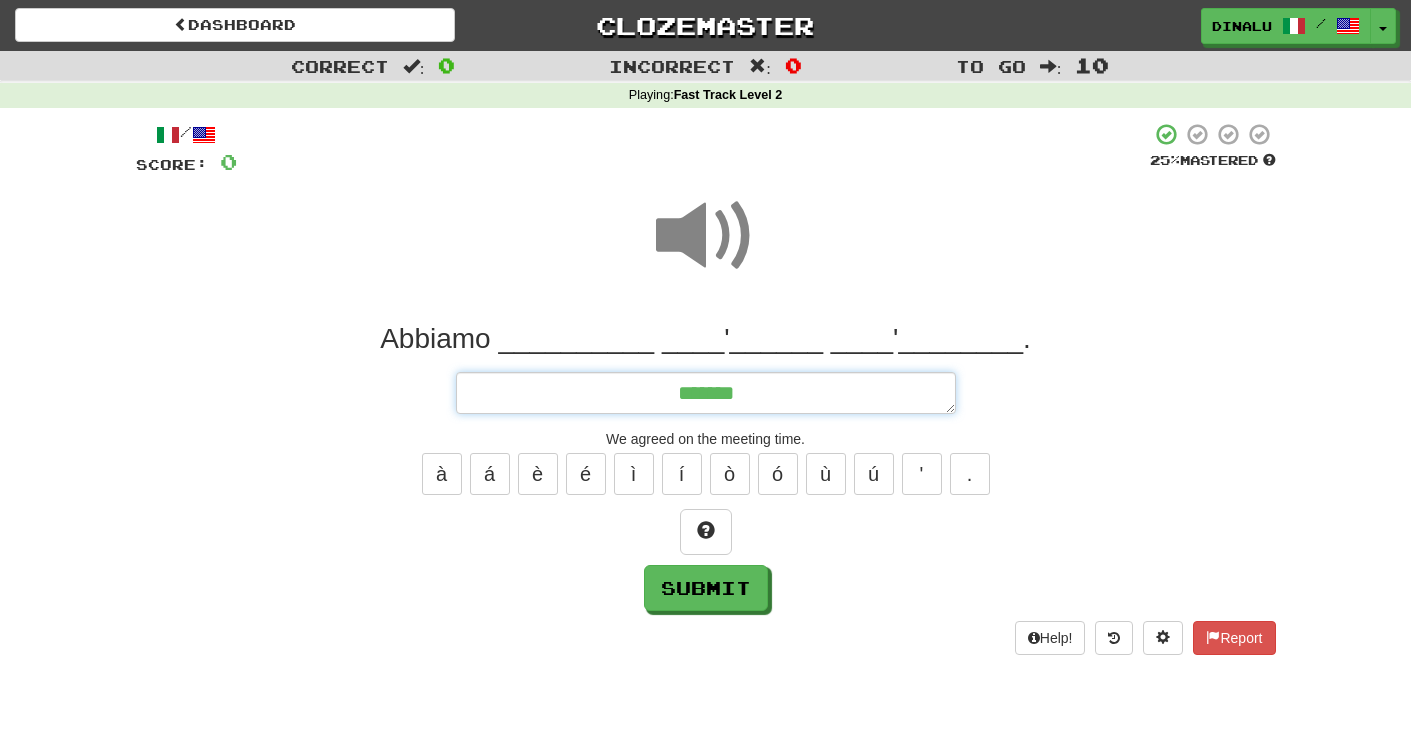 click on "*******" at bounding box center (706, 393) 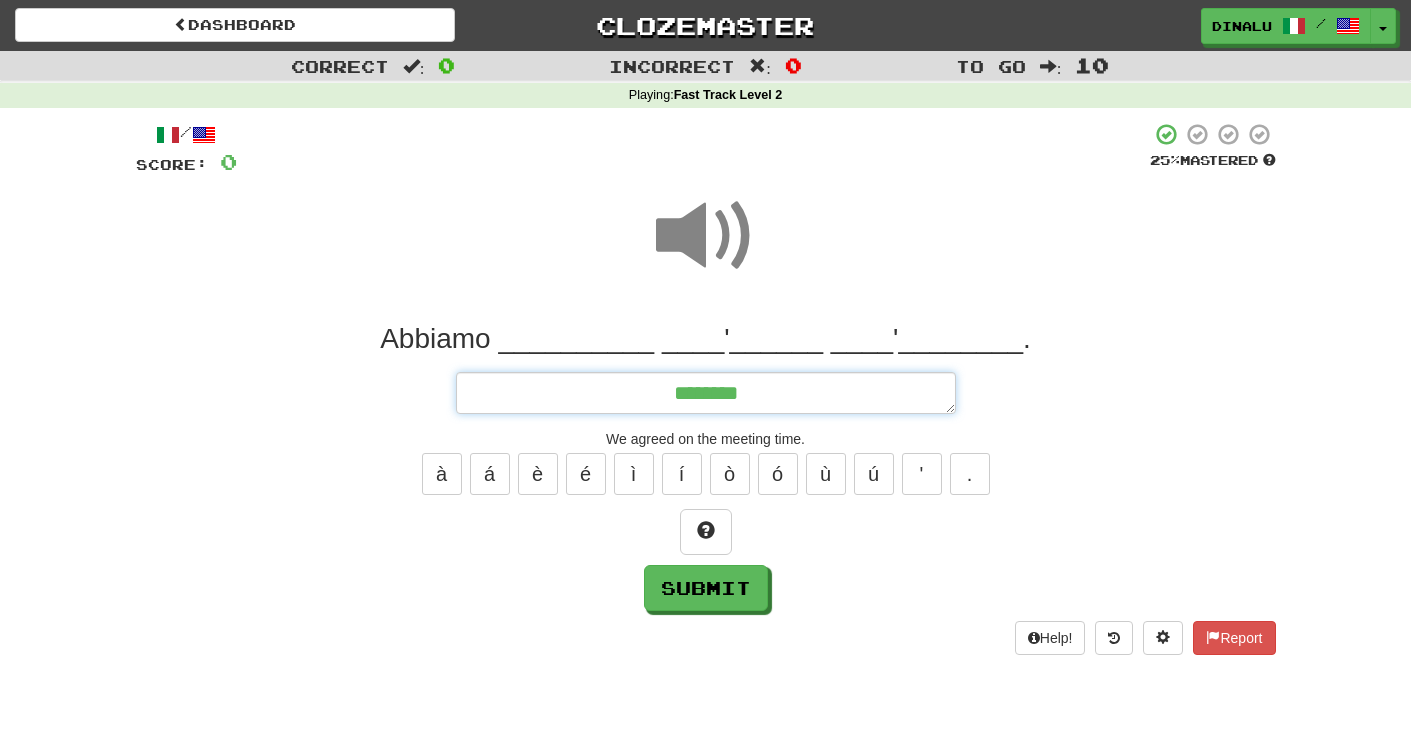 type on "*" 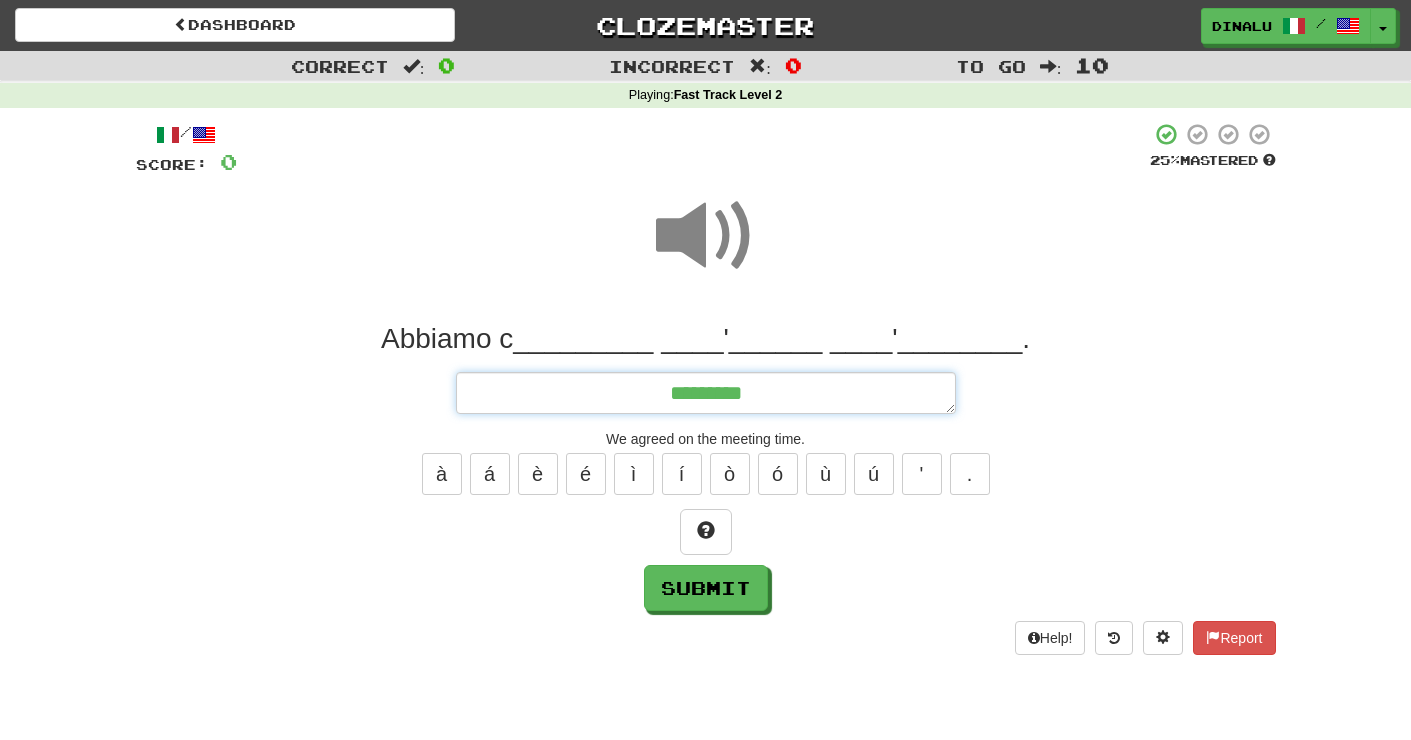 type on "*" 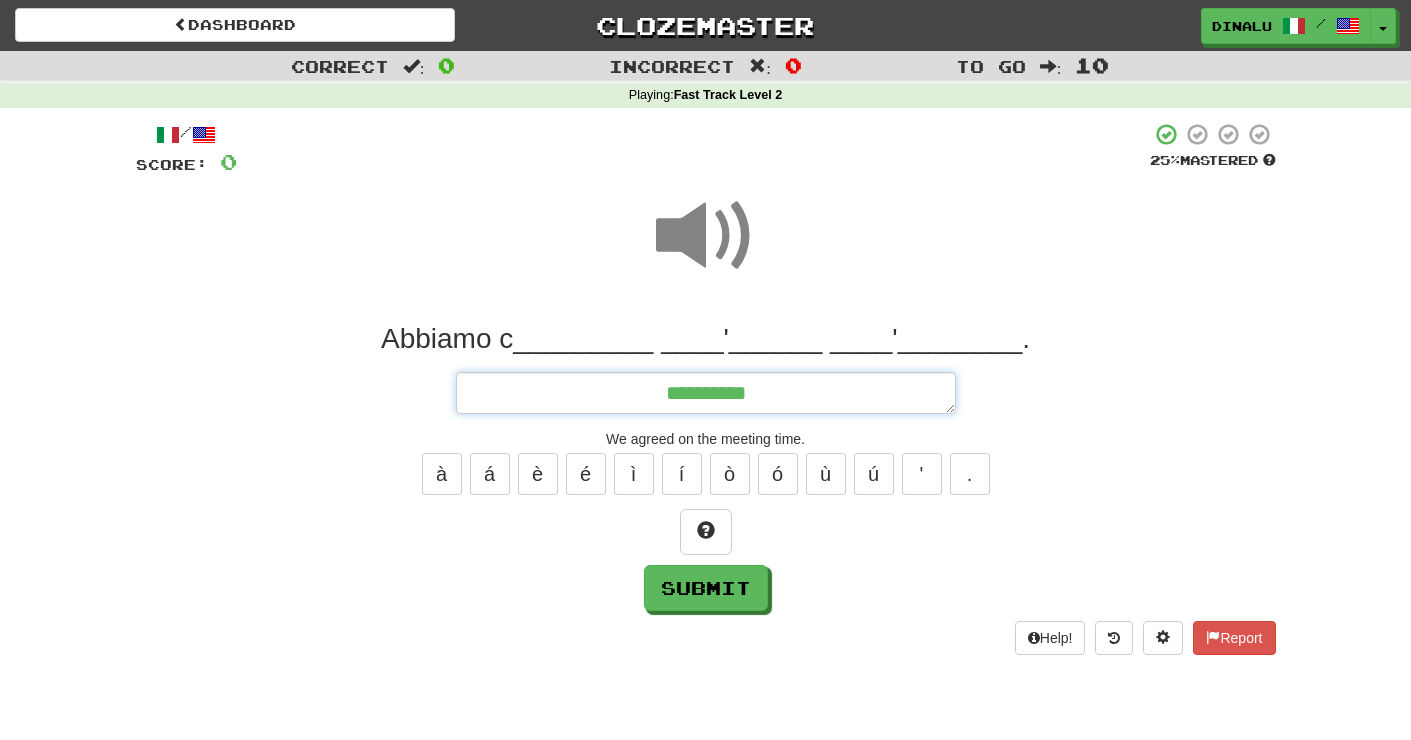 type on "*" 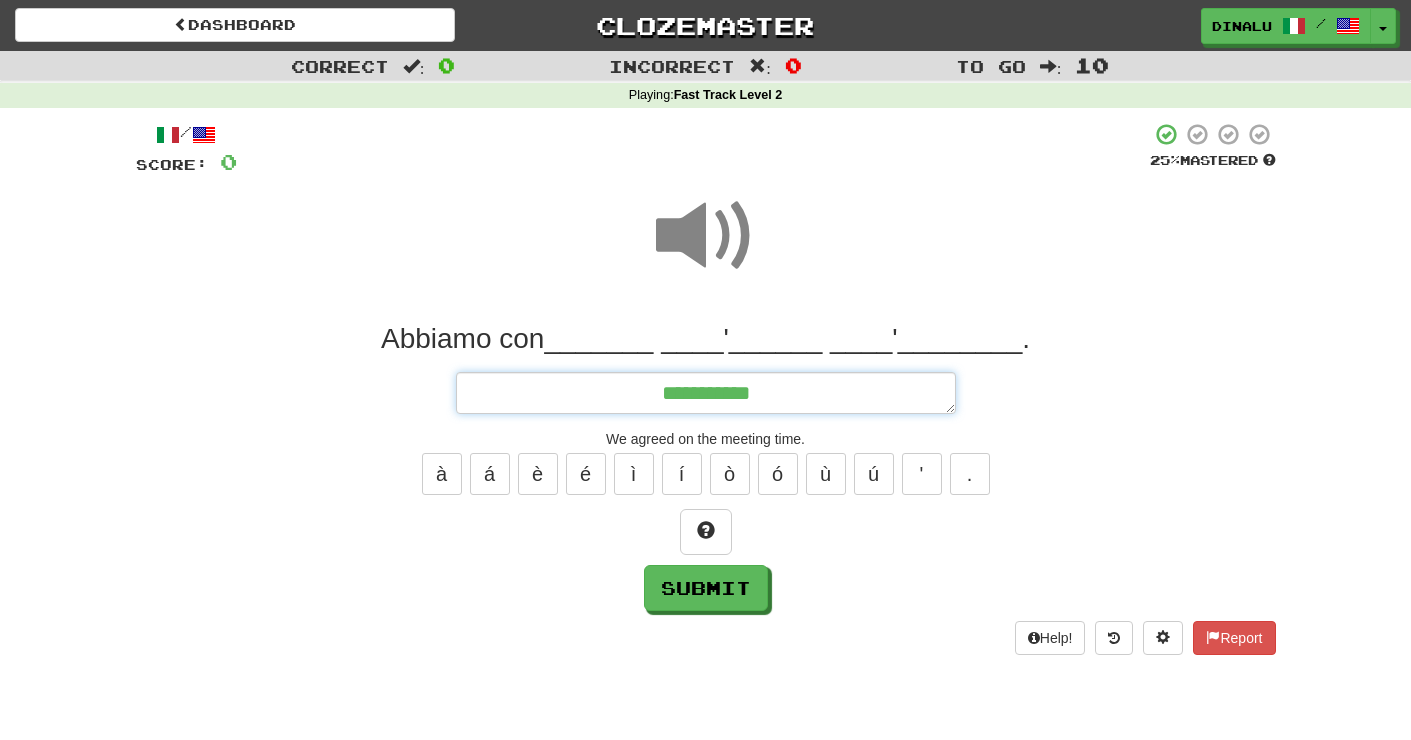 type on "*" 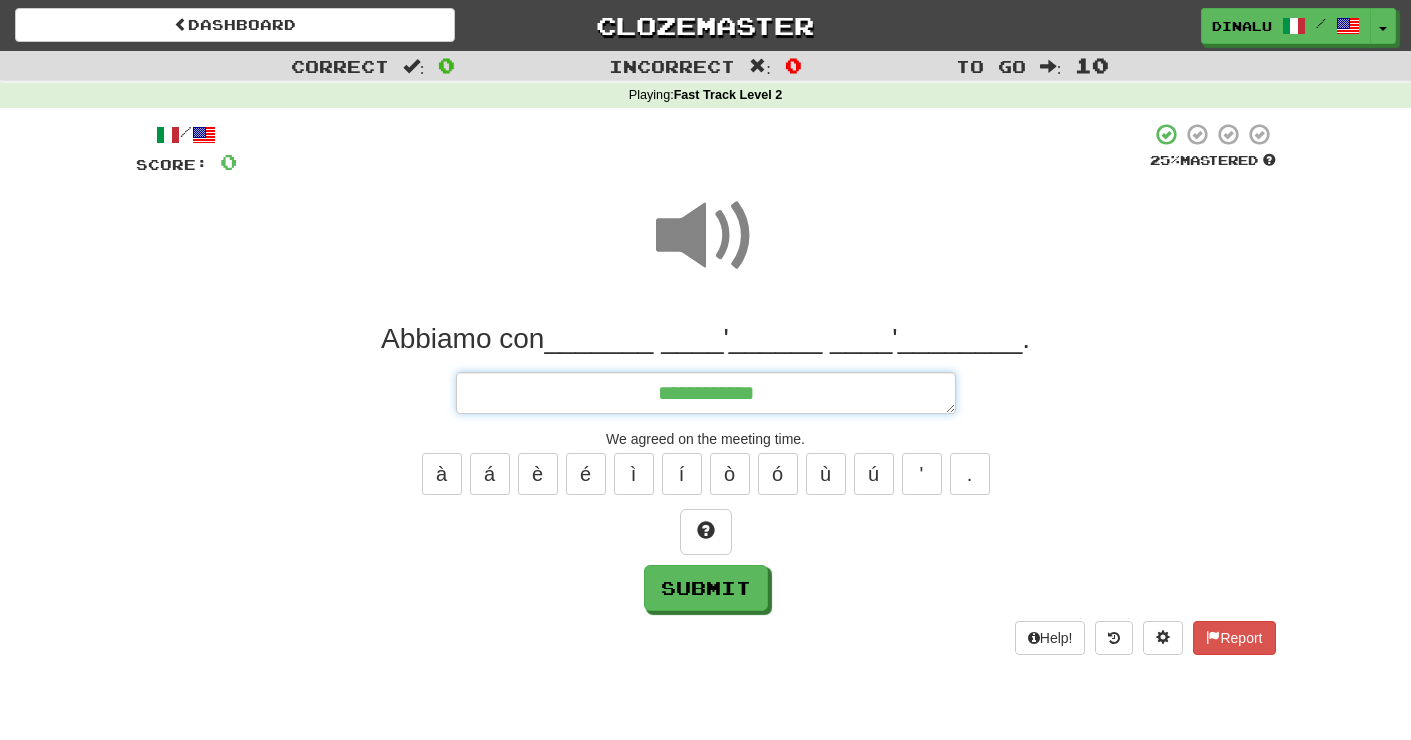 type on "*" 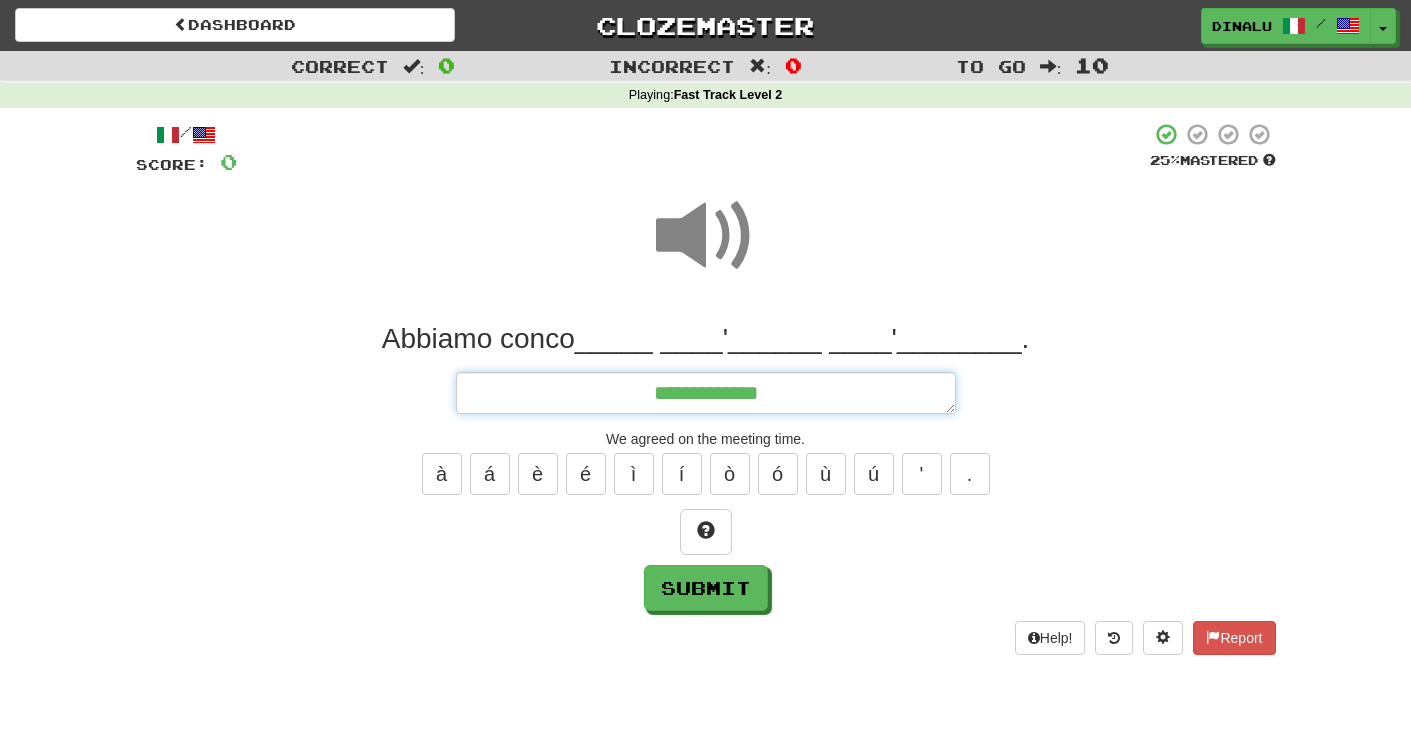 type on "*" 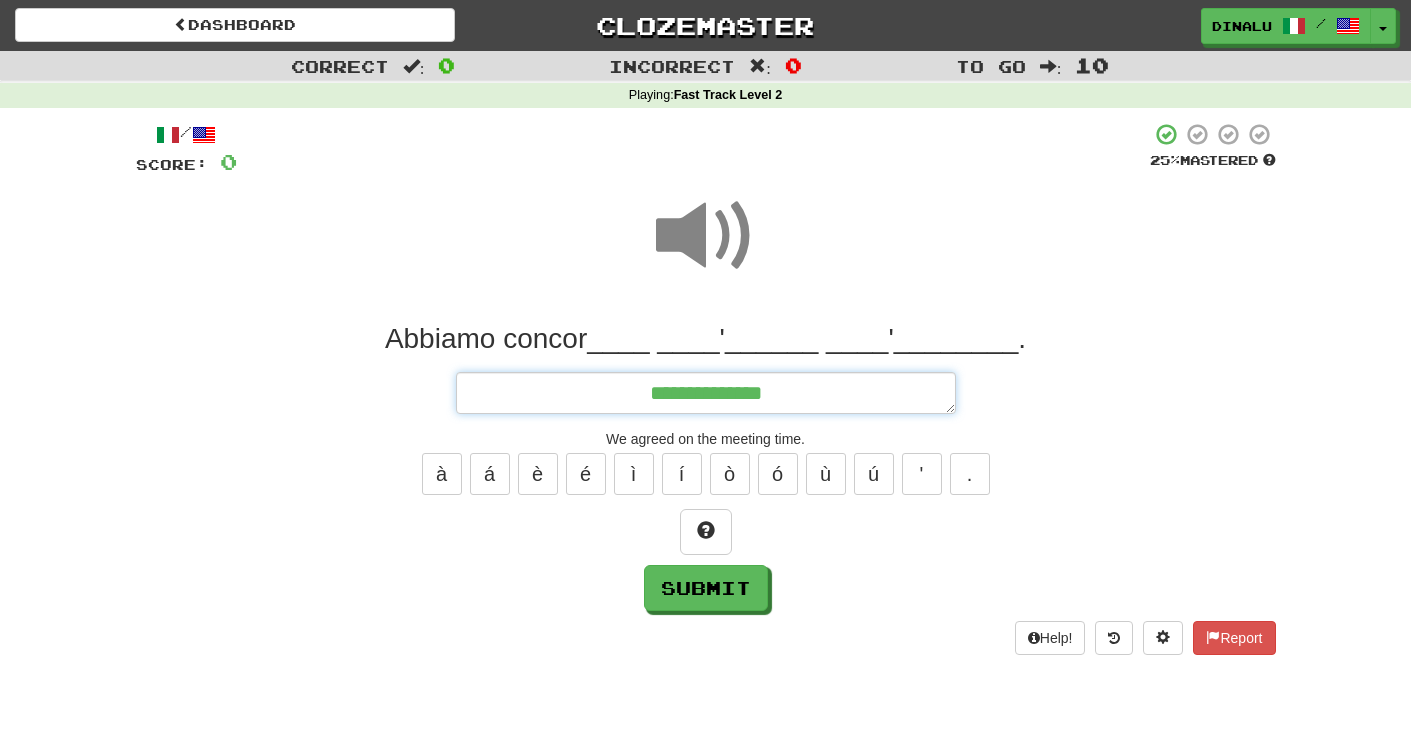 type on "*" 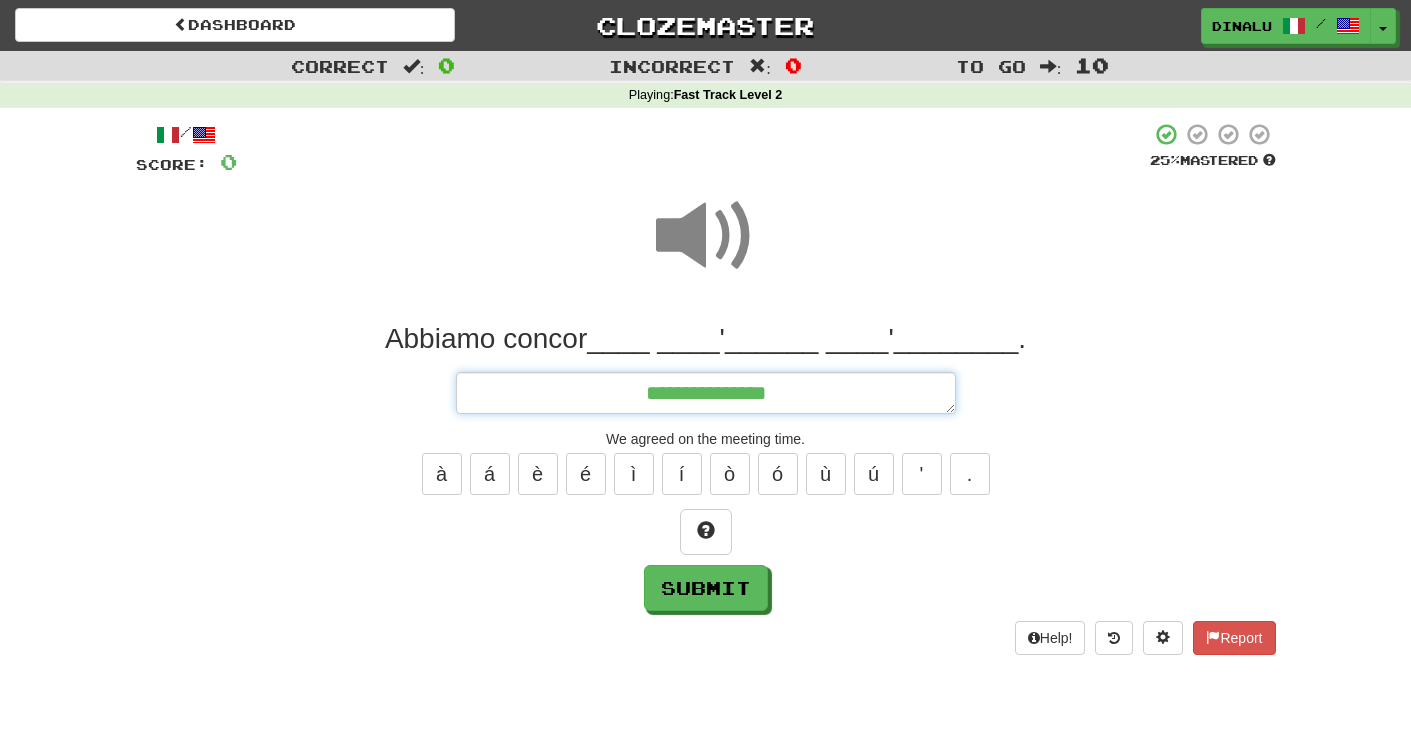 type on "*" 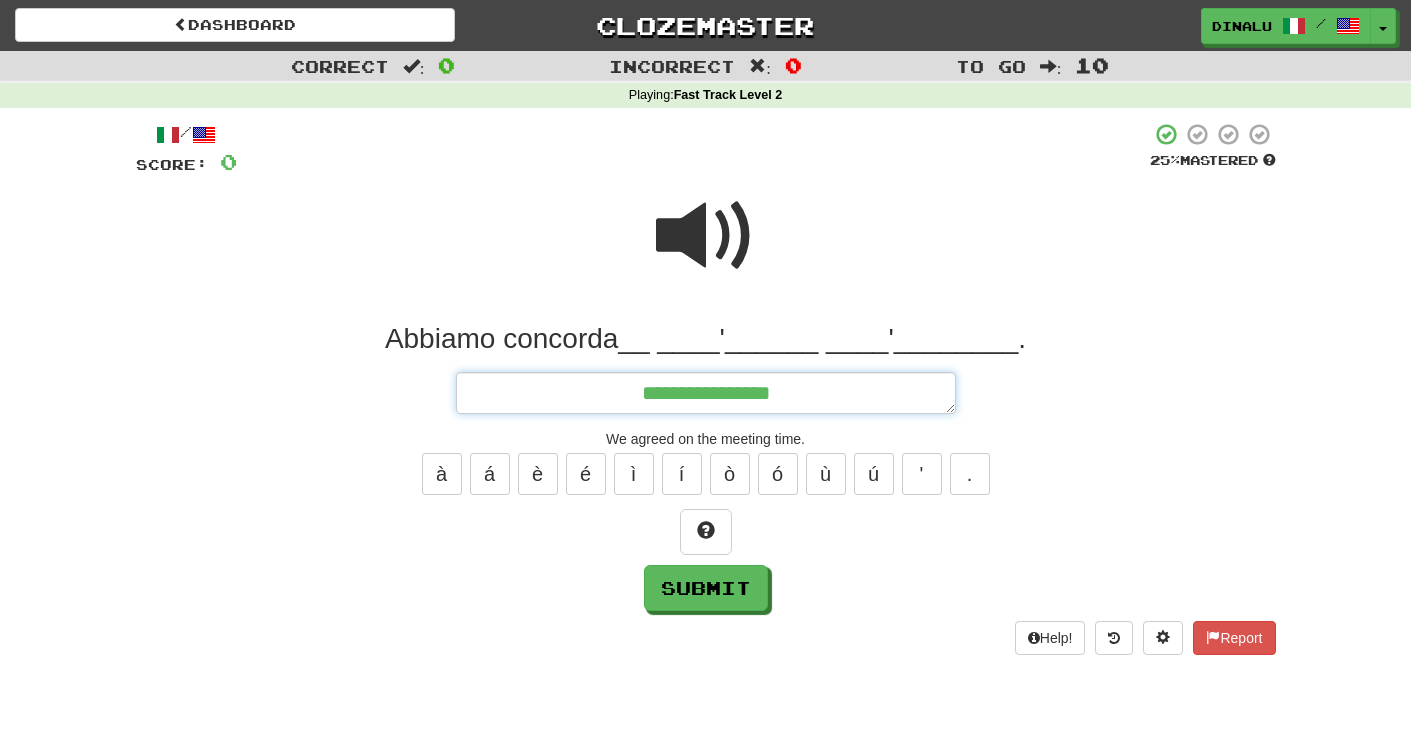 type on "*" 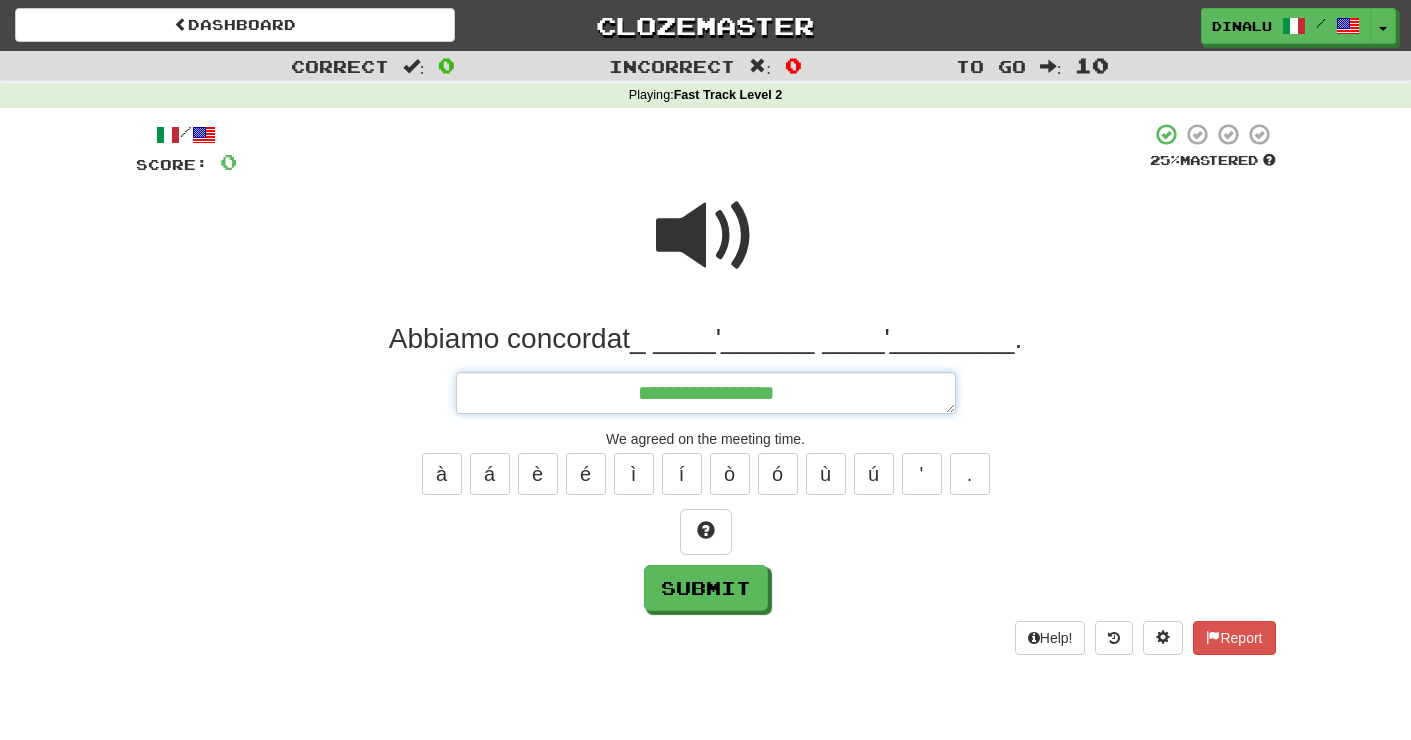 type on "*" 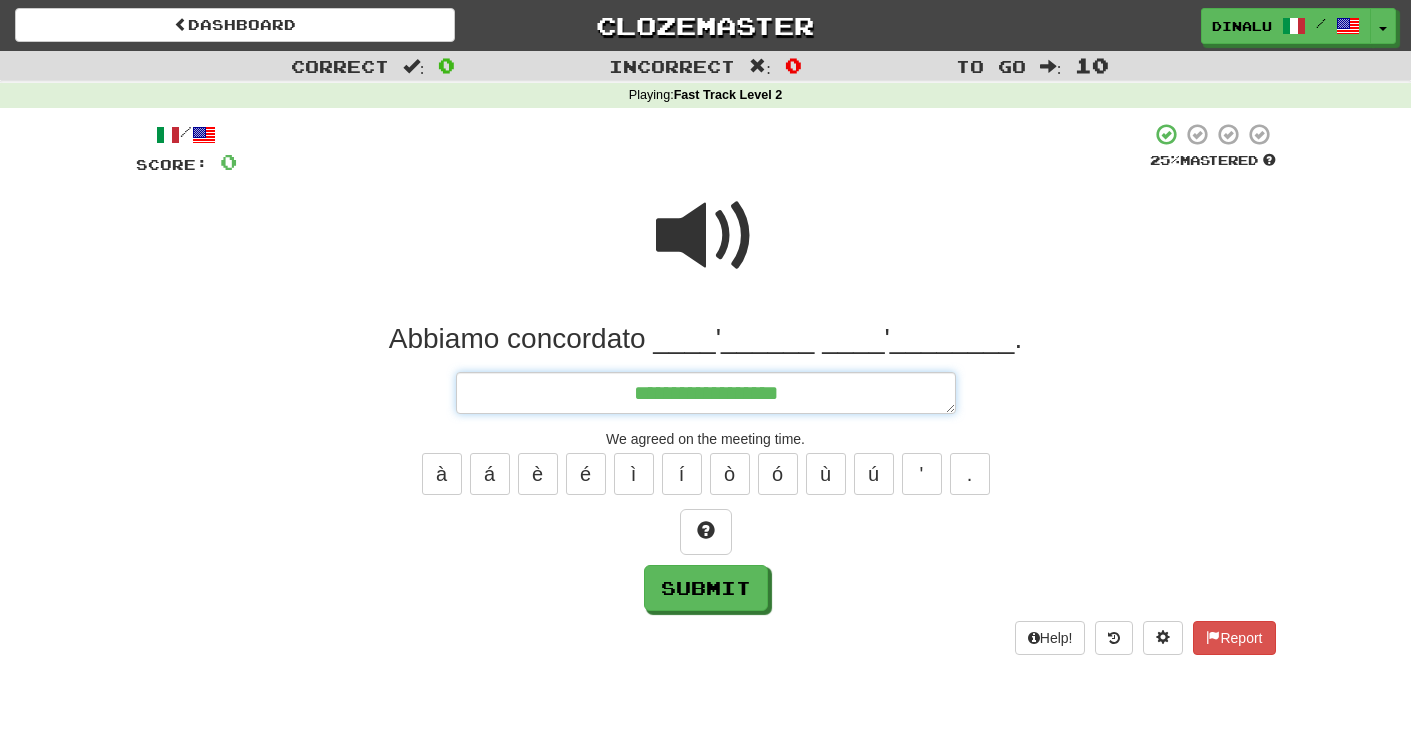 type on "**********" 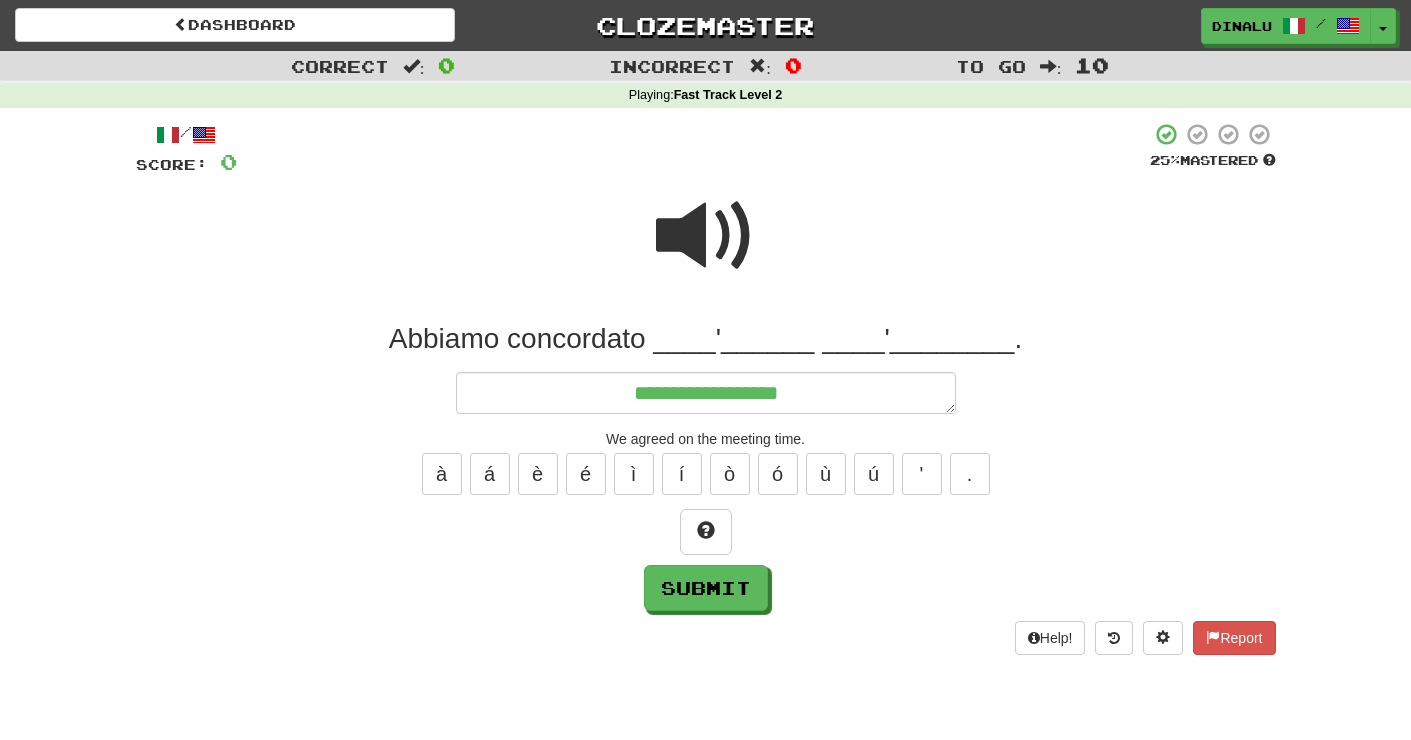 click at bounding box center (706, 236) 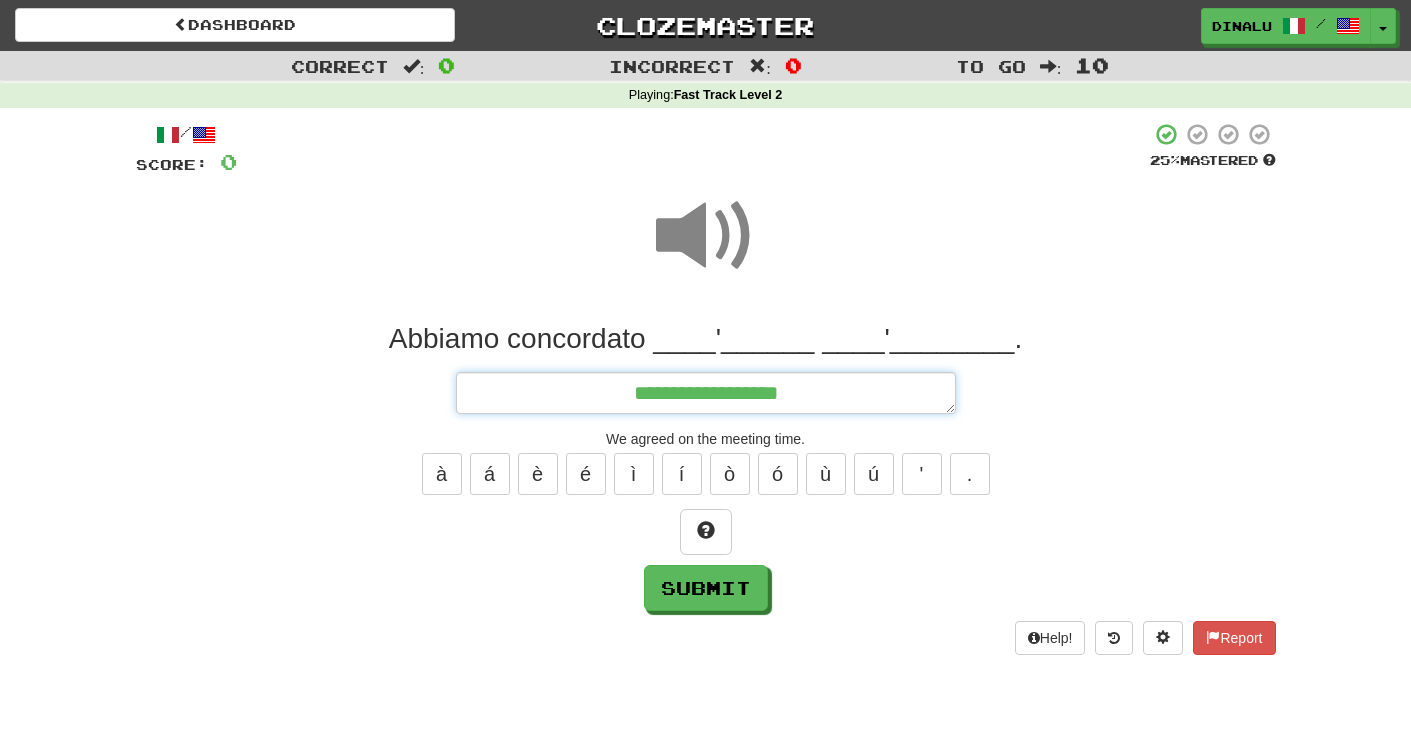 click on "**********" at bounding box center [706, 393] 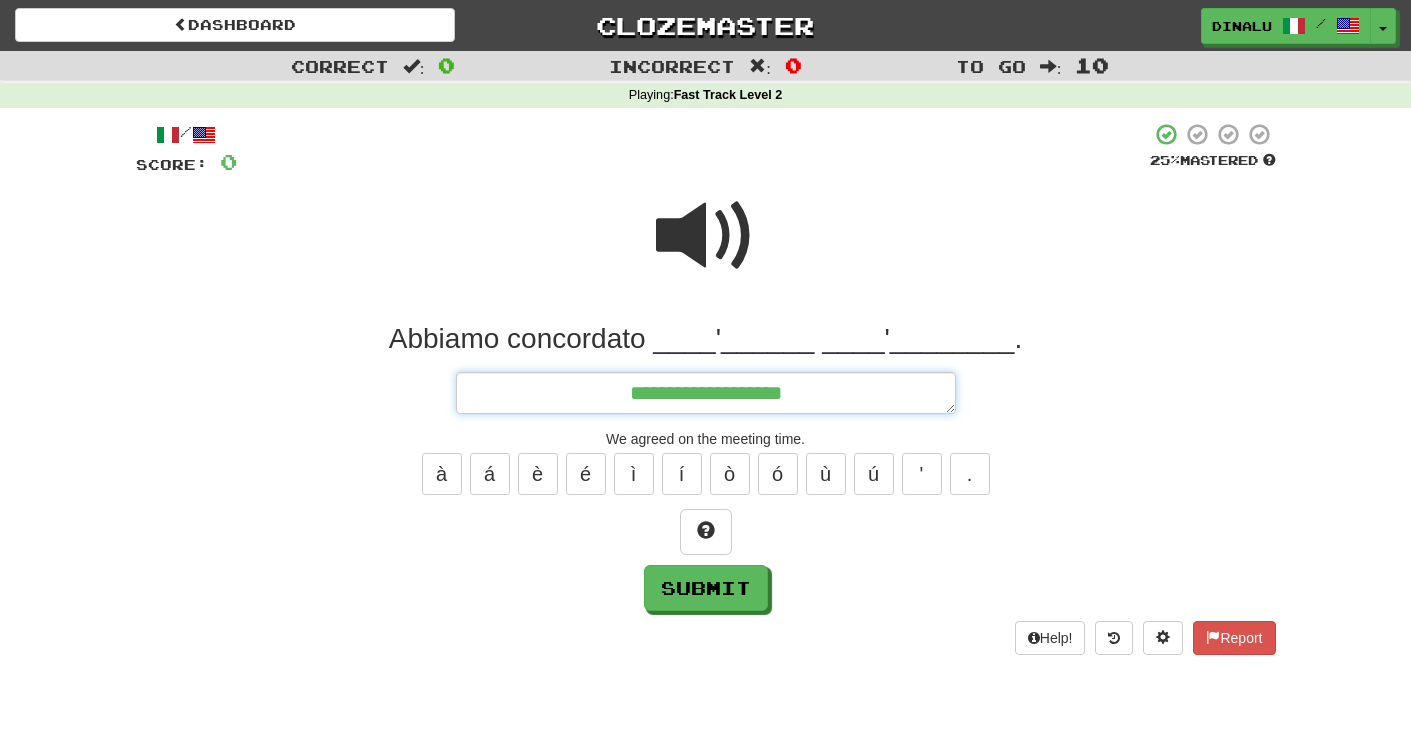 type on "*" 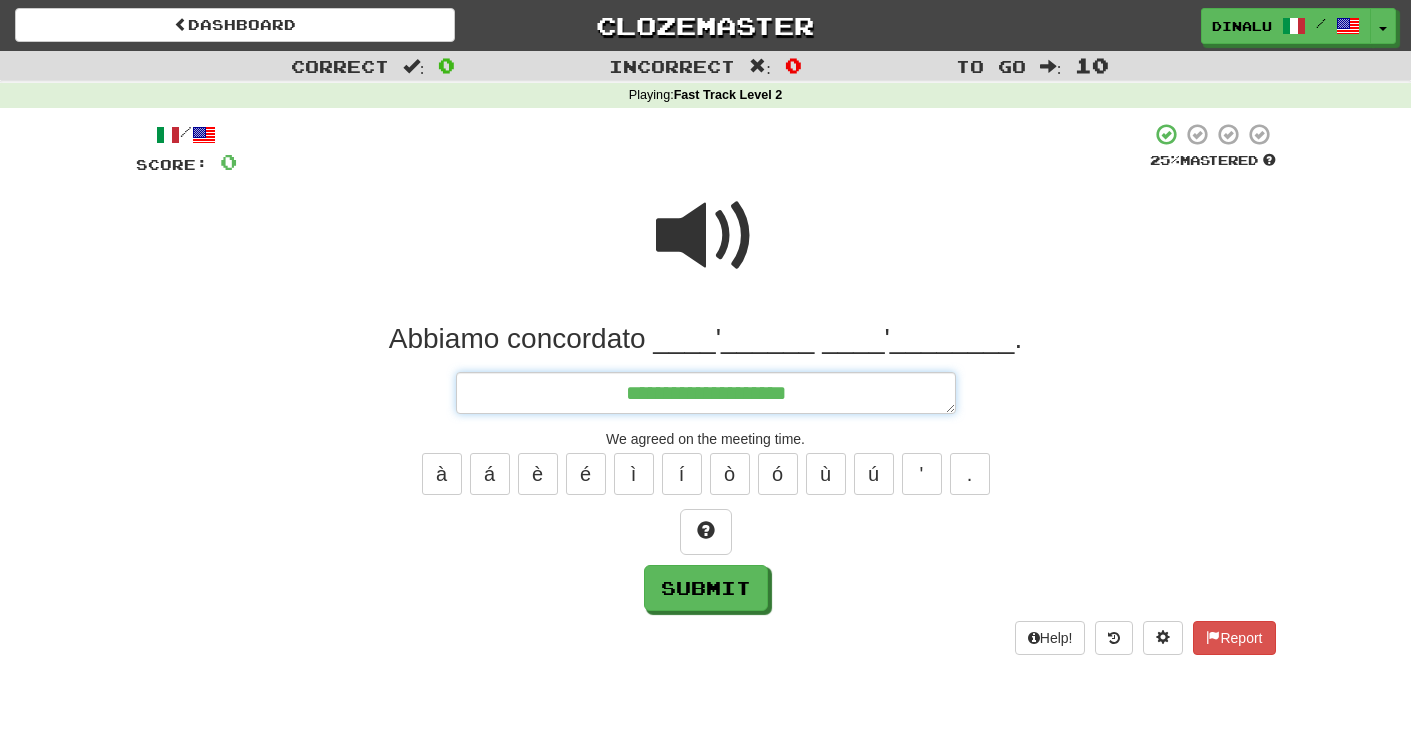 type on "*" 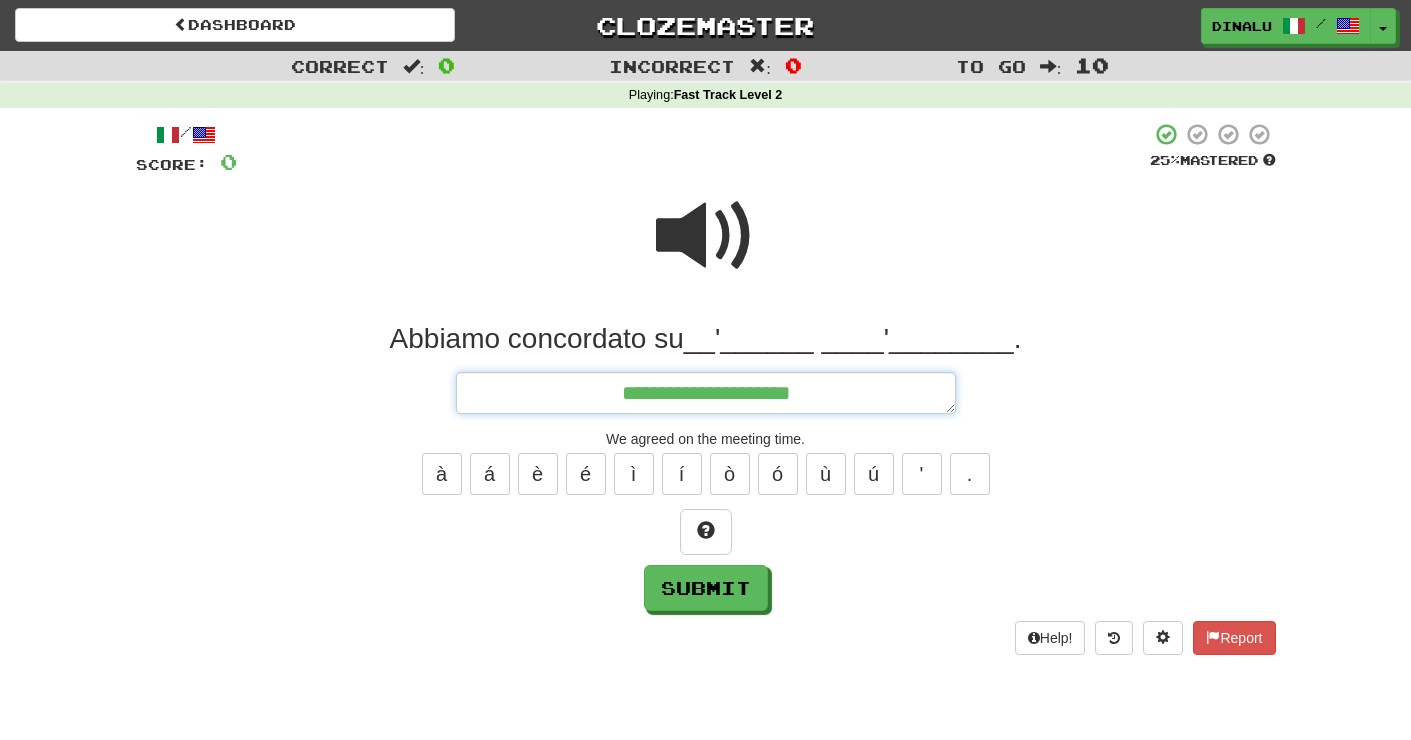 type on "*" 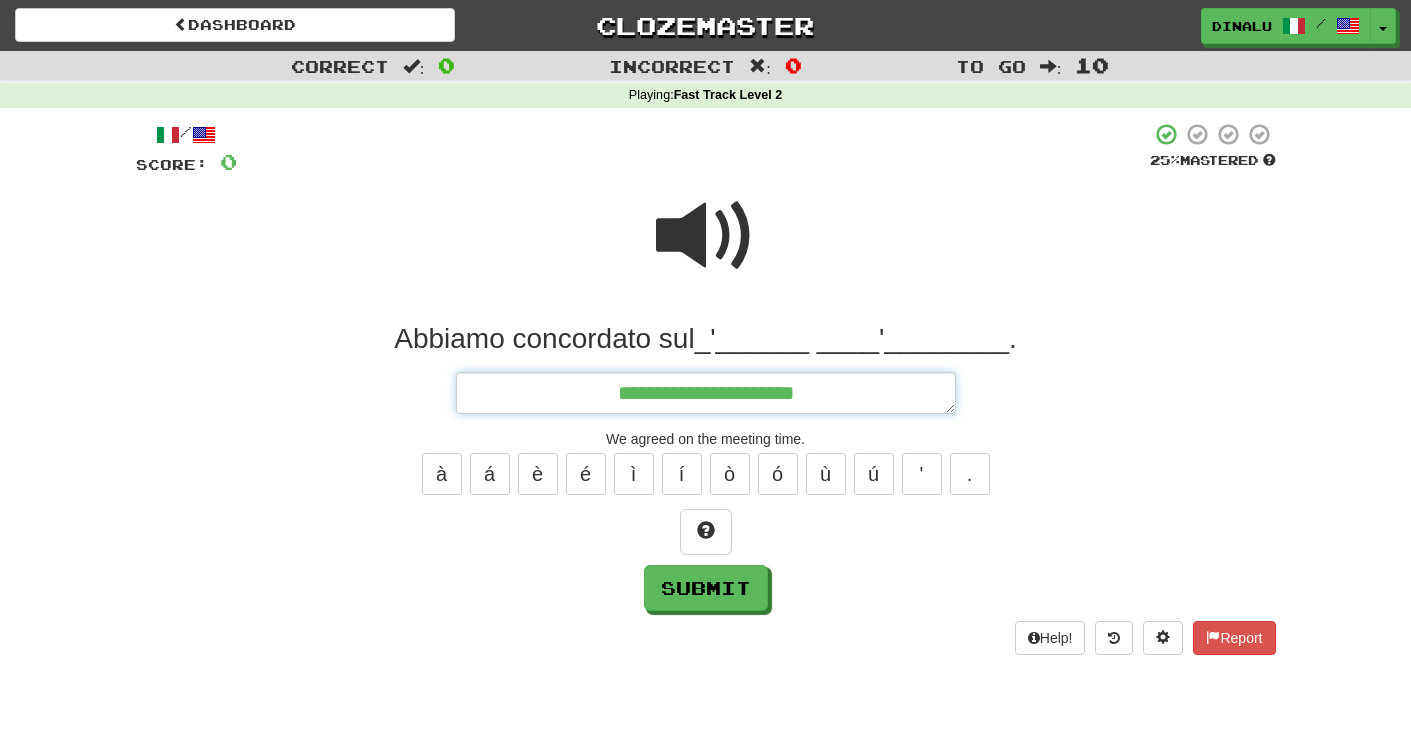 type on "*" 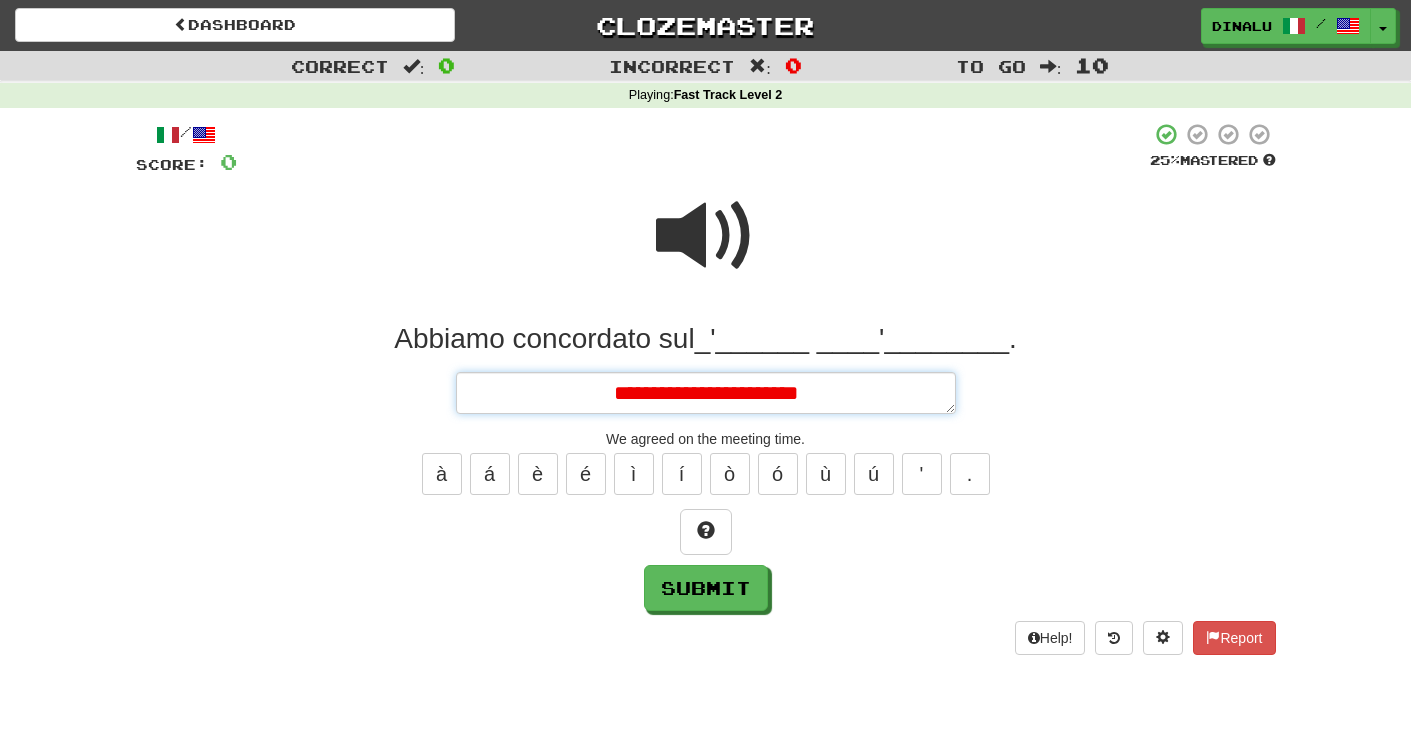 type on "*" 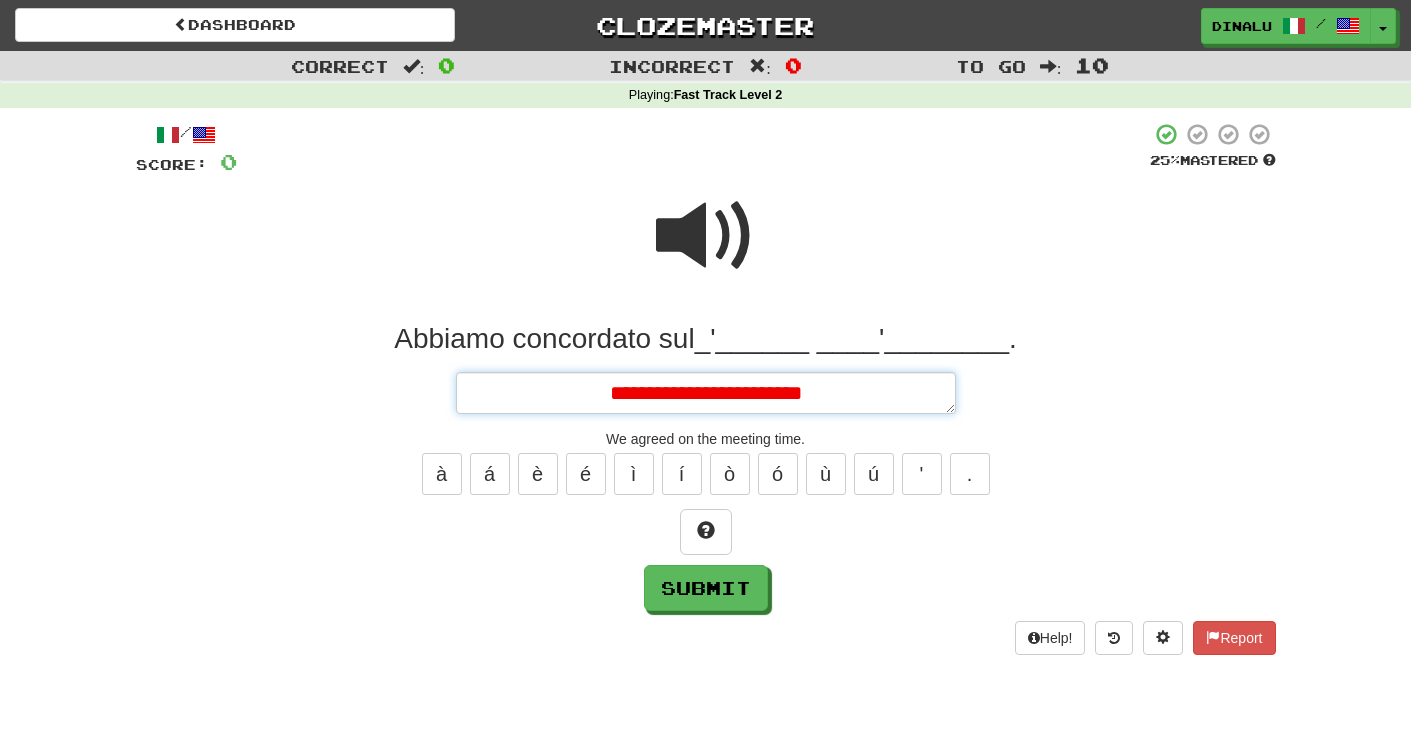 type on "*" 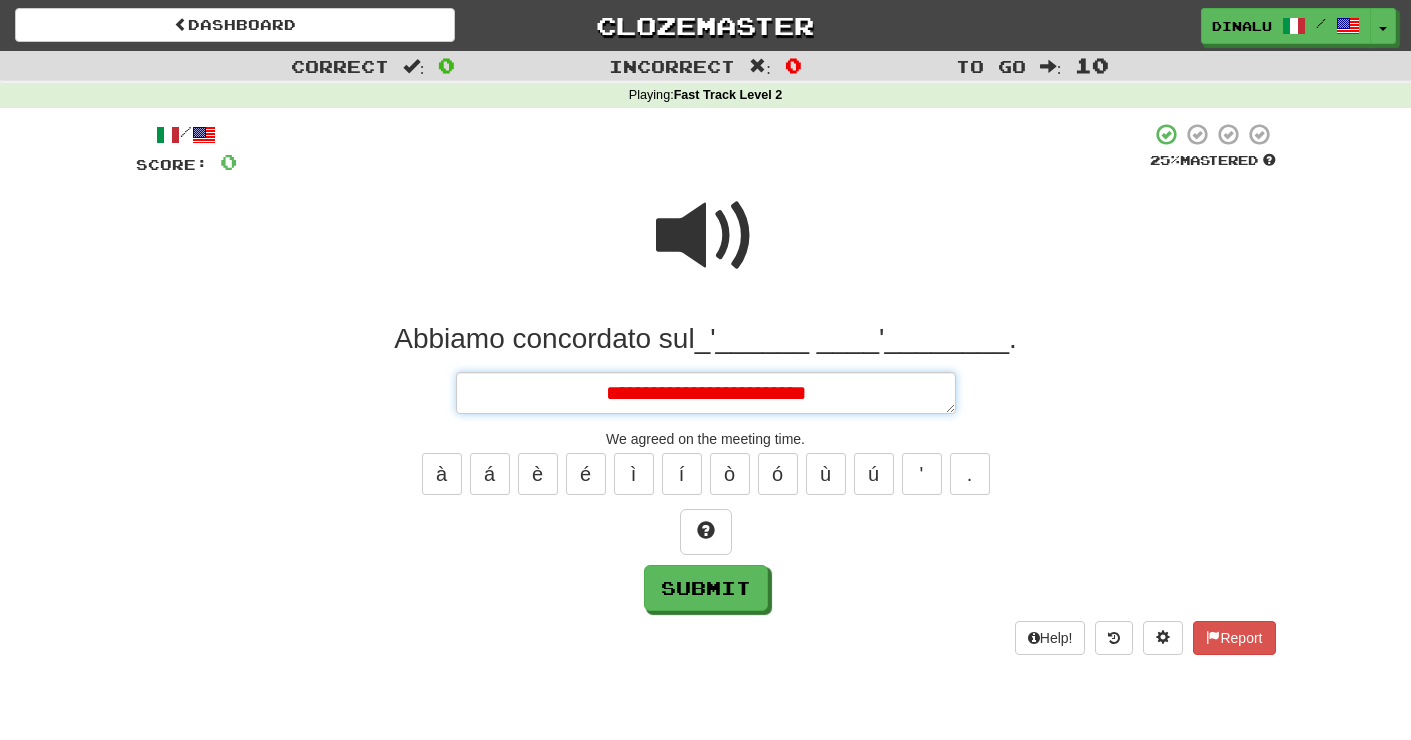 type on "*" 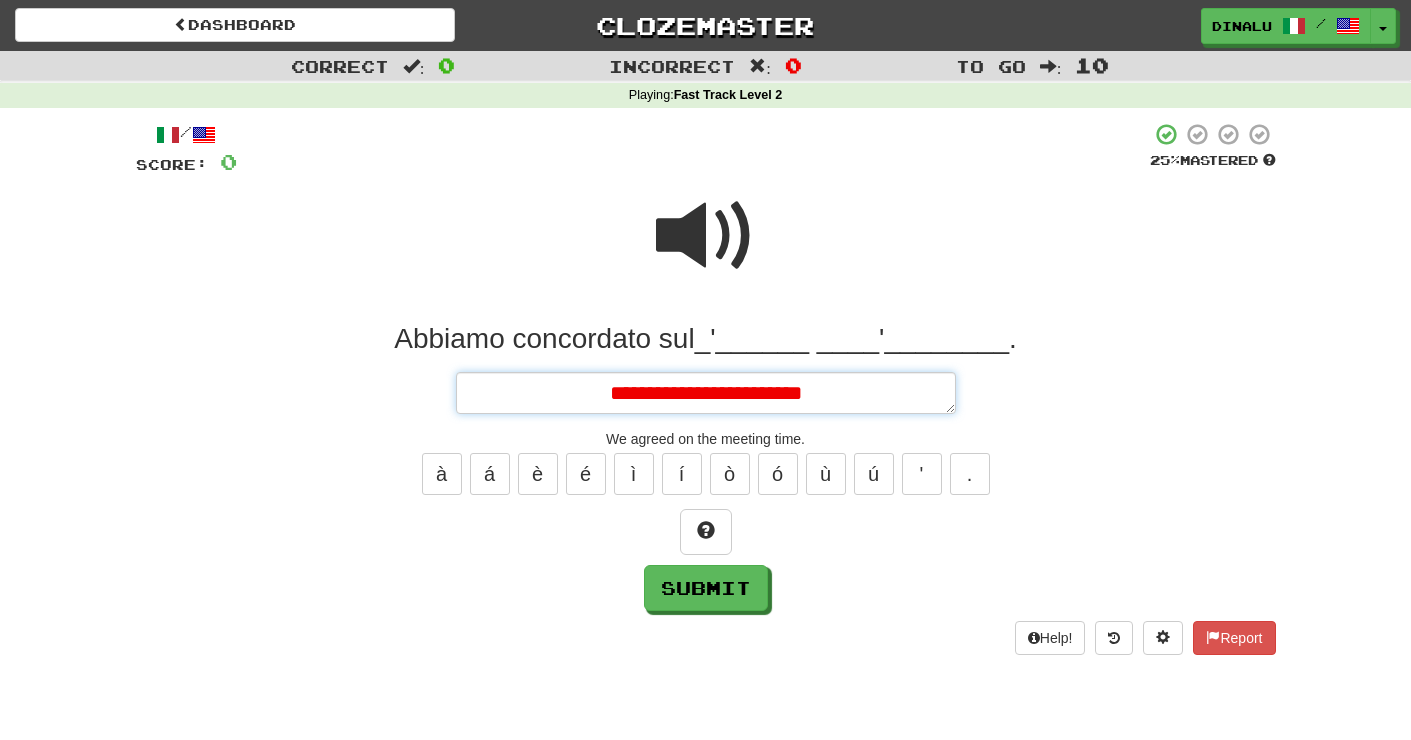 type on "*" 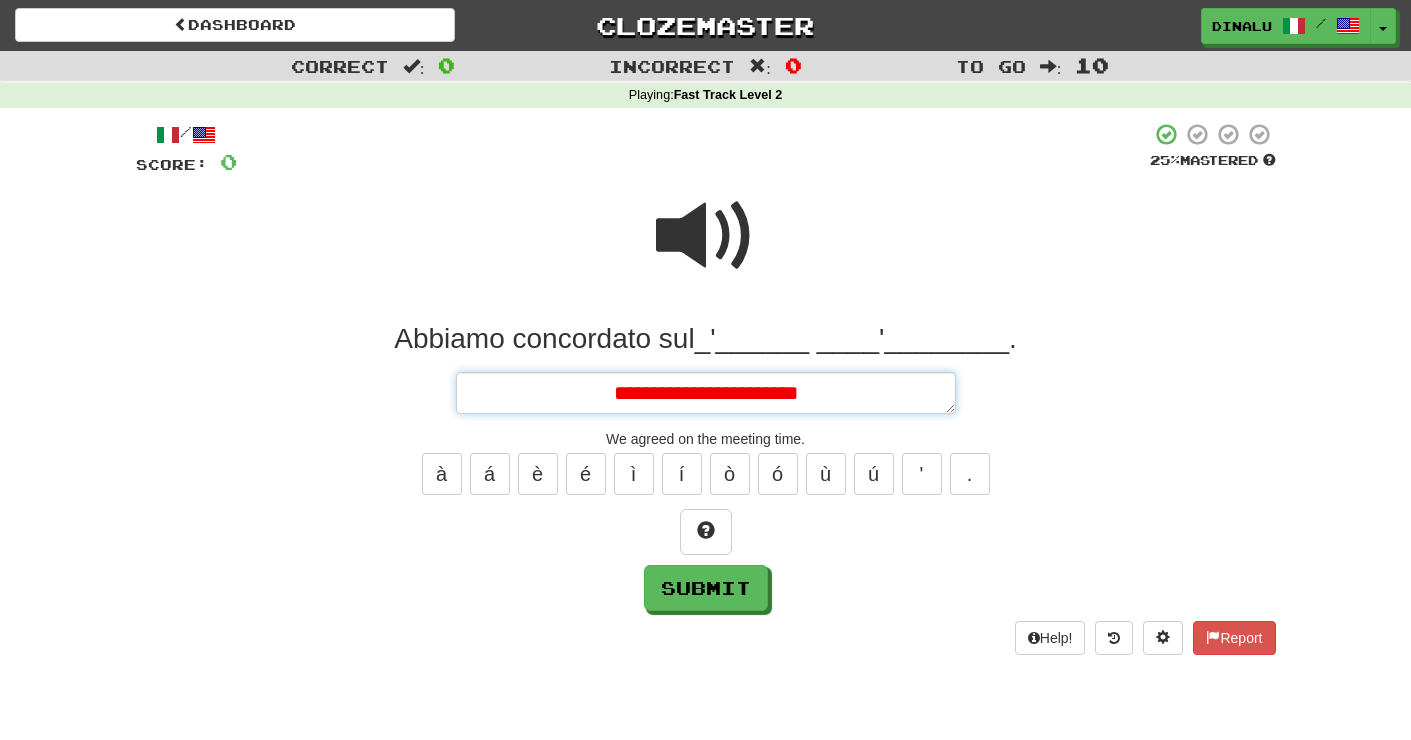 type on "*" 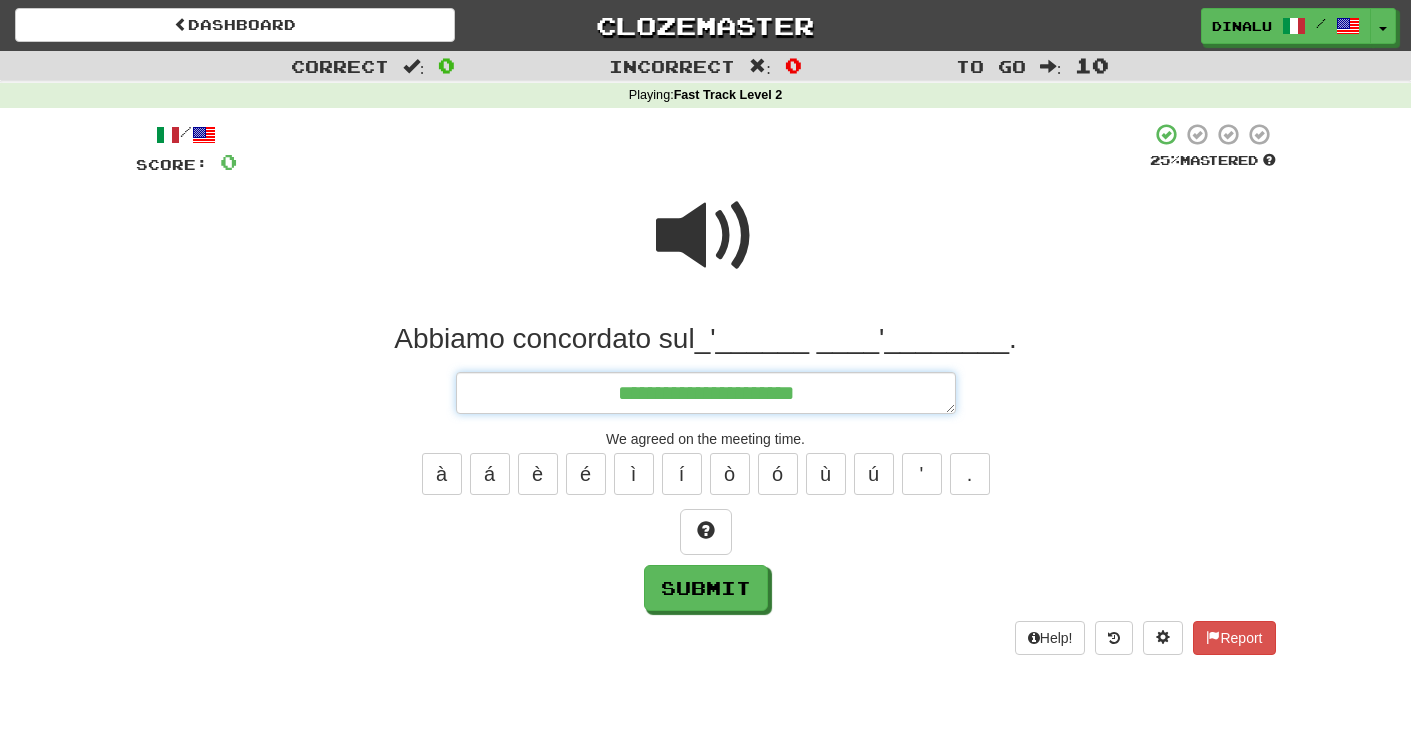 type on "*" 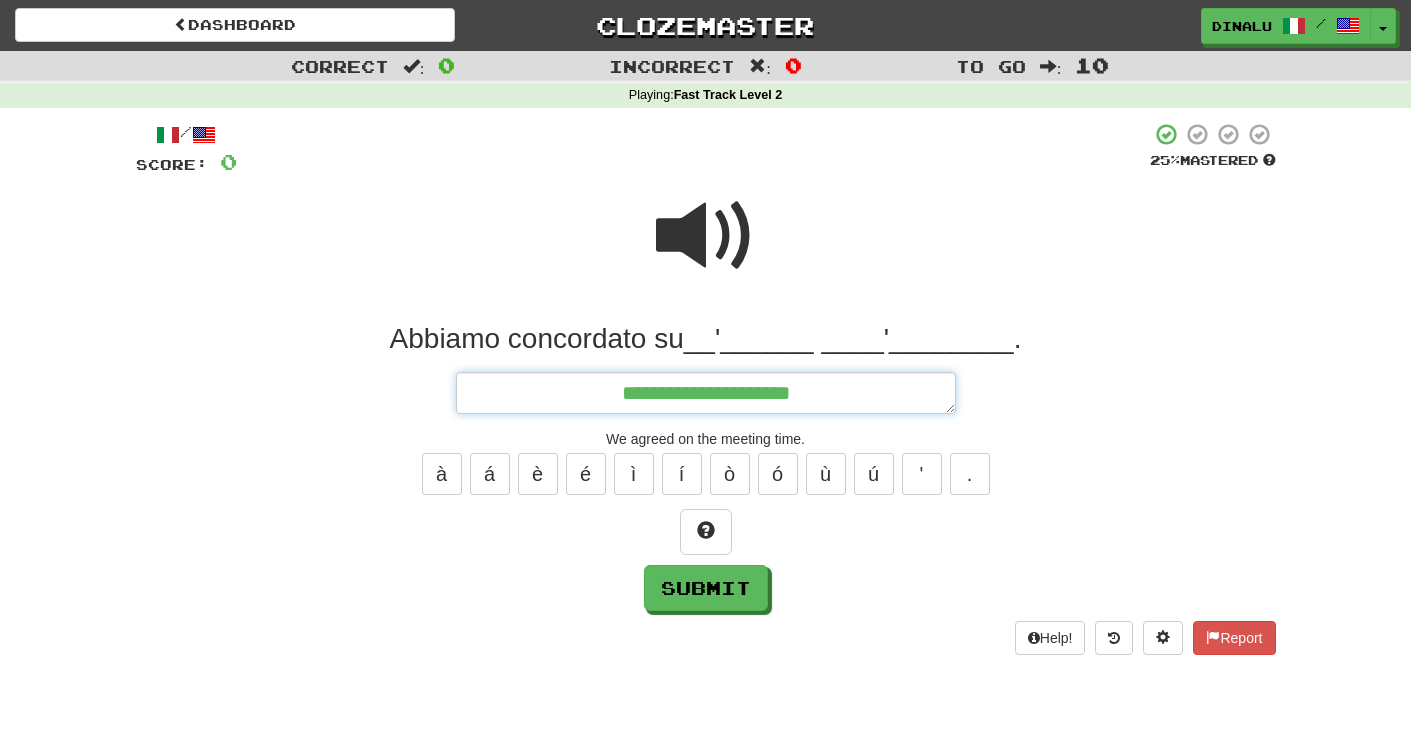 type on "*" 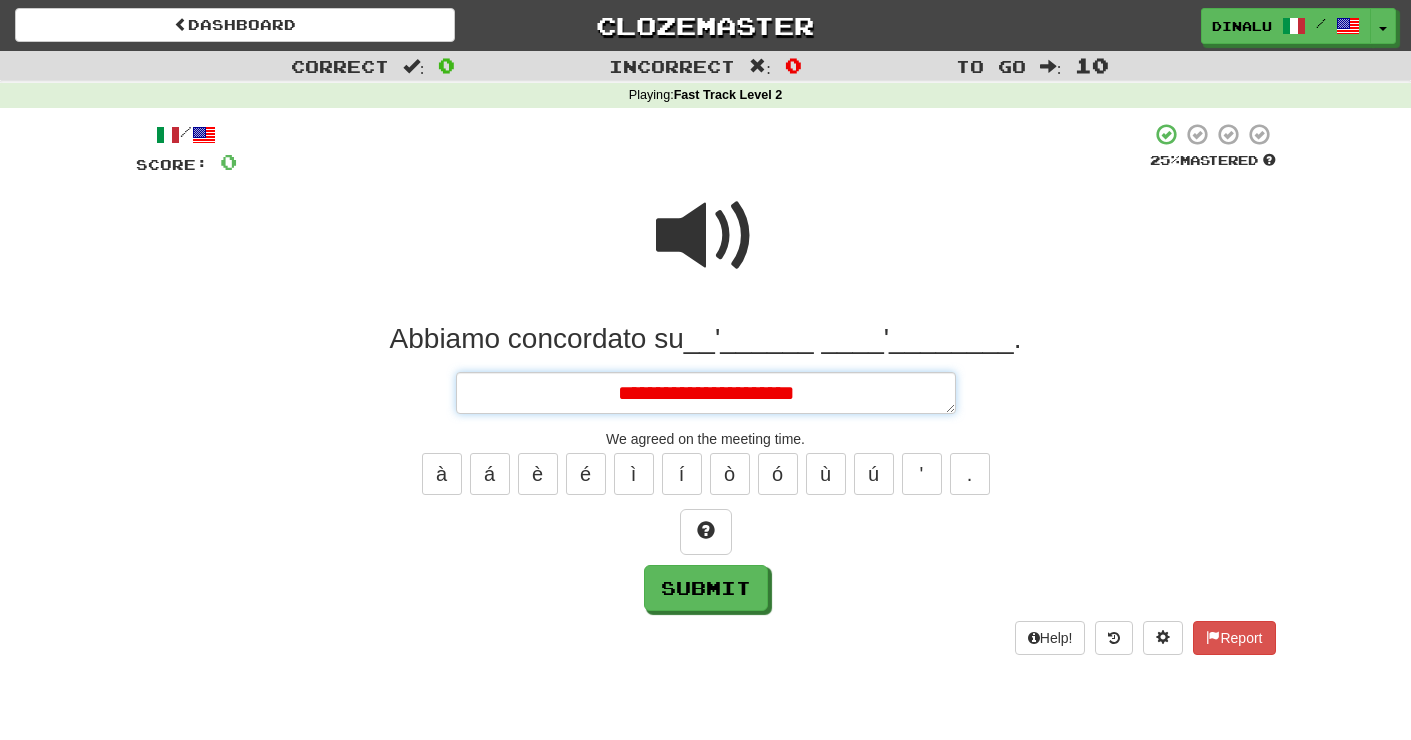 type on "*" 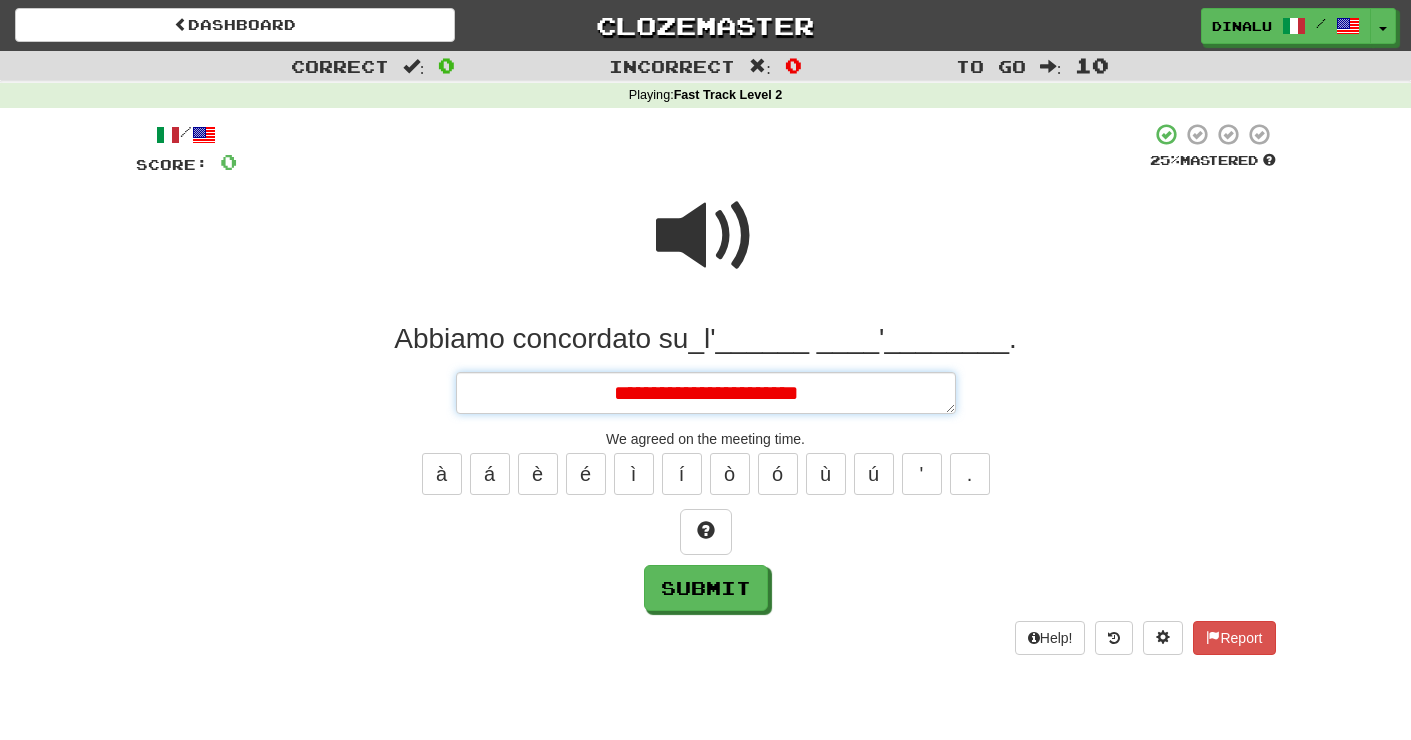 type on "*" 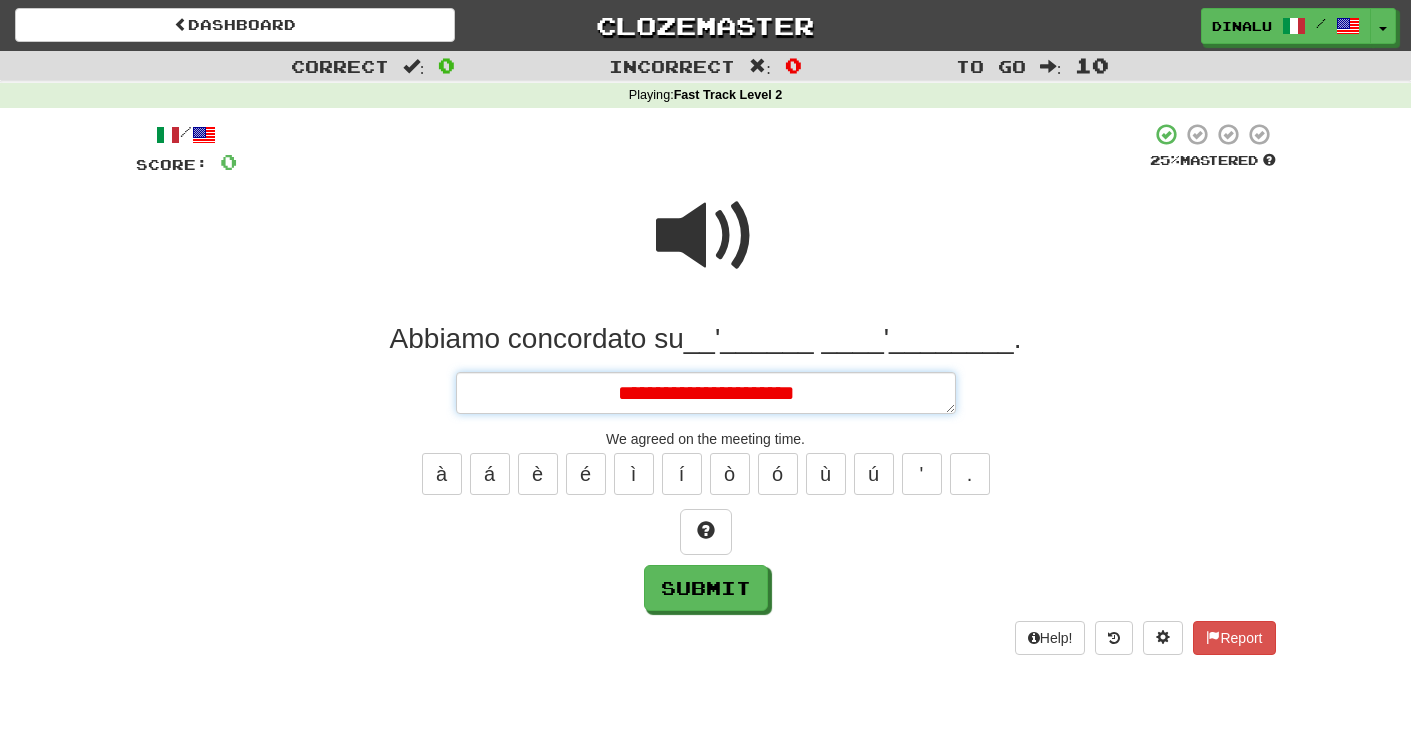 type on "*" 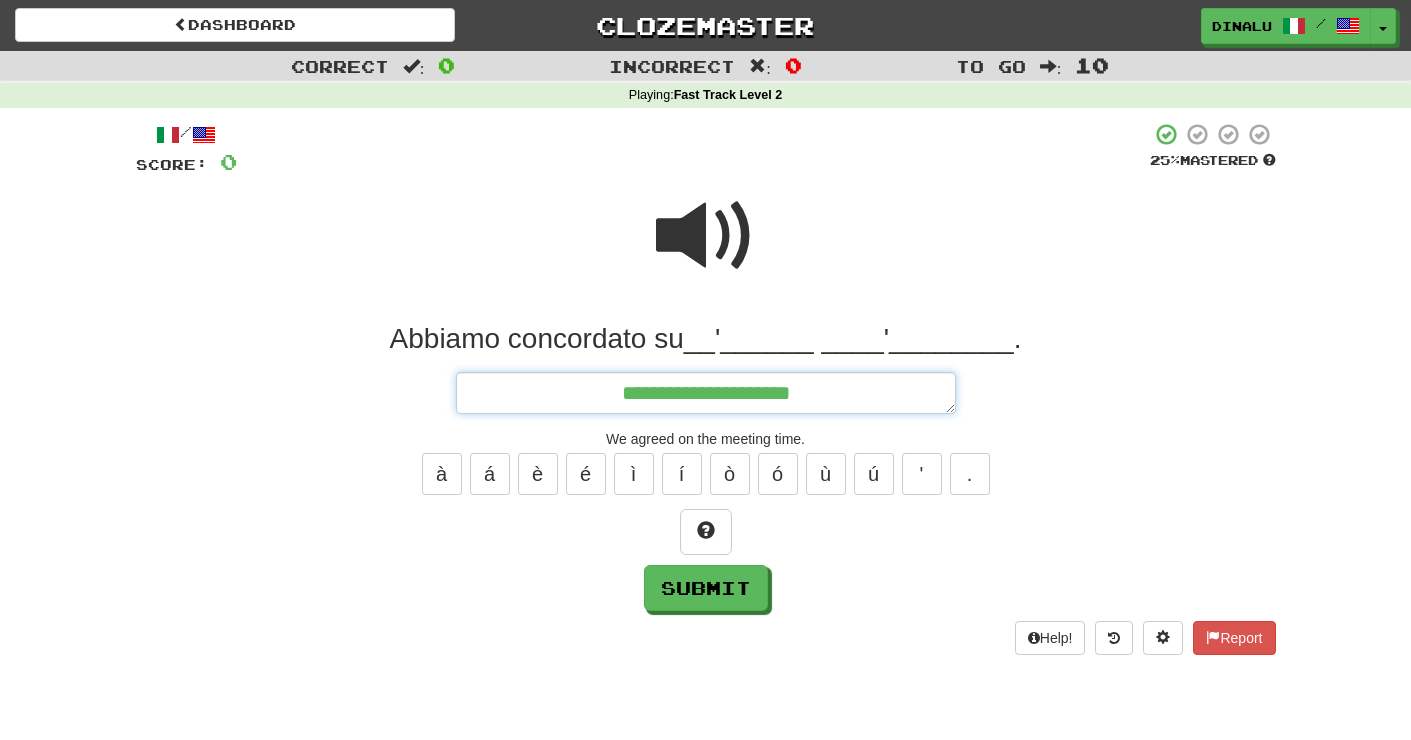 type on "*" 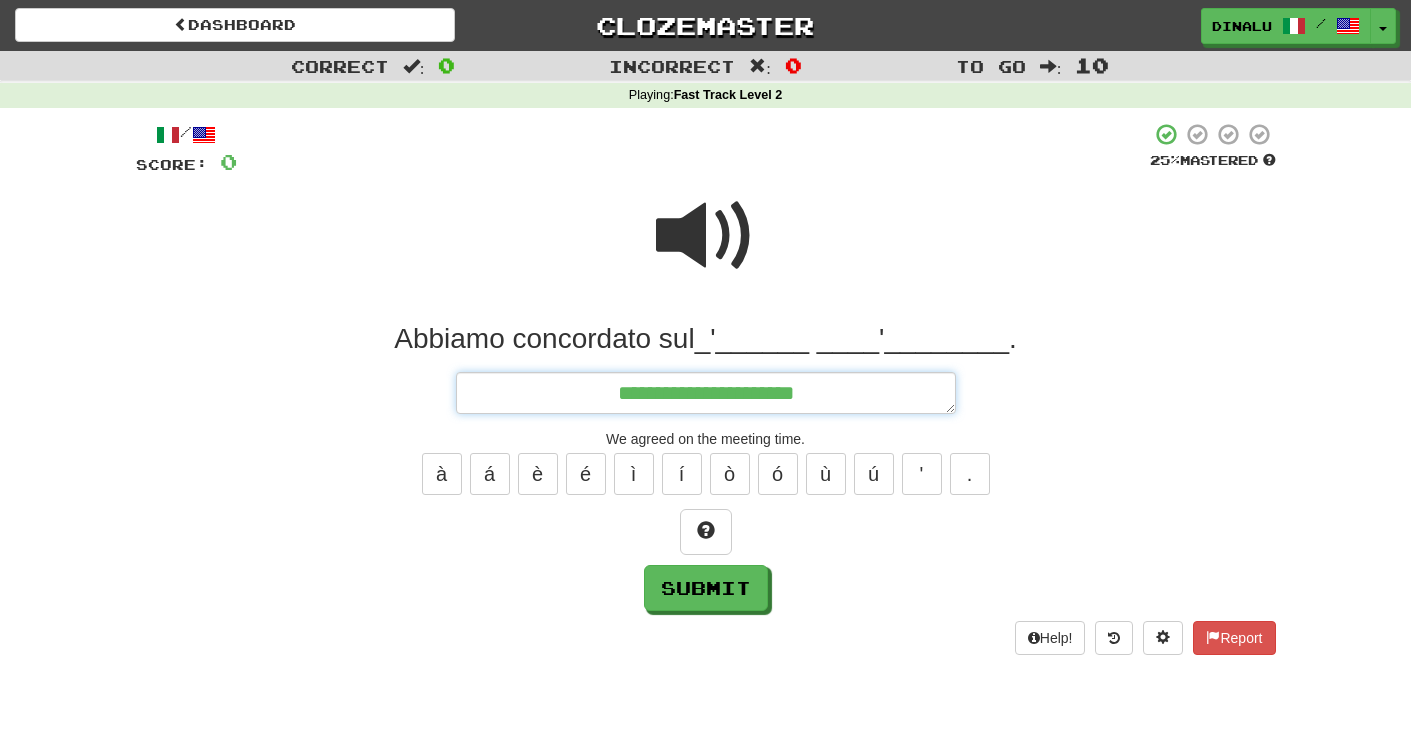 type on "*" 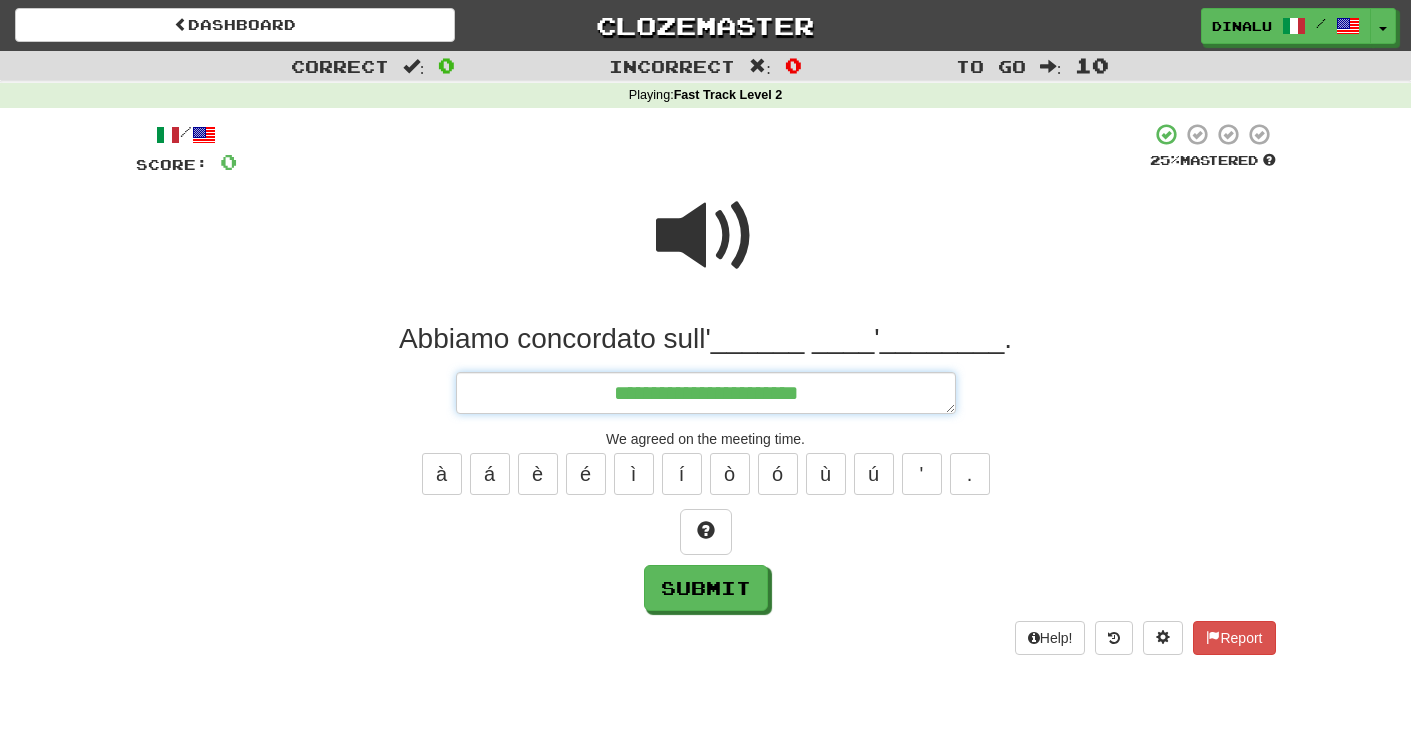 type on "**********" 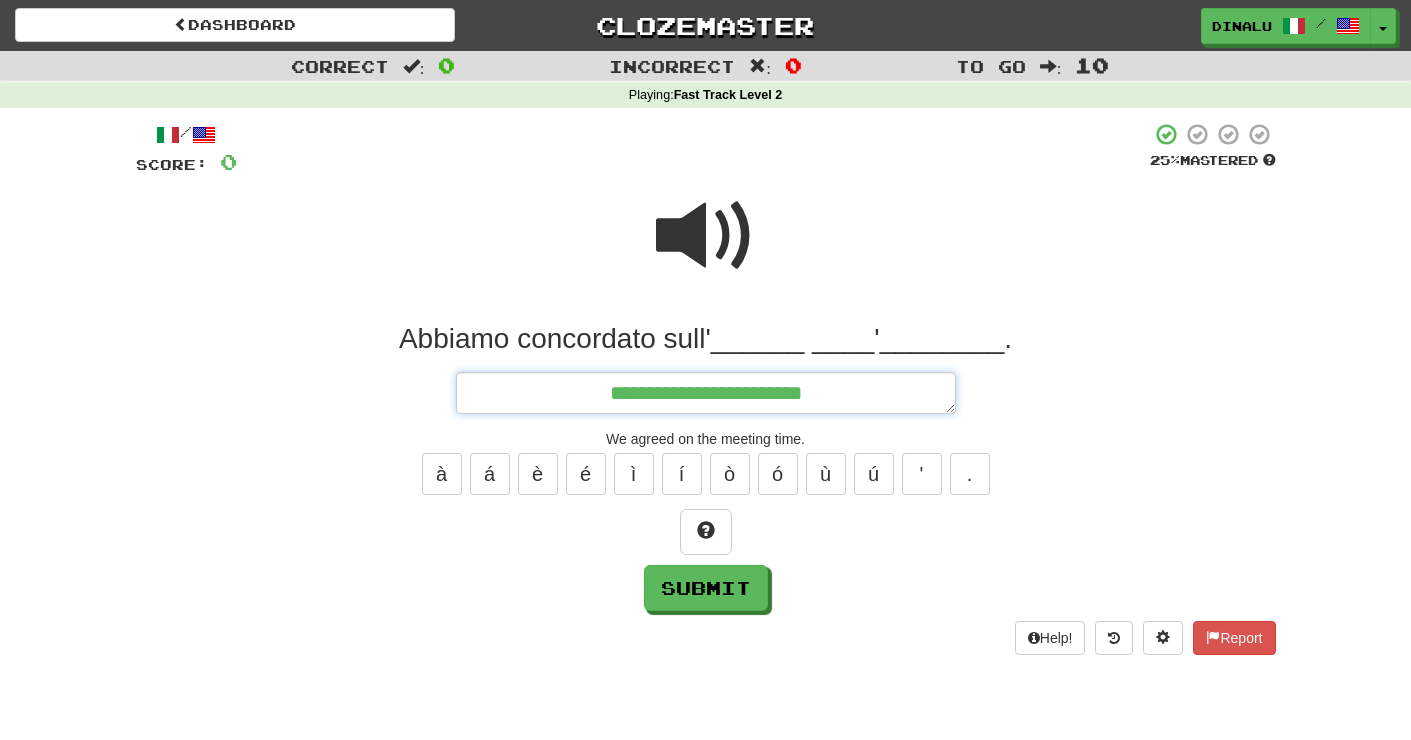type on "*" 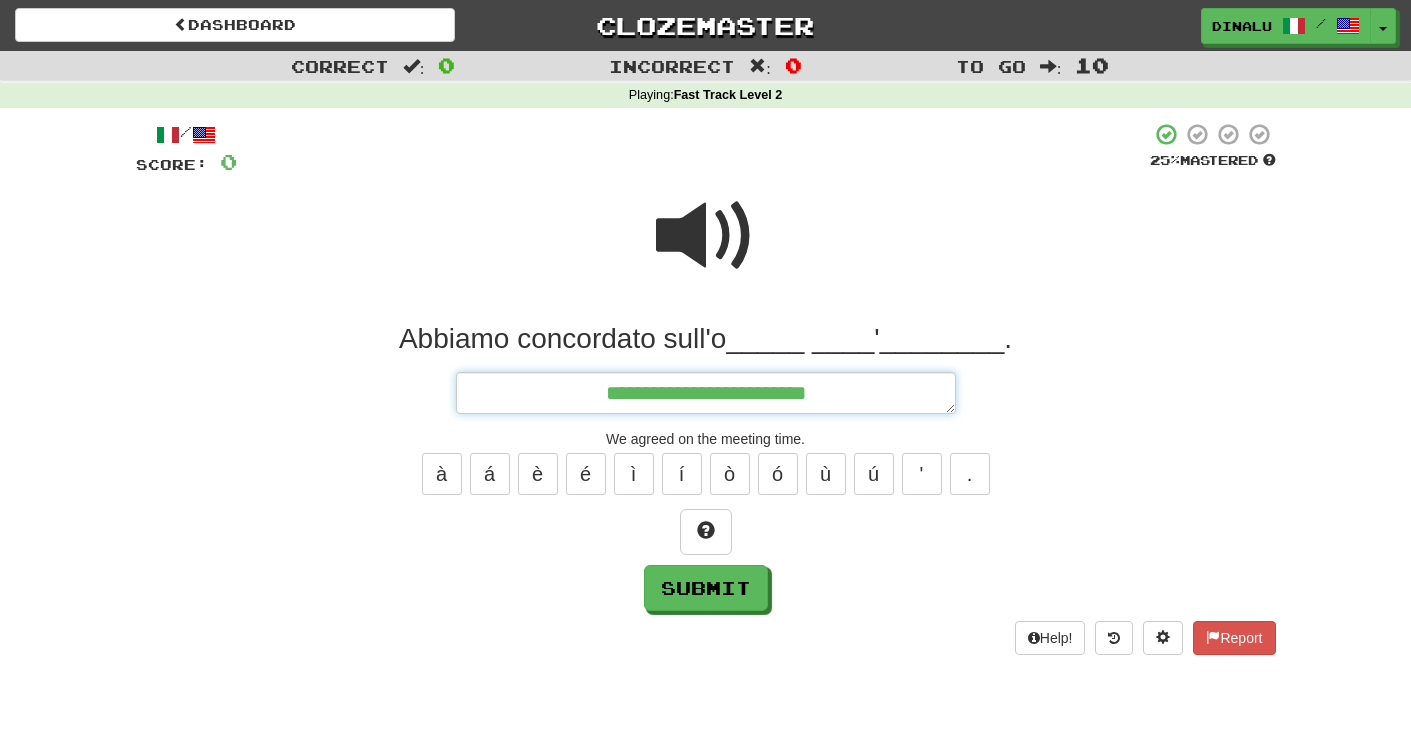 type on "*" 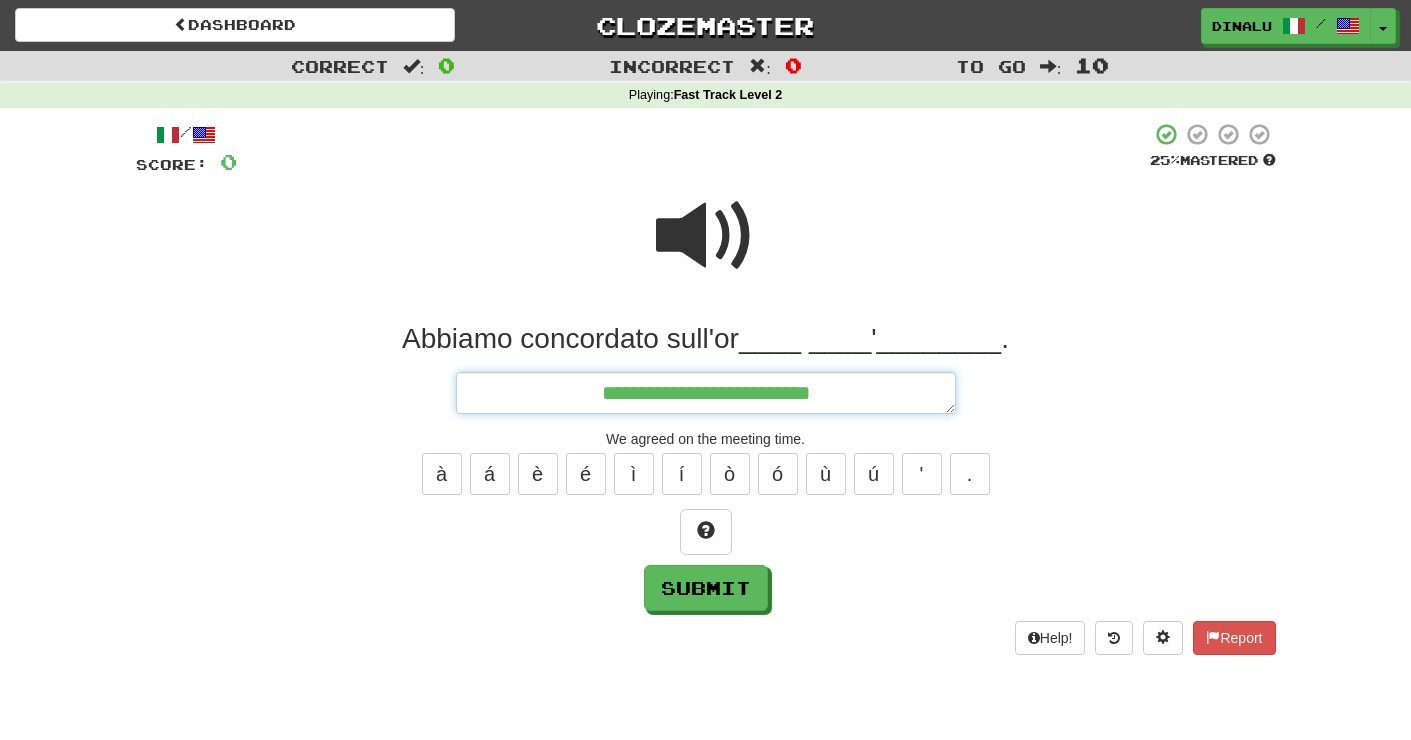 type on "*" 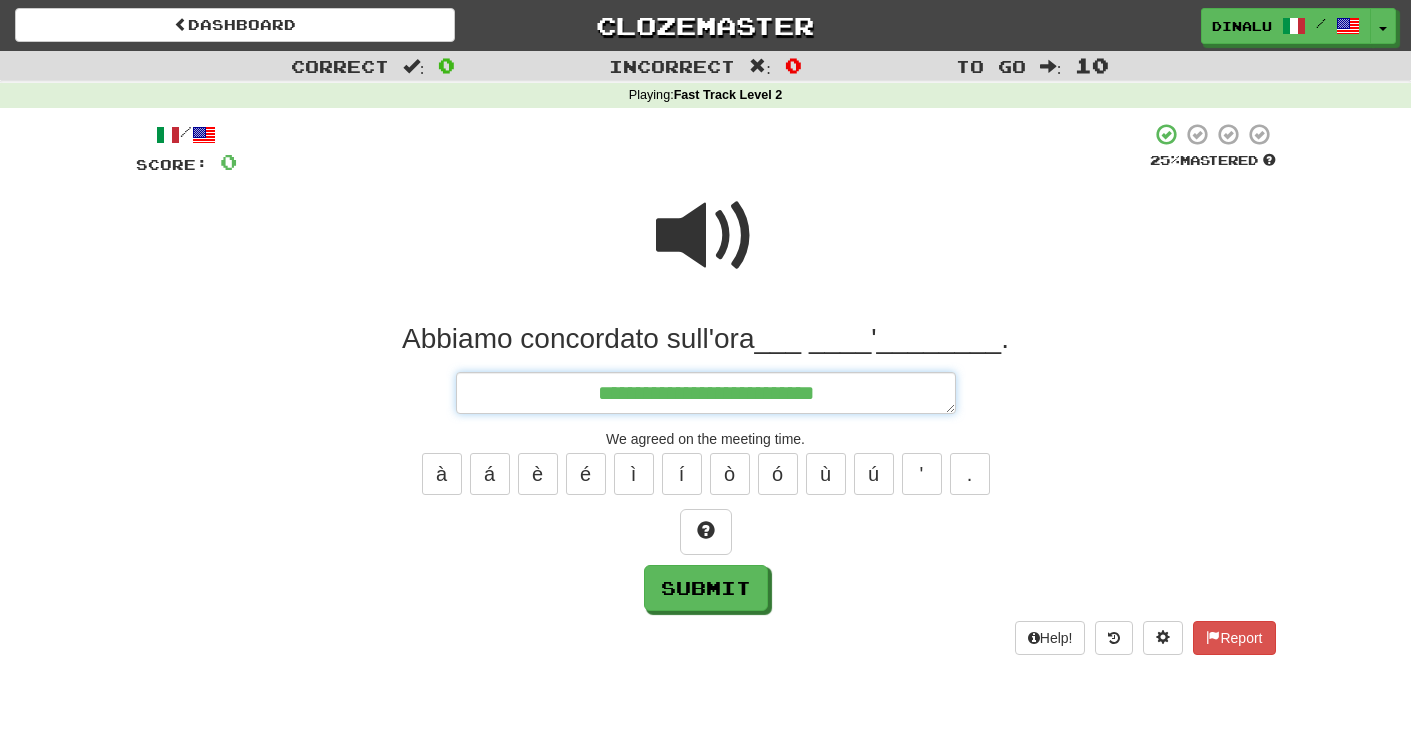 type on "*" 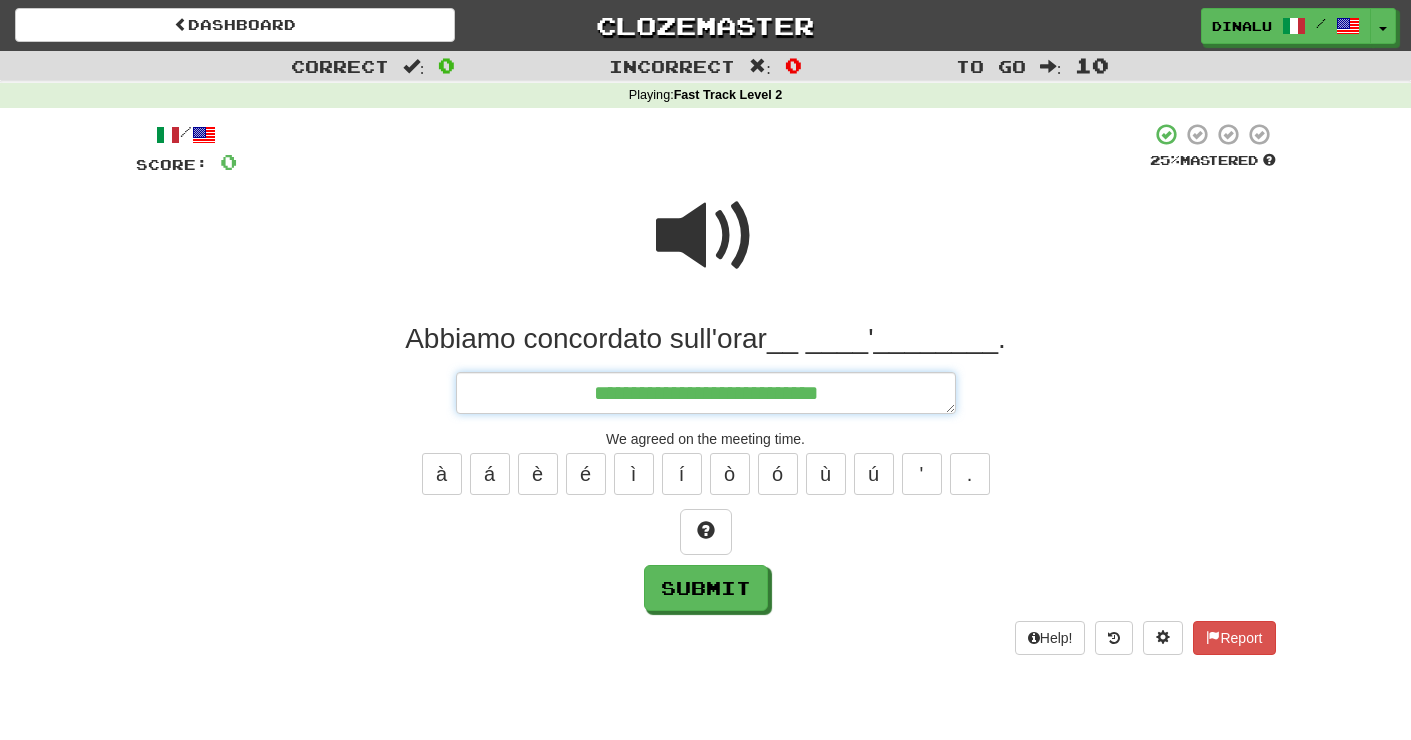 type on "*" 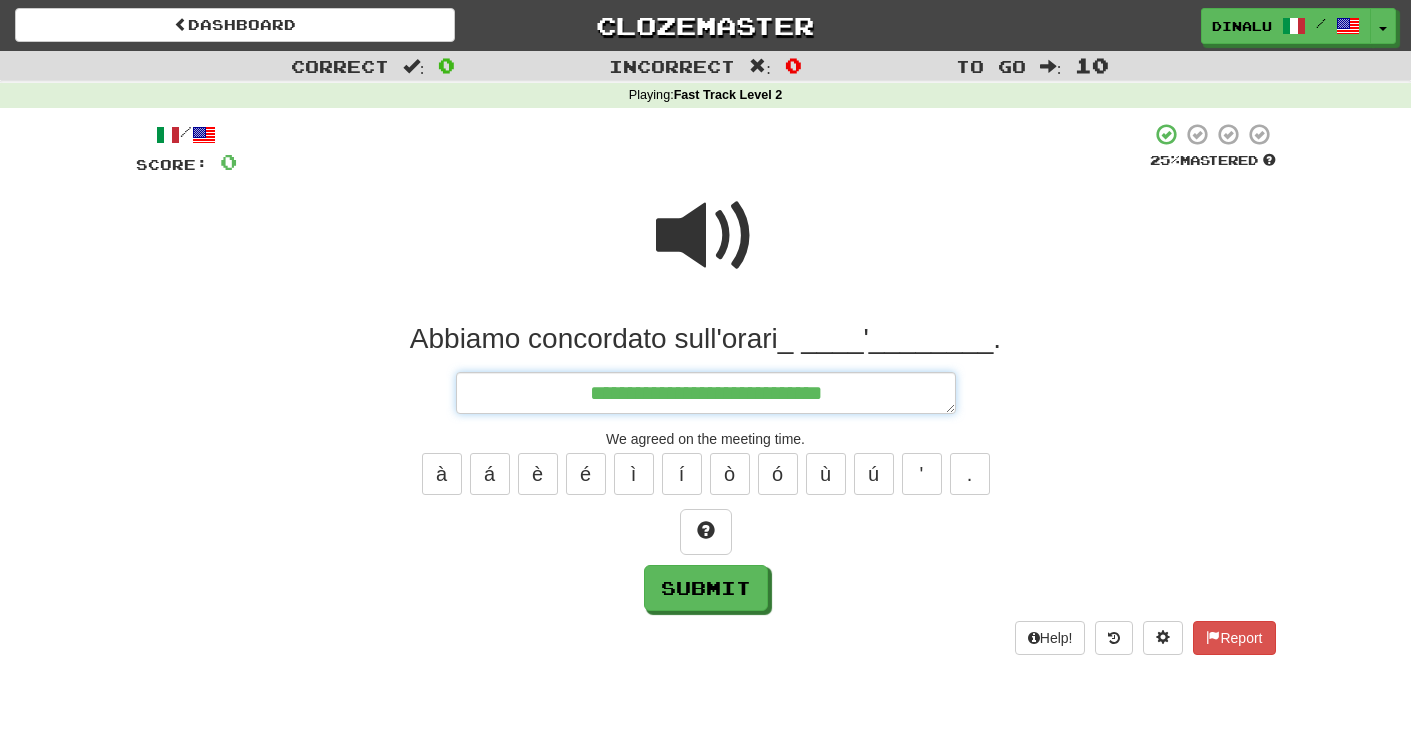 type on "*" 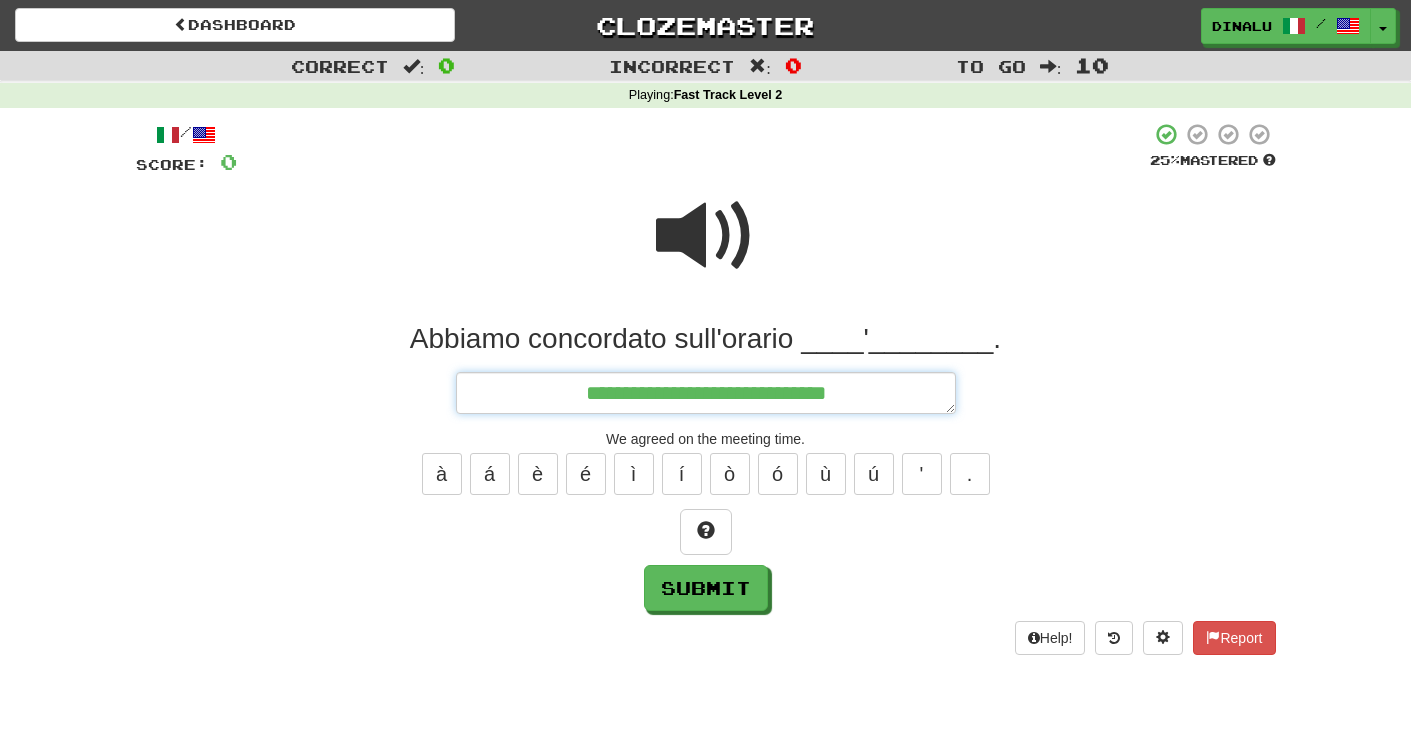 type on "*" 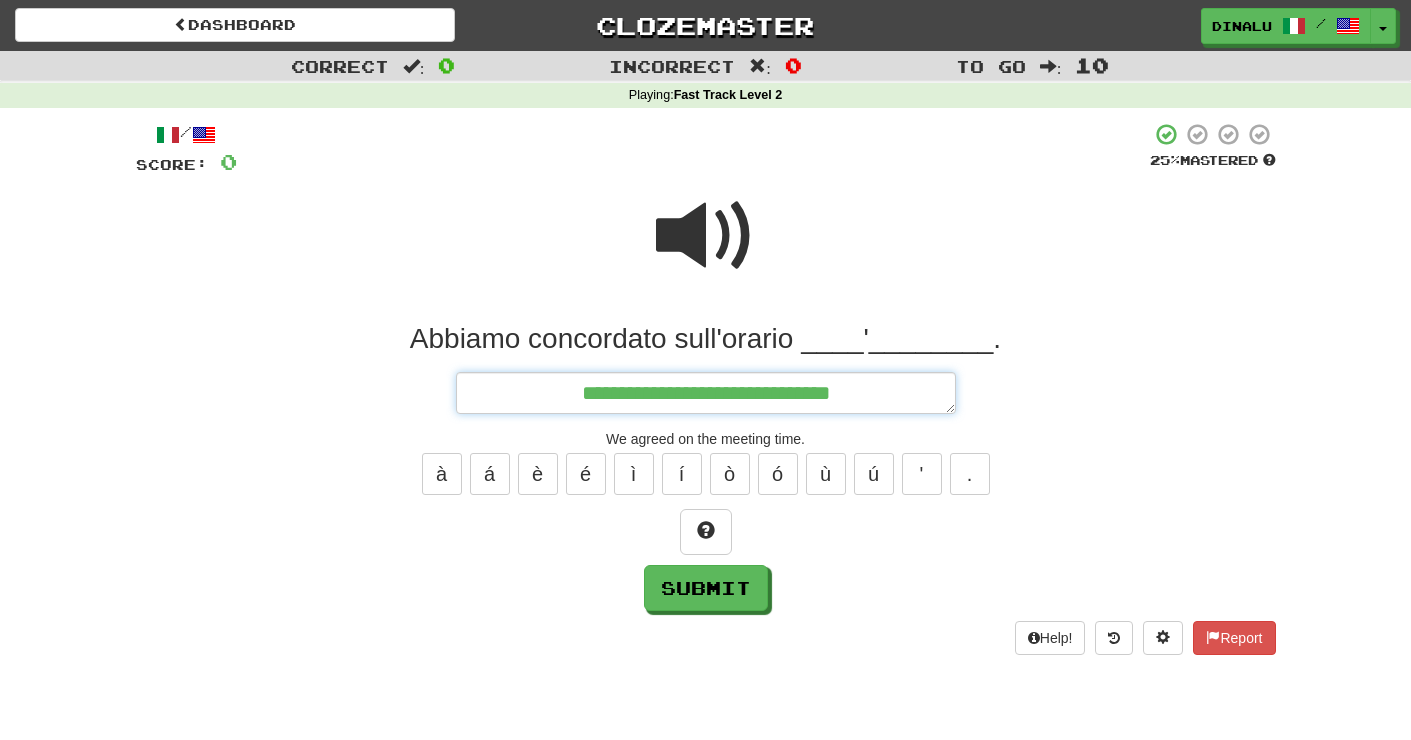 type on "*" 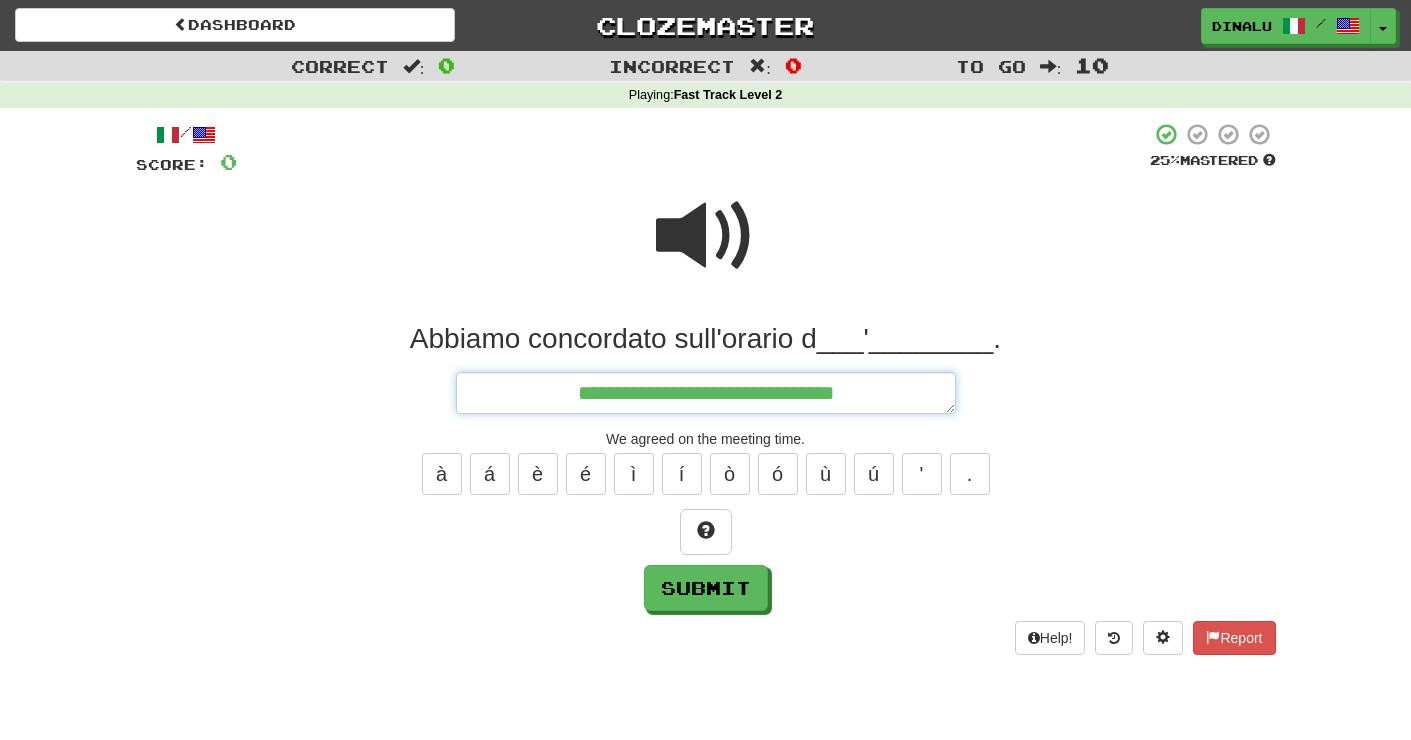 type on "**********" 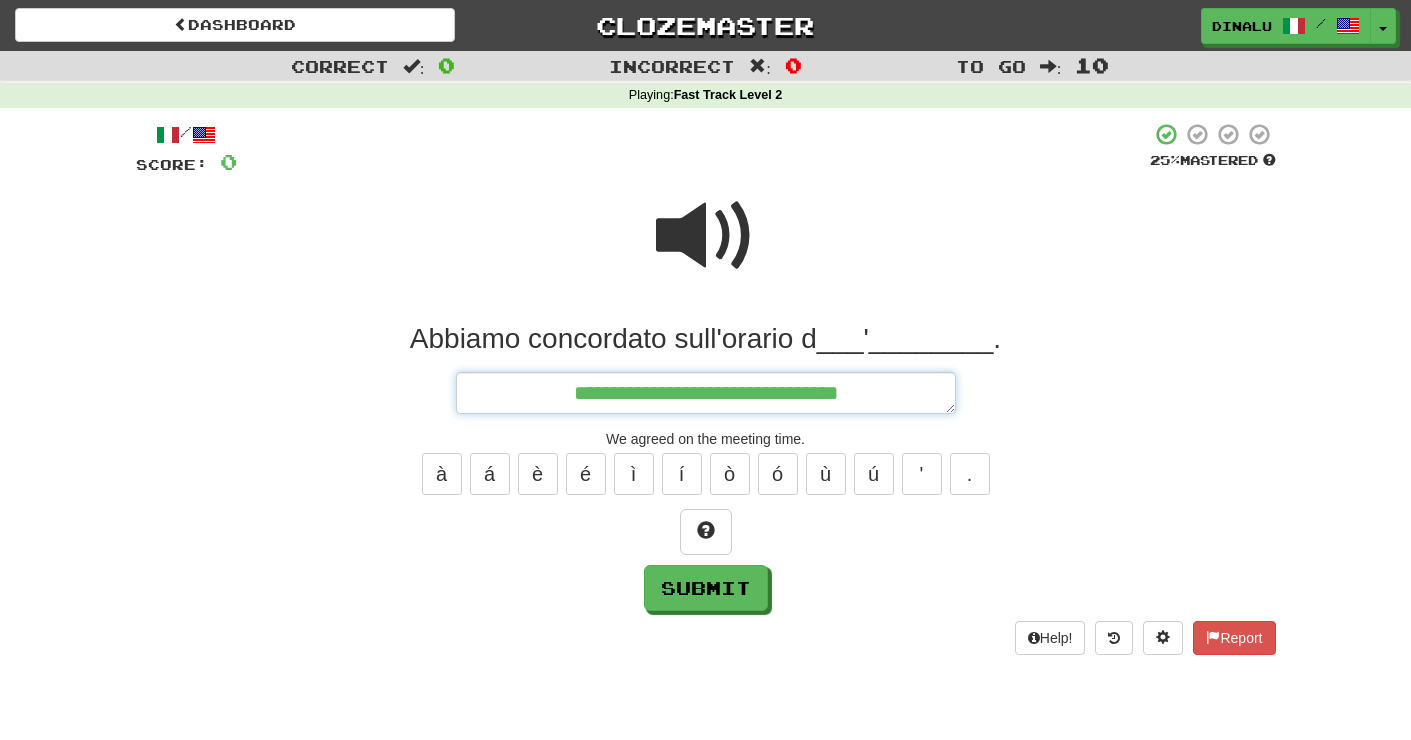 type on "*" 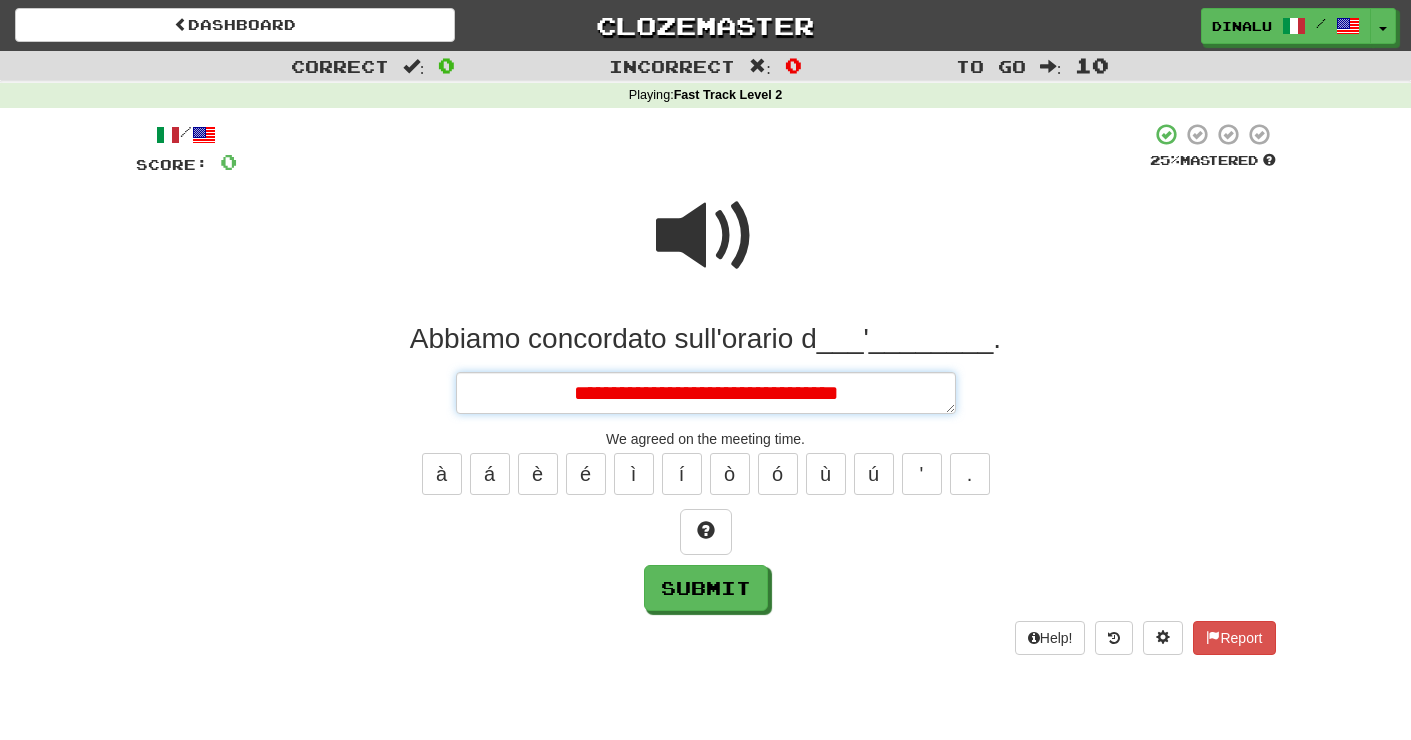 type on "**********" 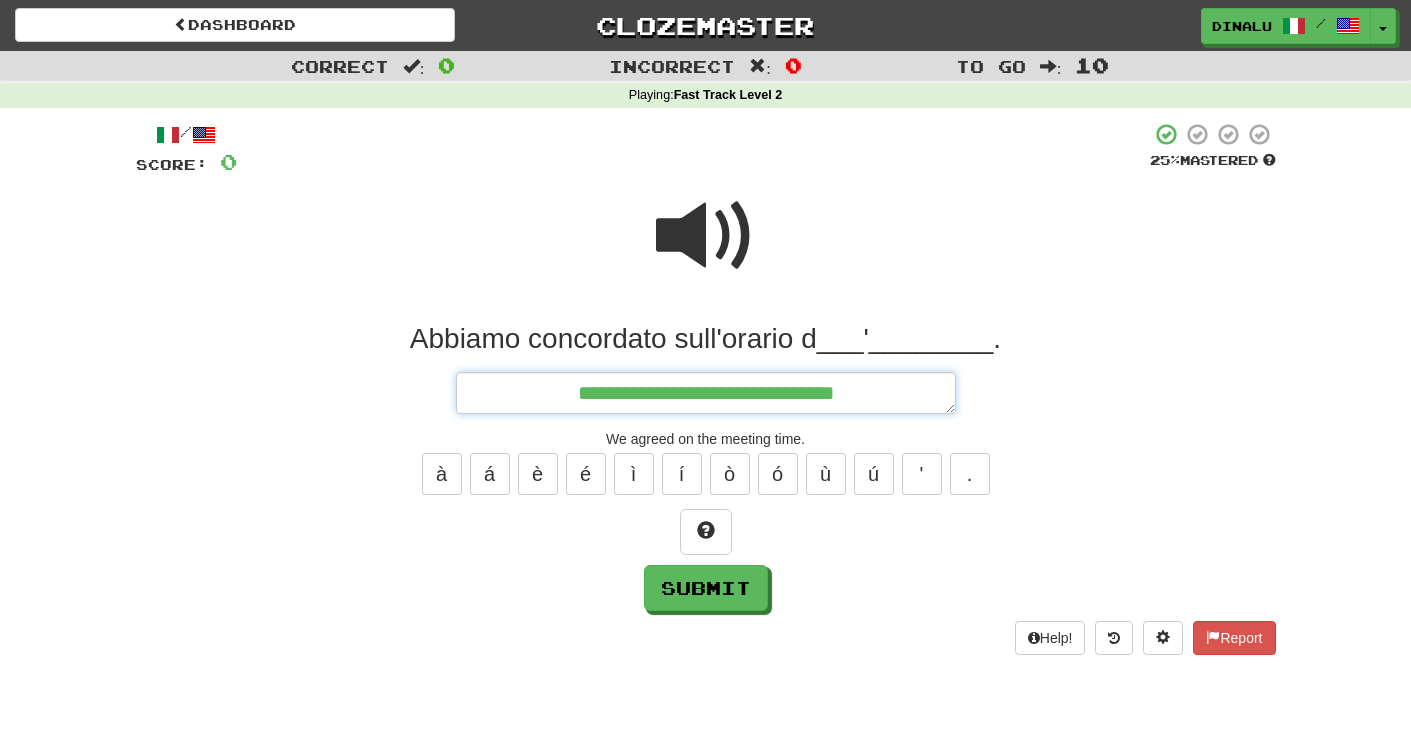 type on "*" 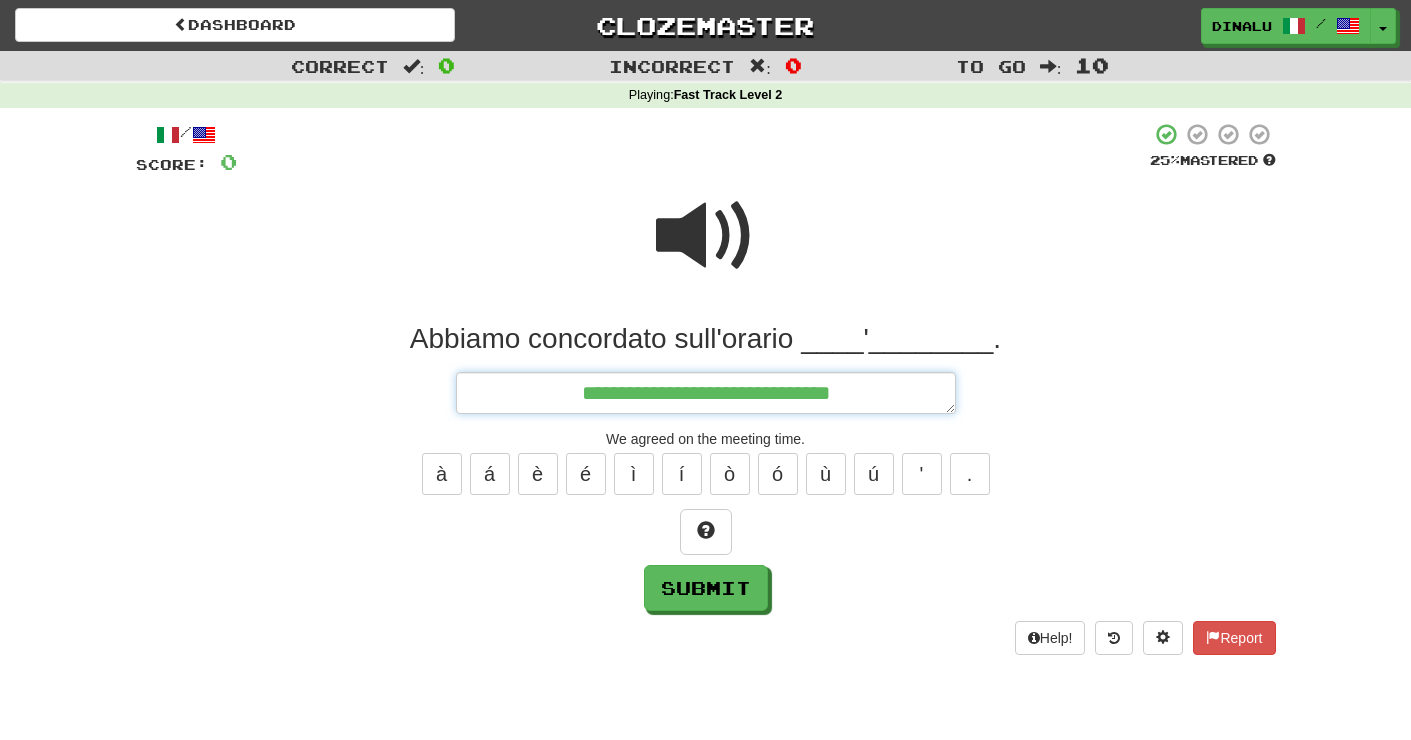 type on "*" 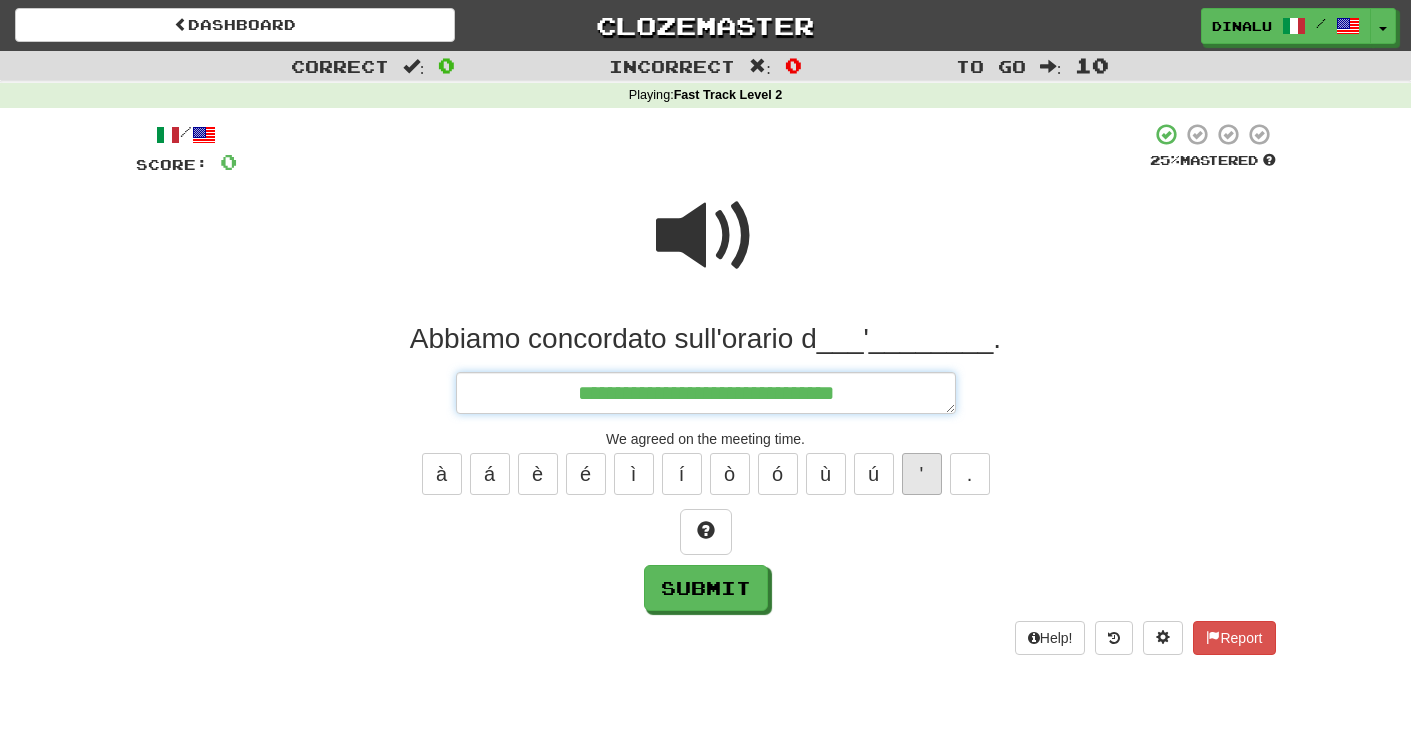 type on "**********" 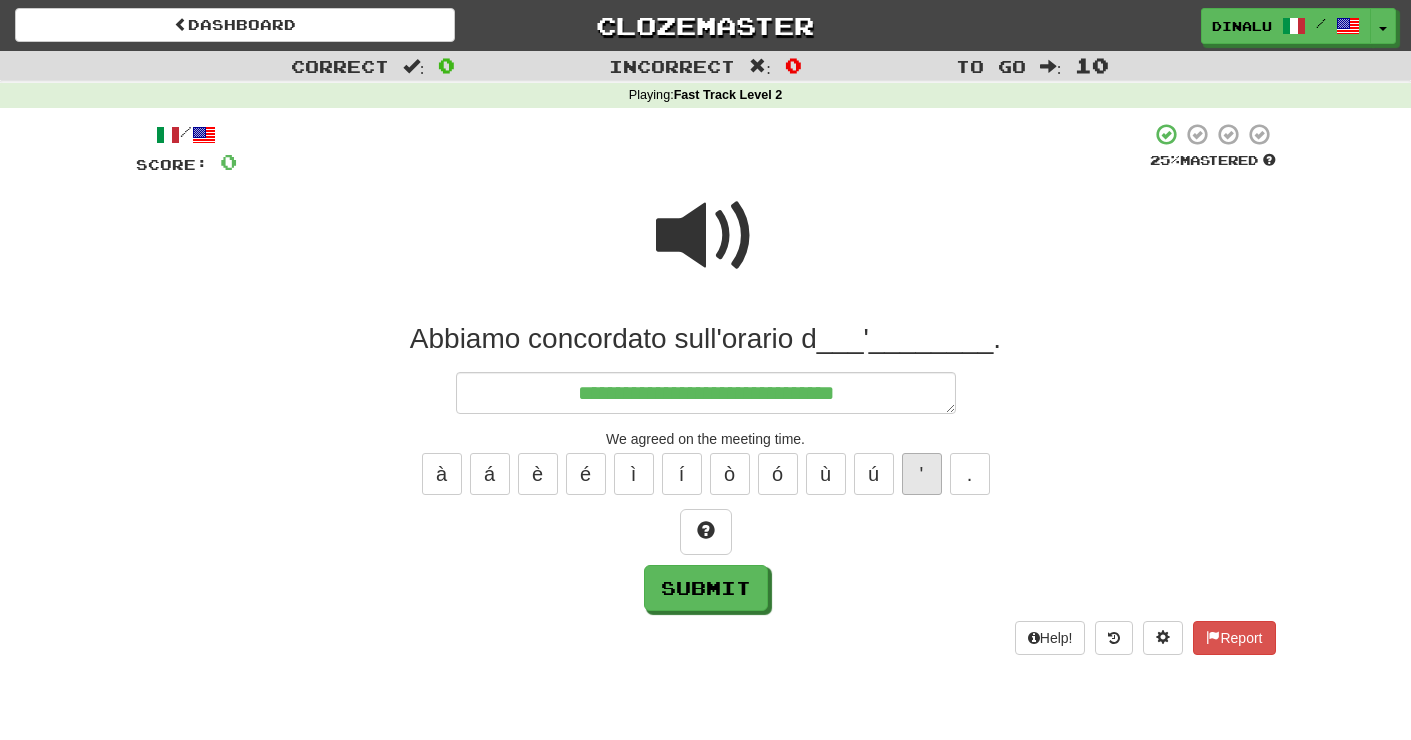 click on "'" at bounding box center [922, 474] 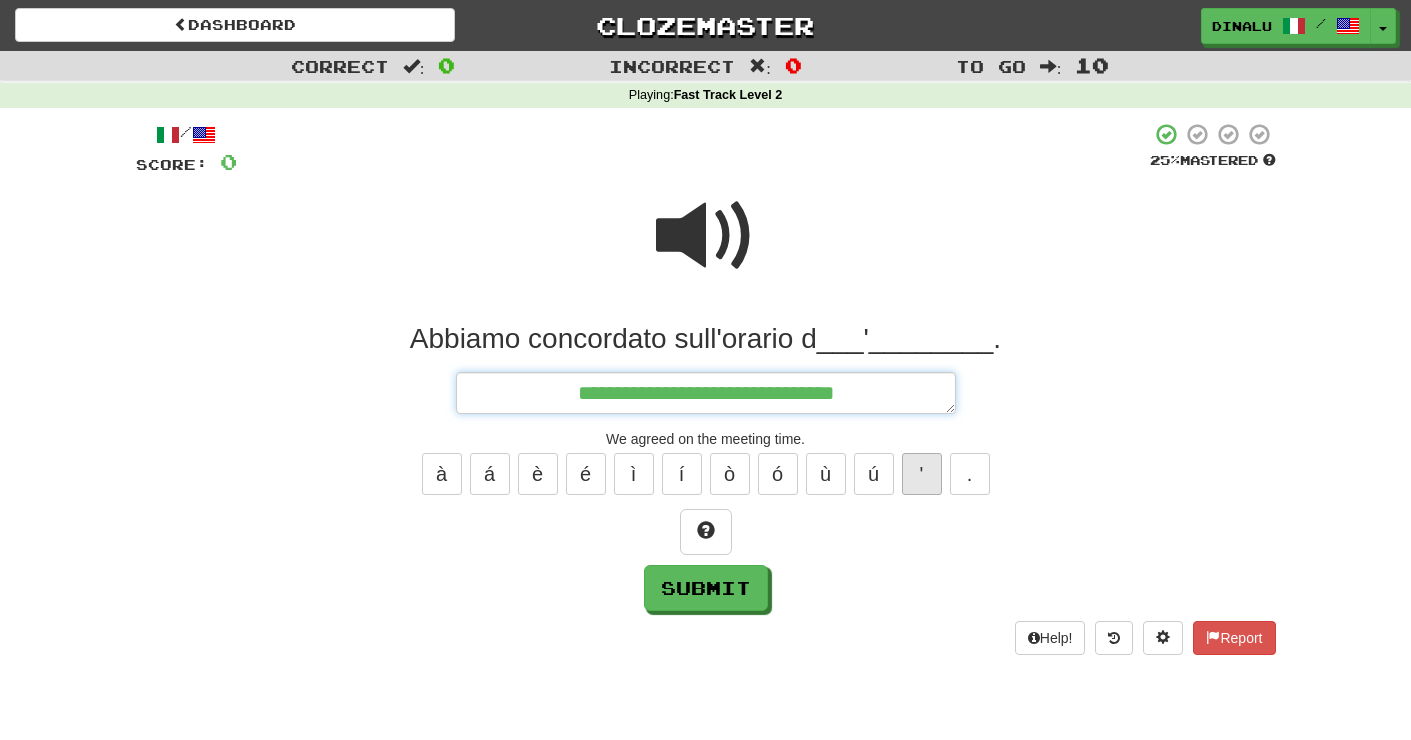 type on "*" 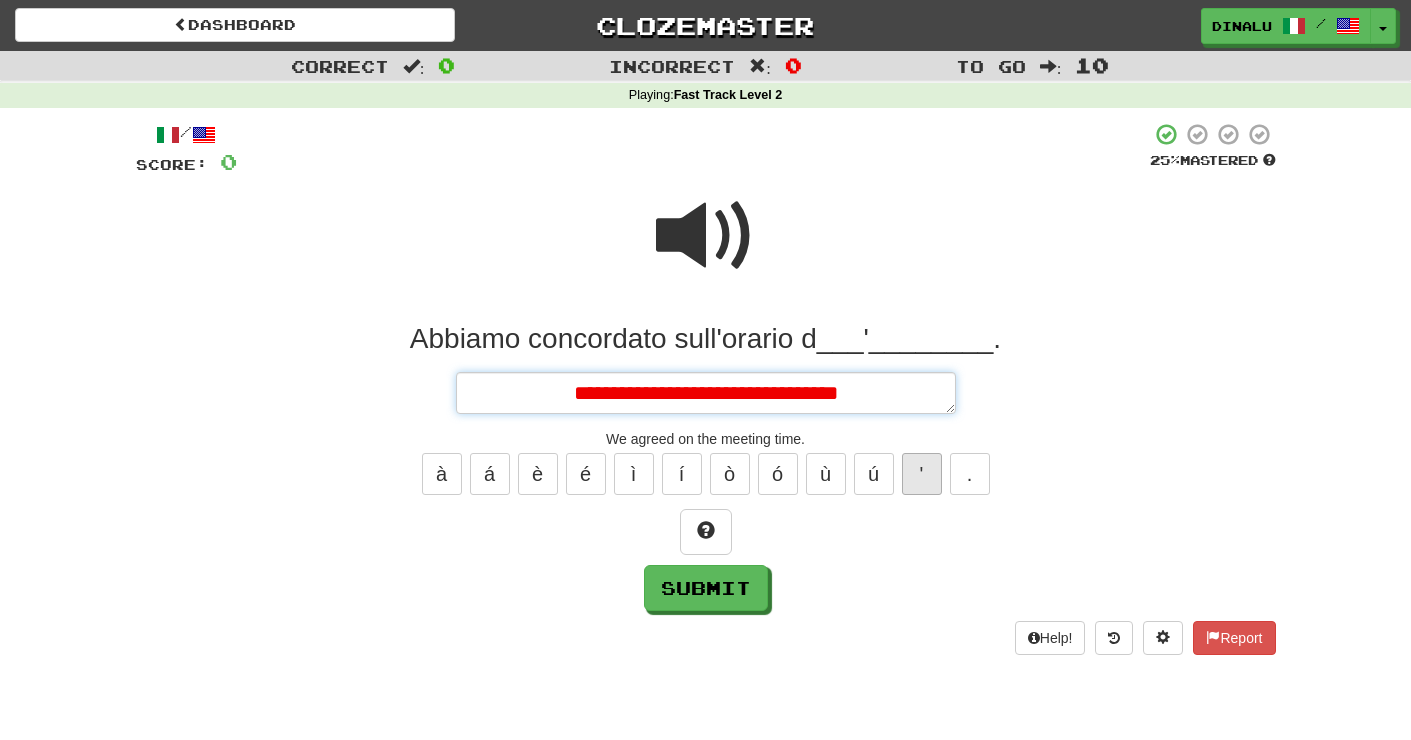 type on "*" 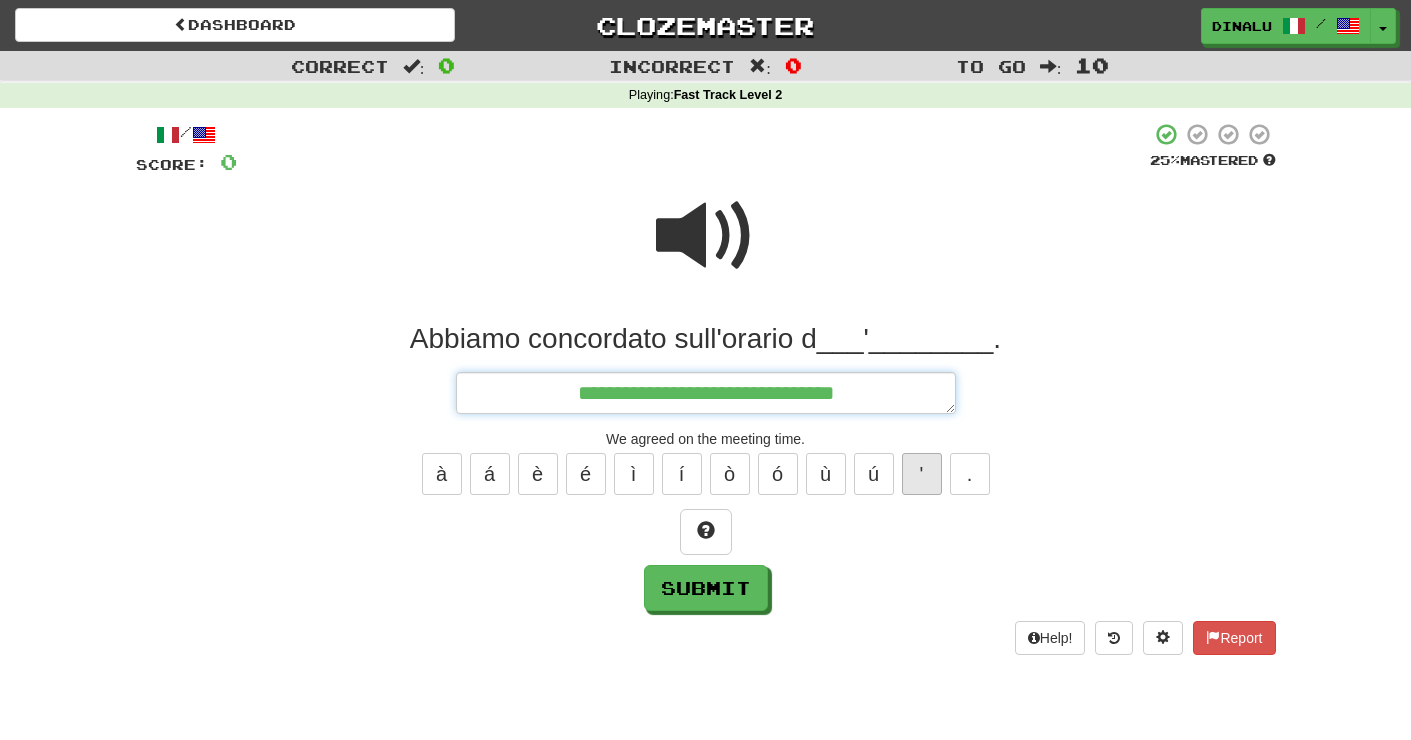 type on "*" 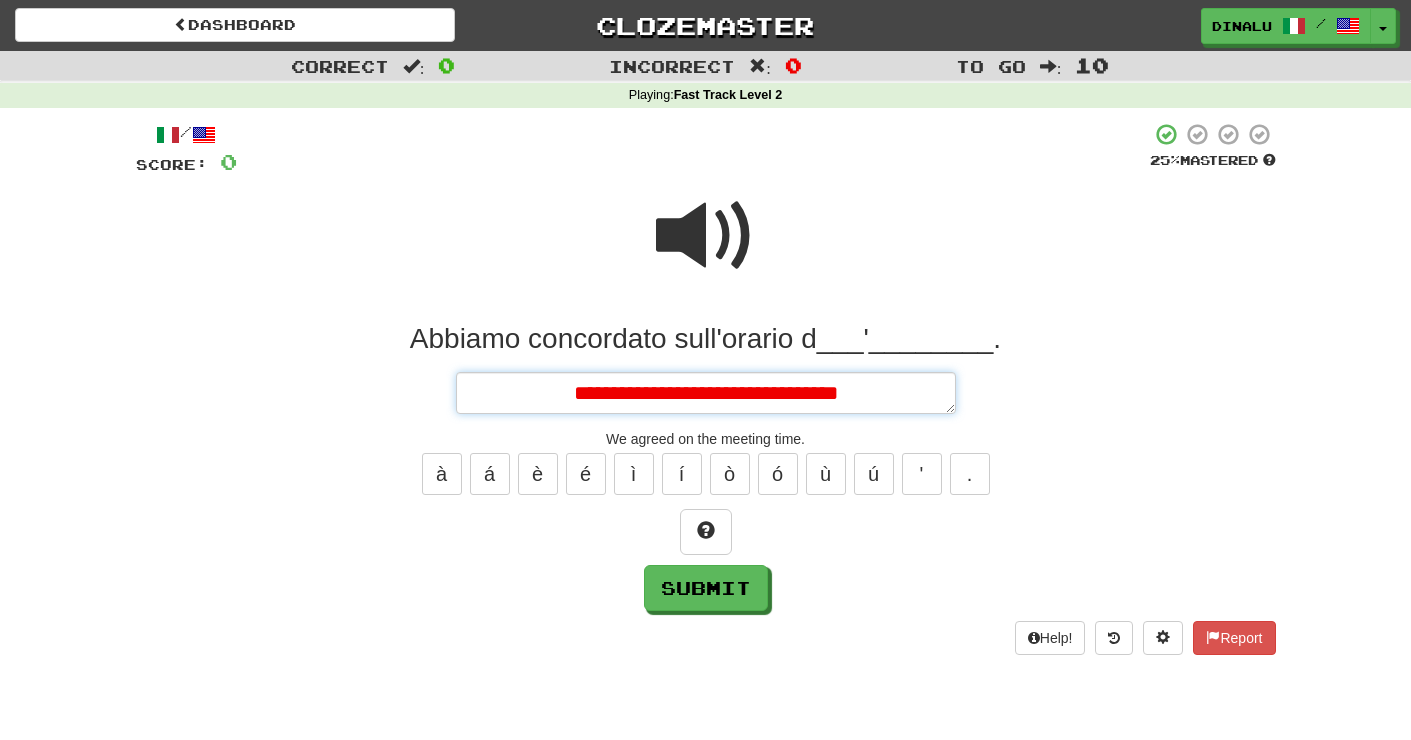 type on "**********" 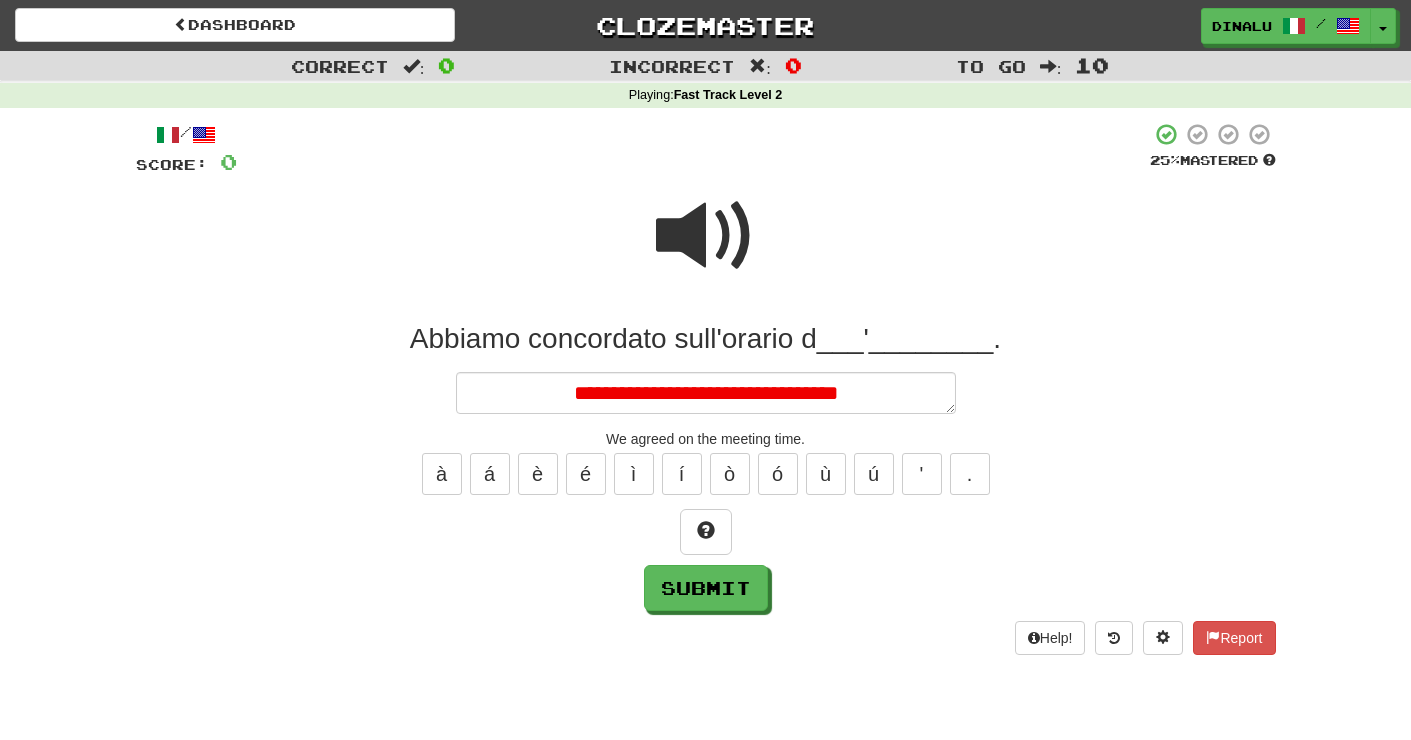 click at bounding box center [706, 236] 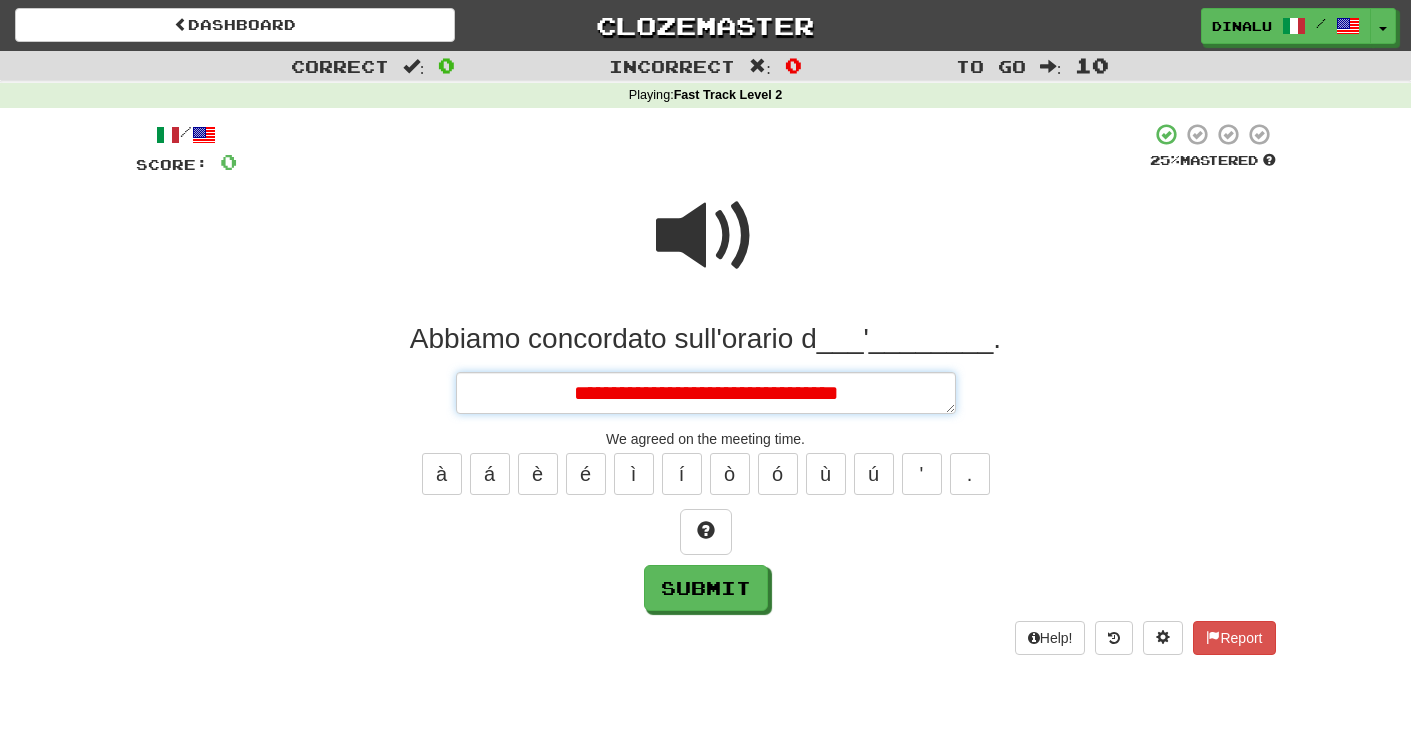 click on "**********" at bounding box center [706, 393] 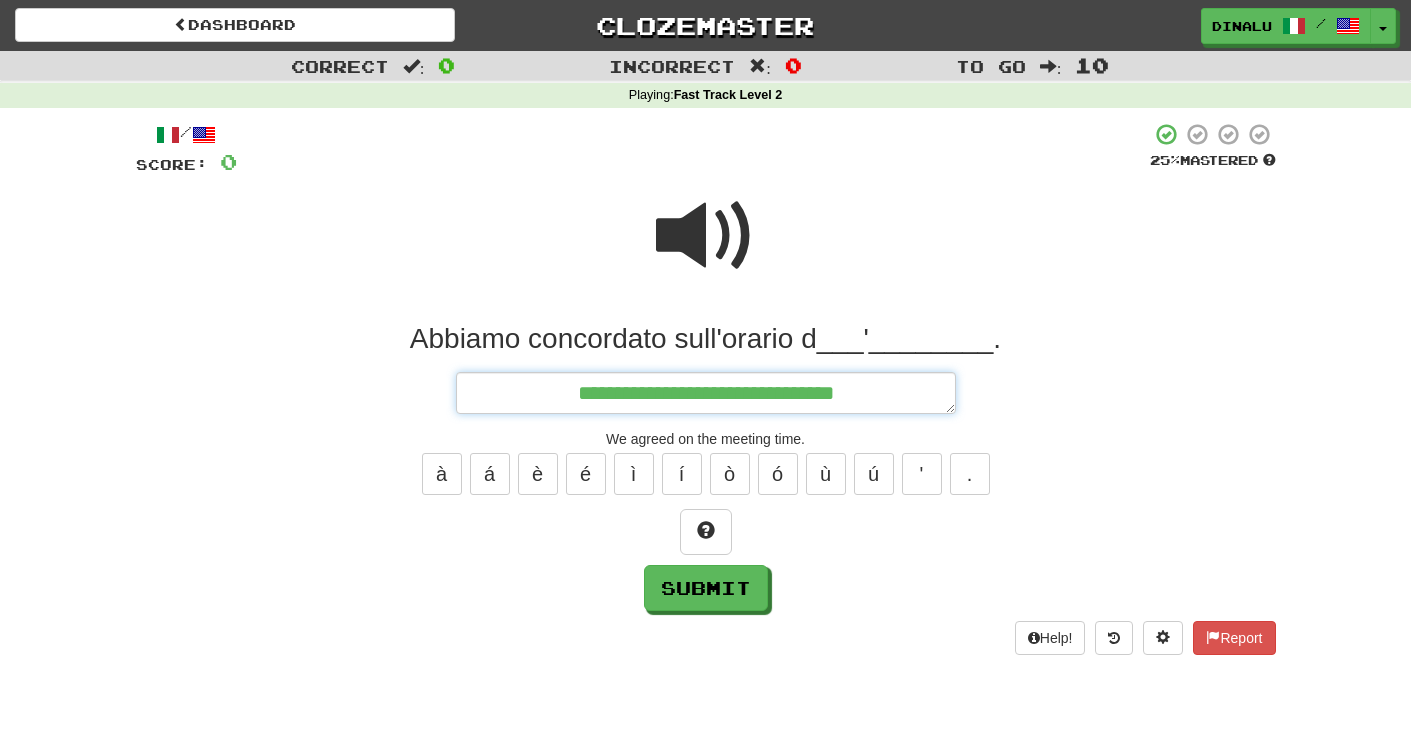 type on "*" 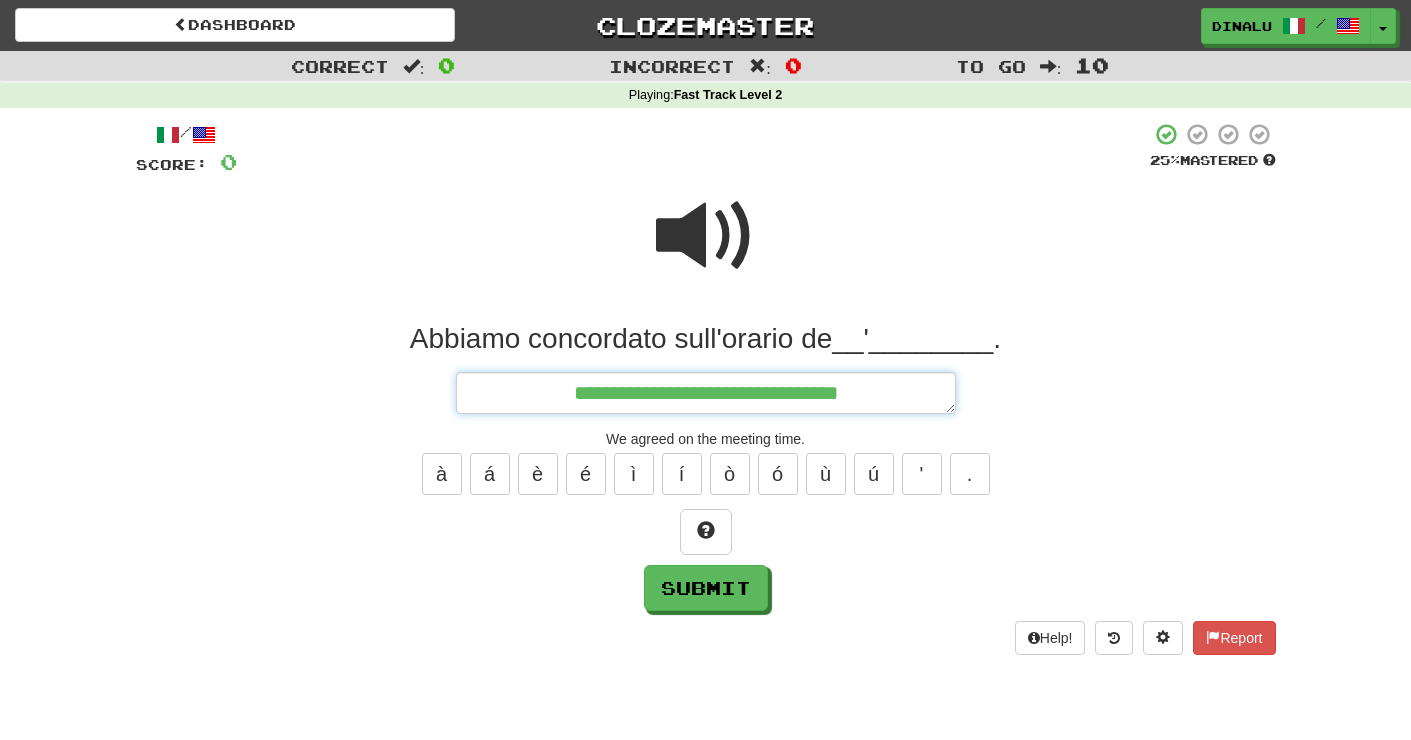 type on "*" 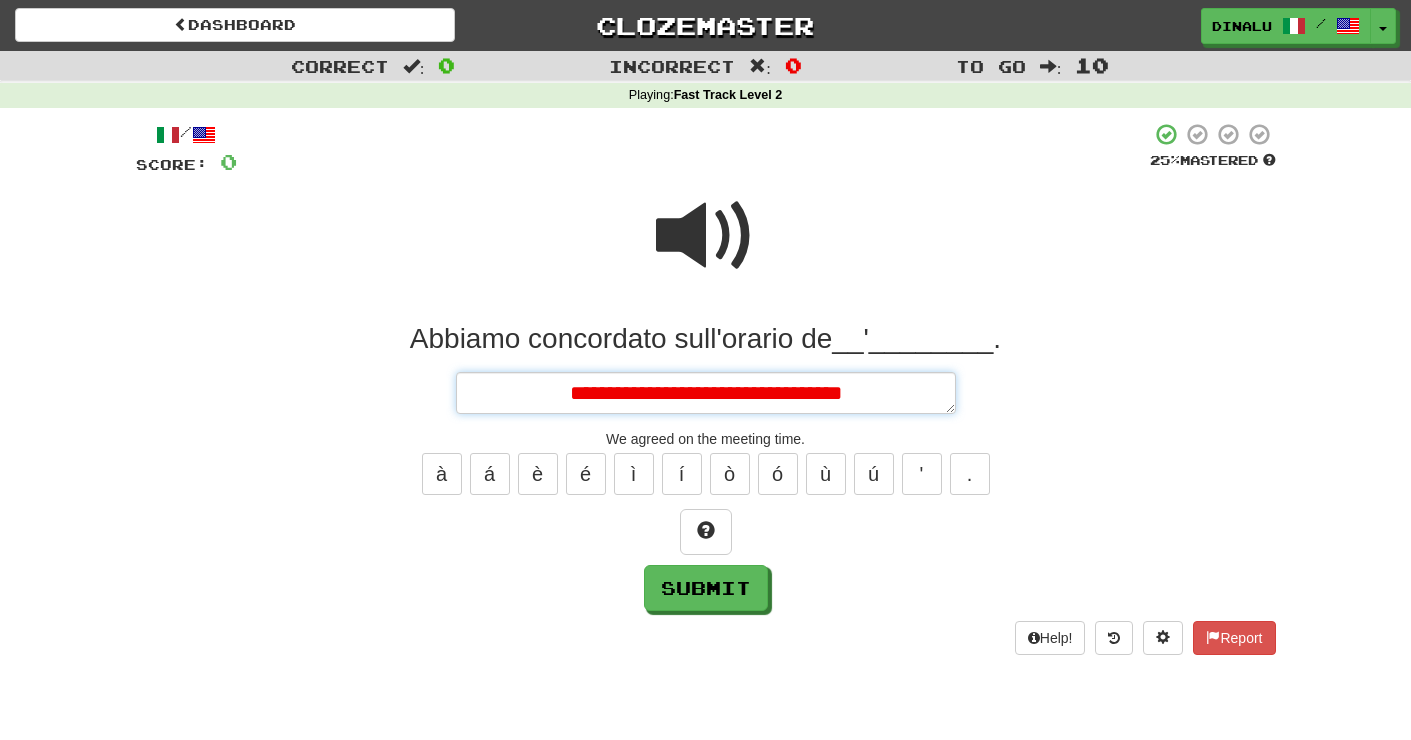 type on "*" 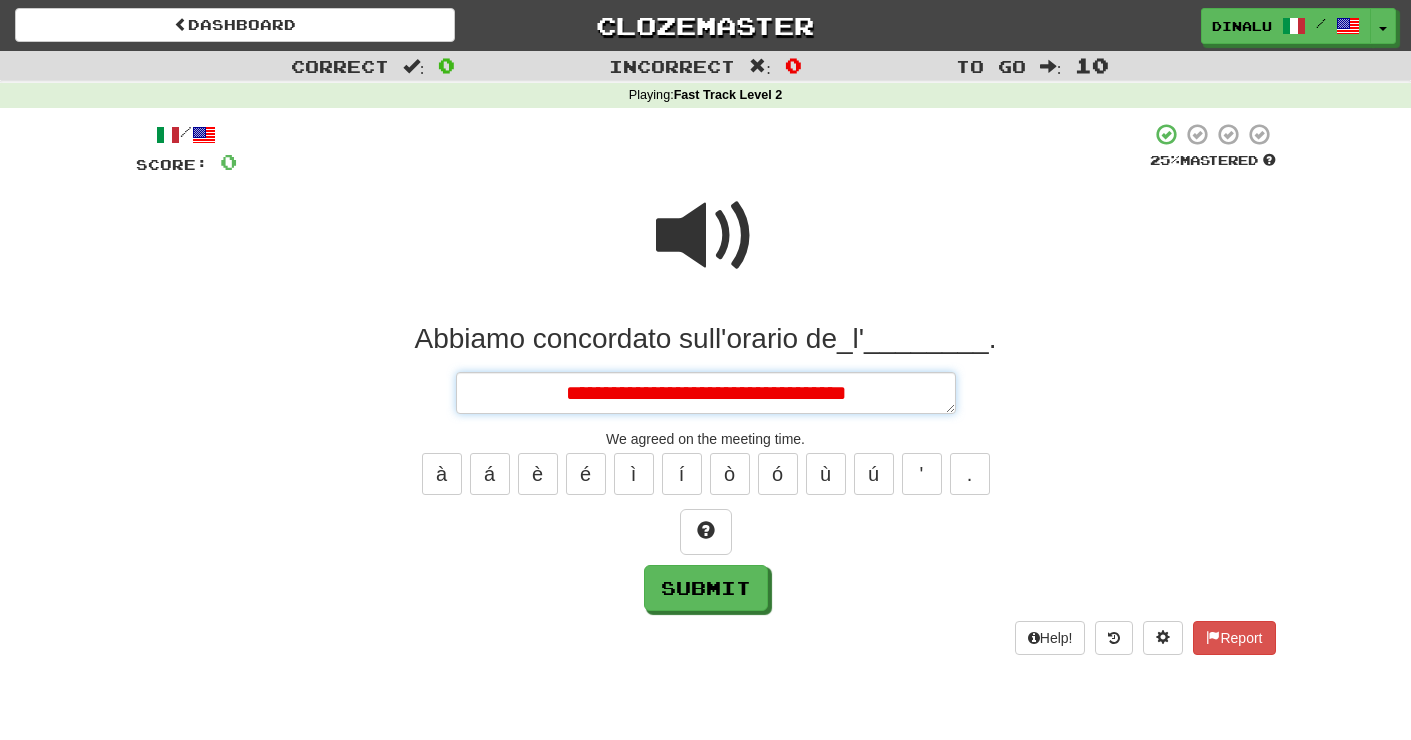 type on "*" 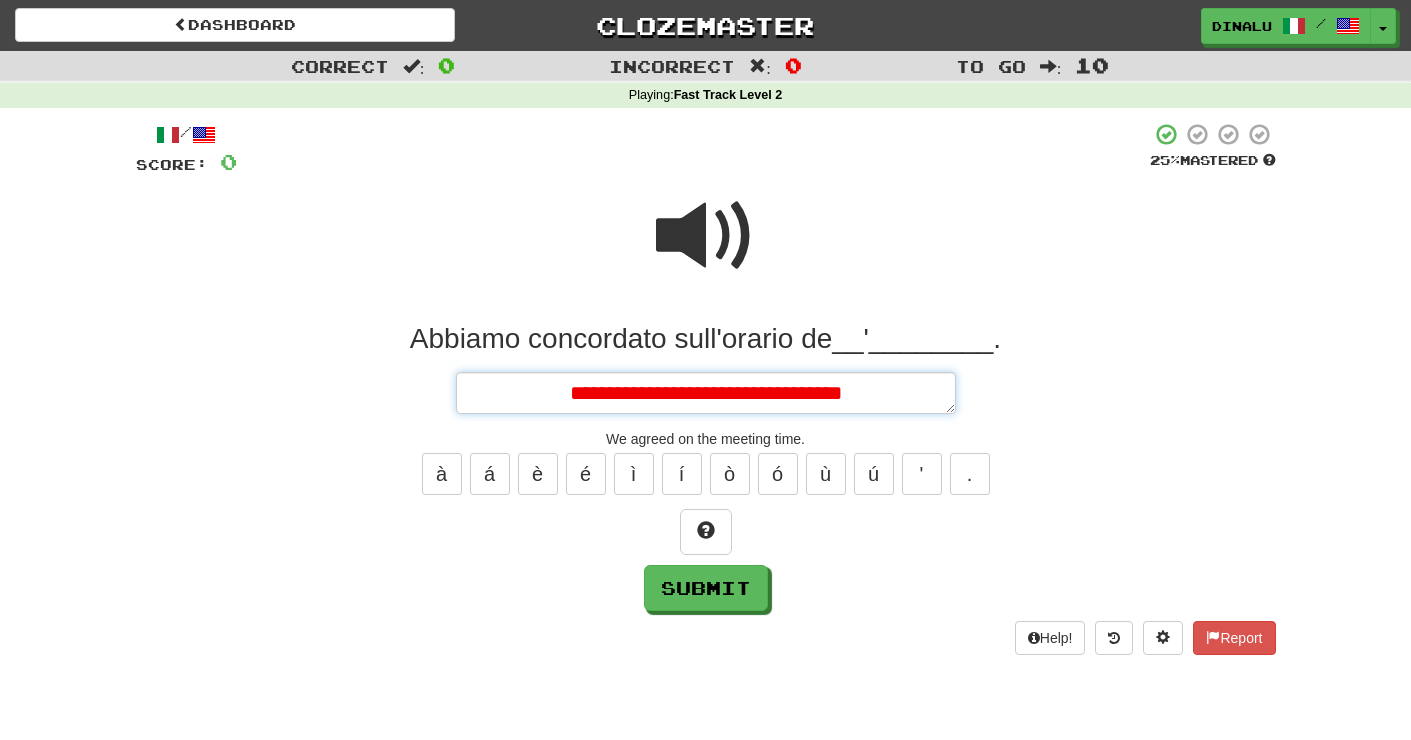 type on "*" 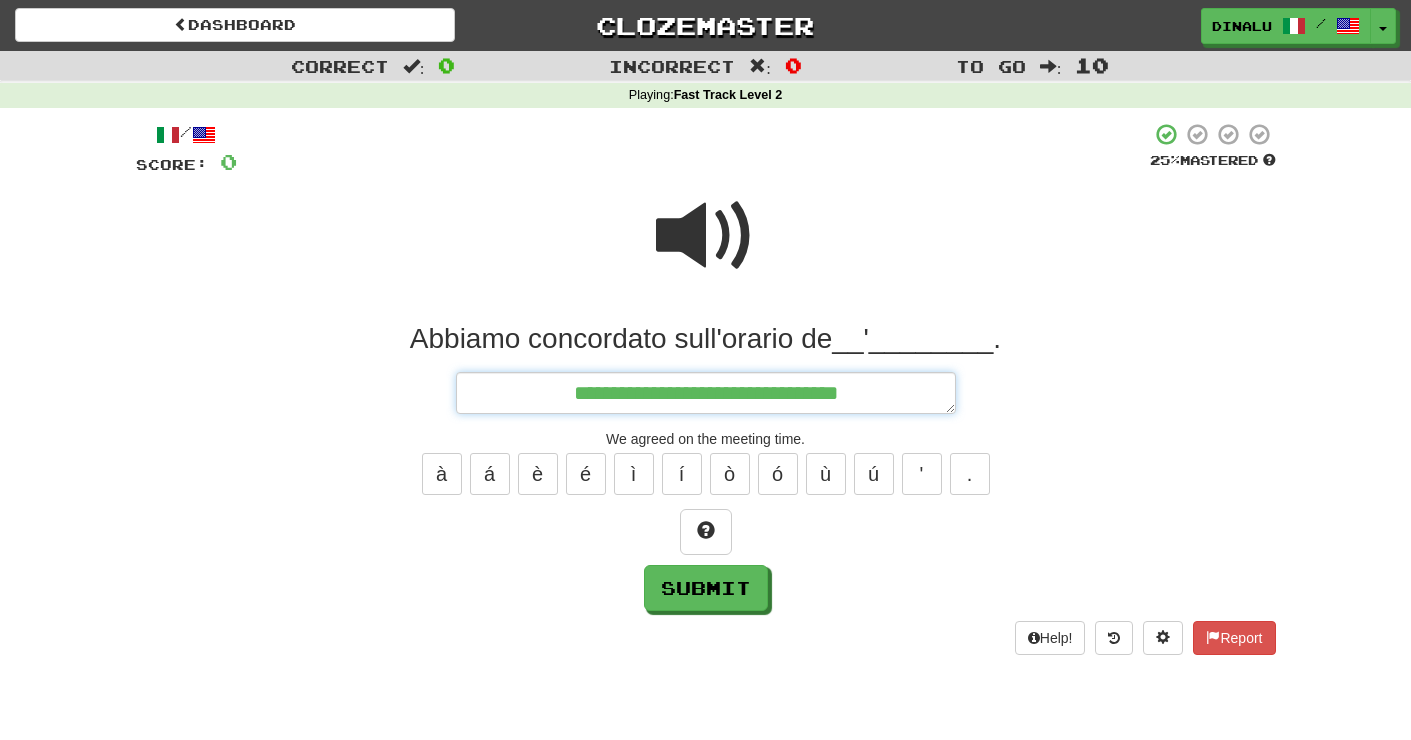 type on "*" 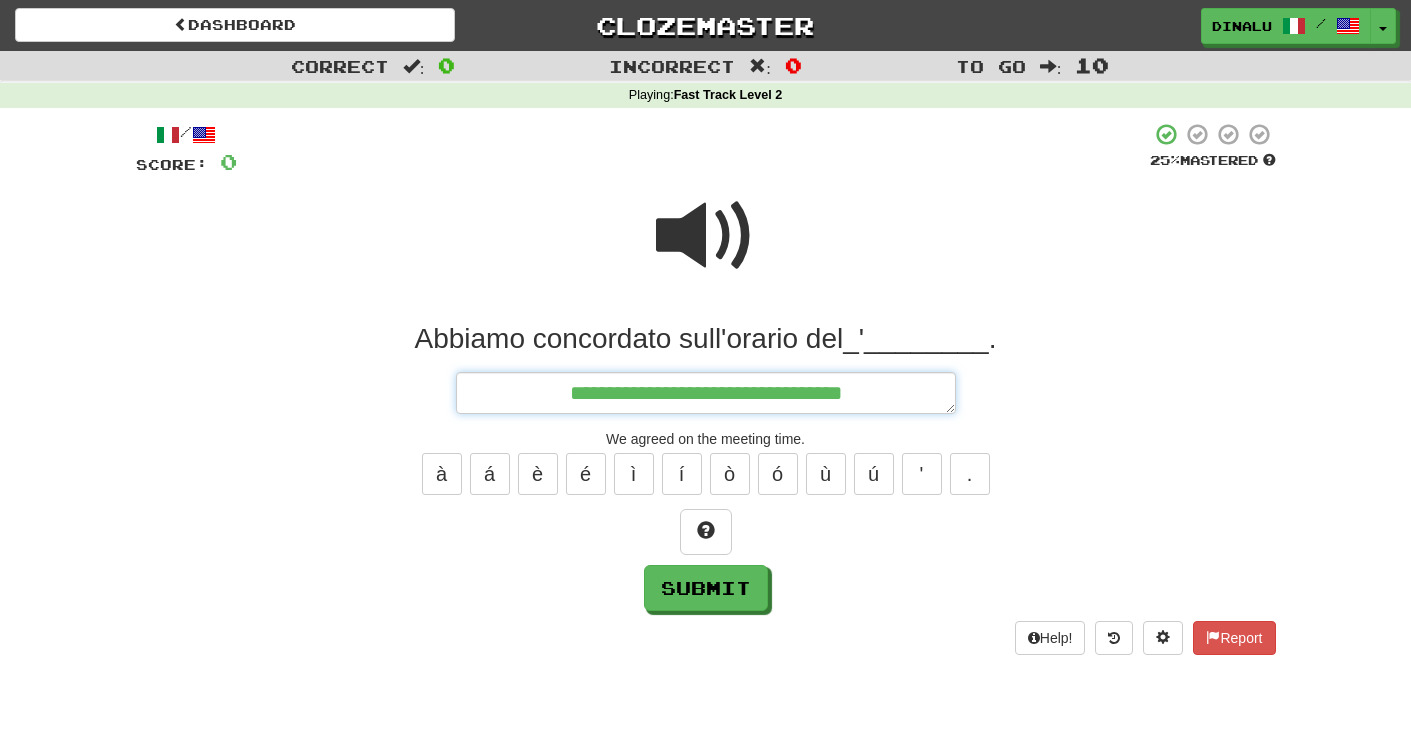 type on "*" 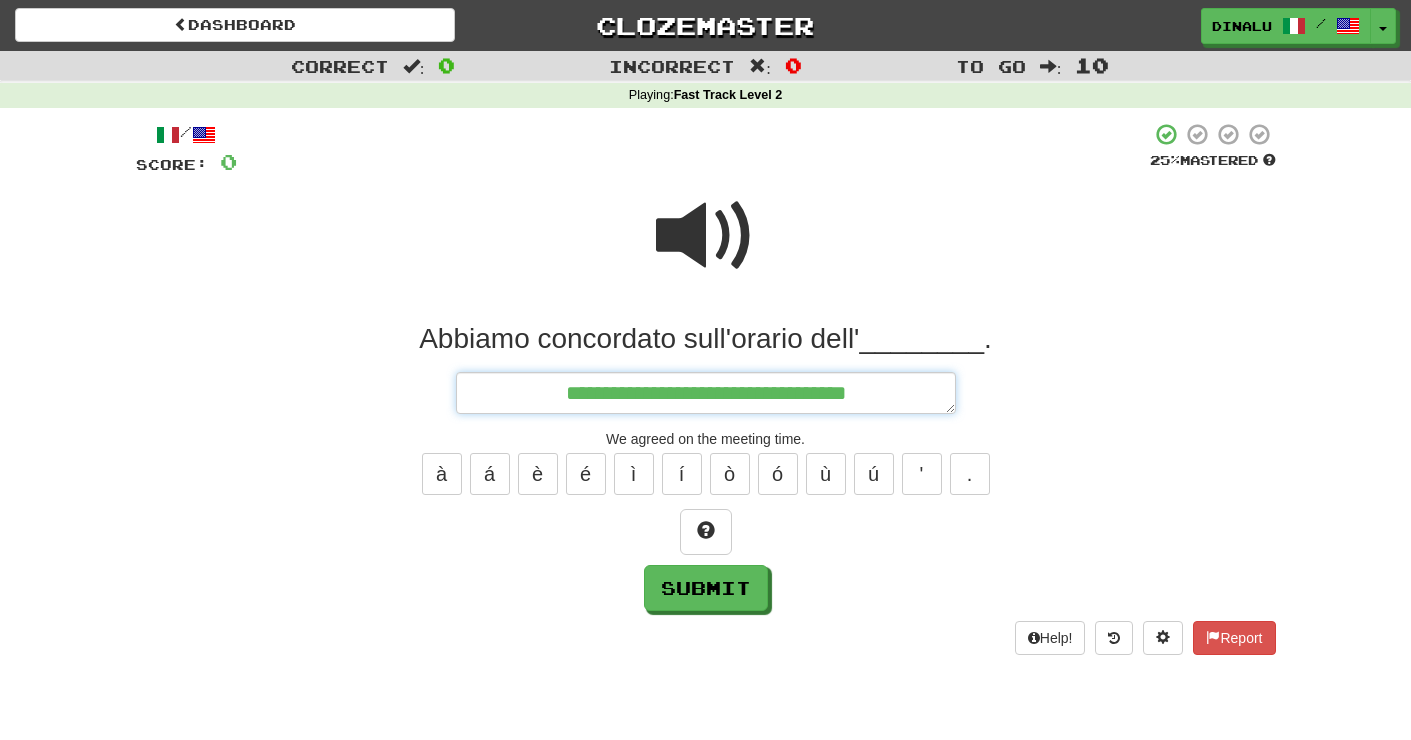 type on "**********" 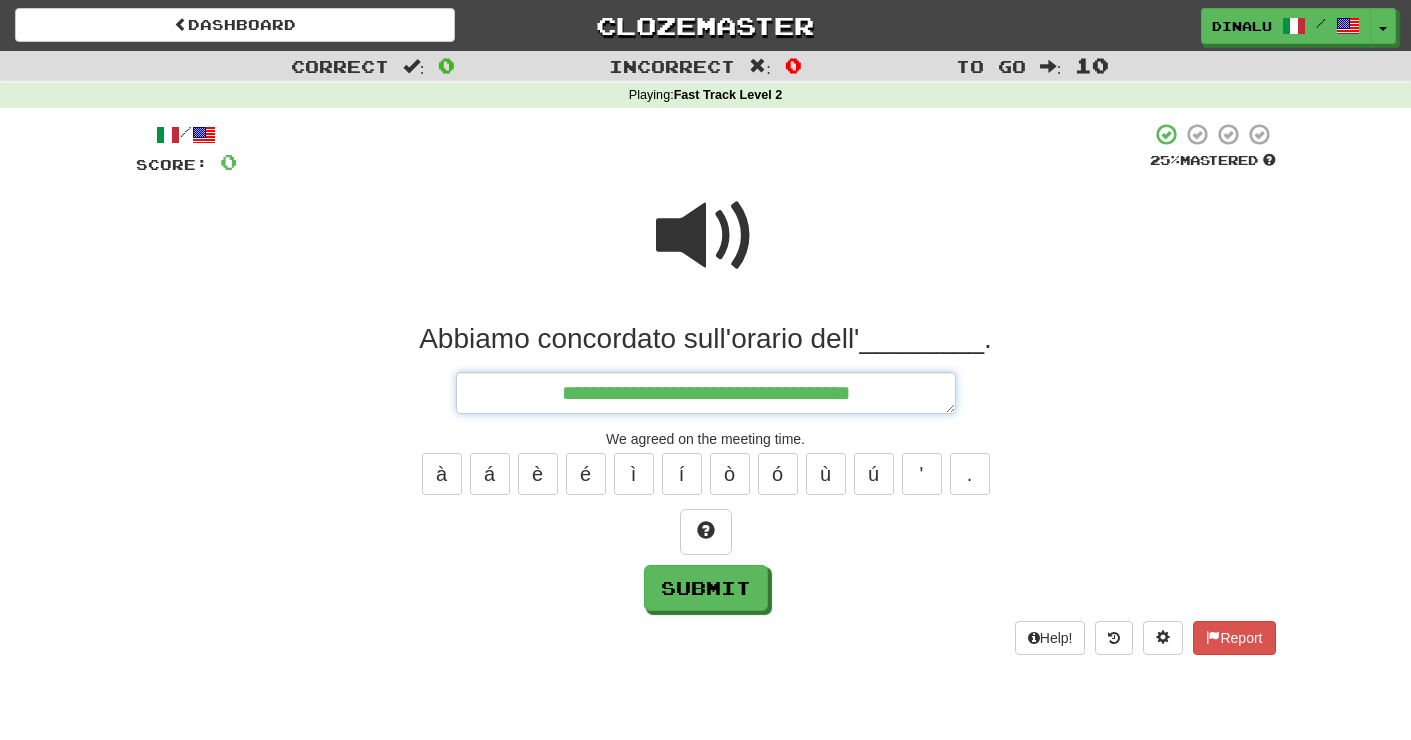 type on "*" 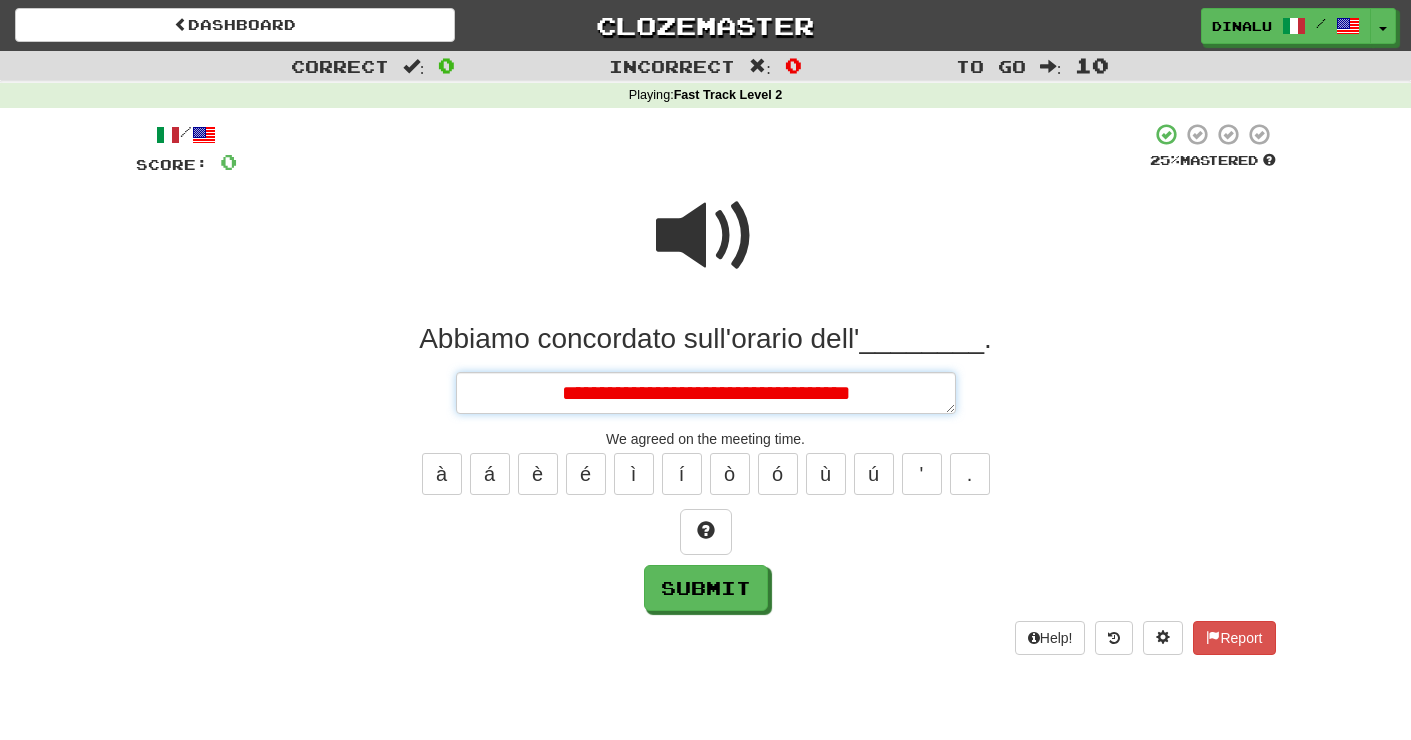 type on "*" 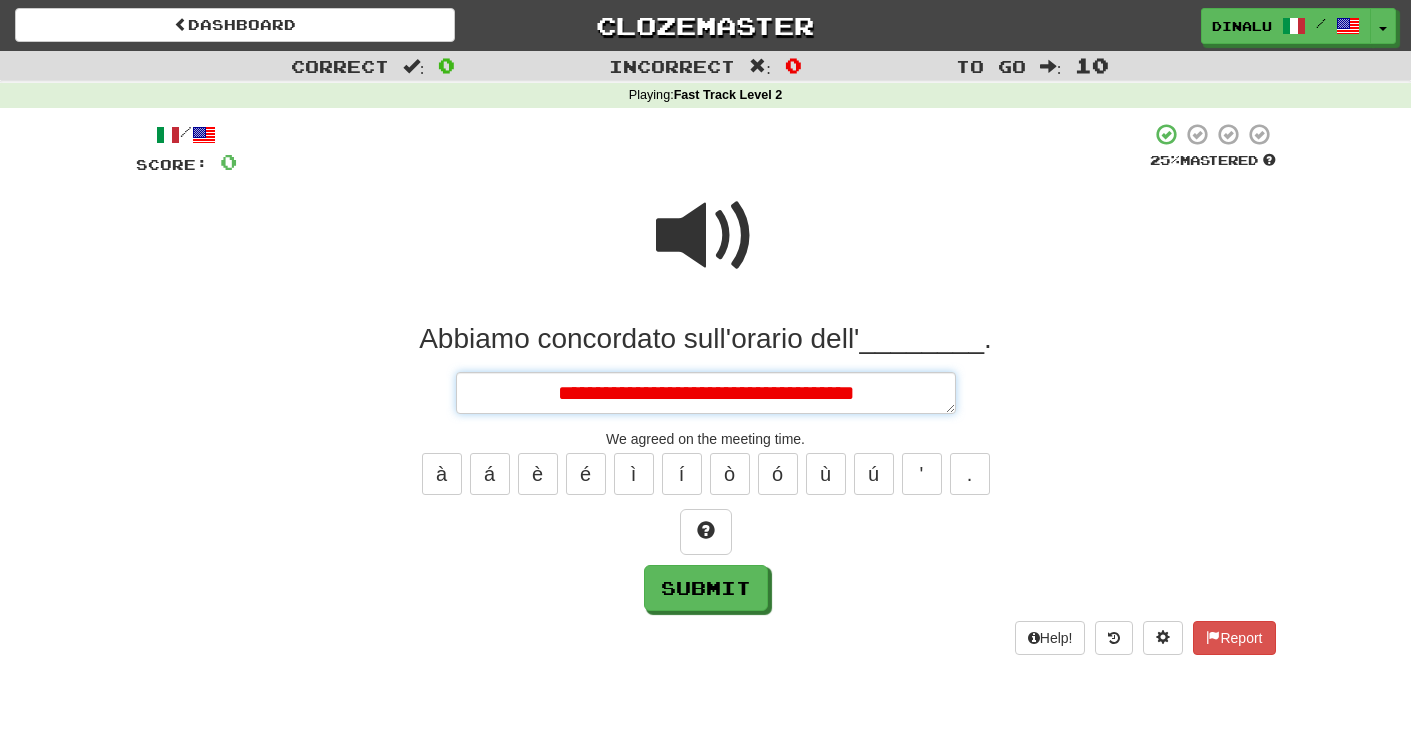 type on "*" 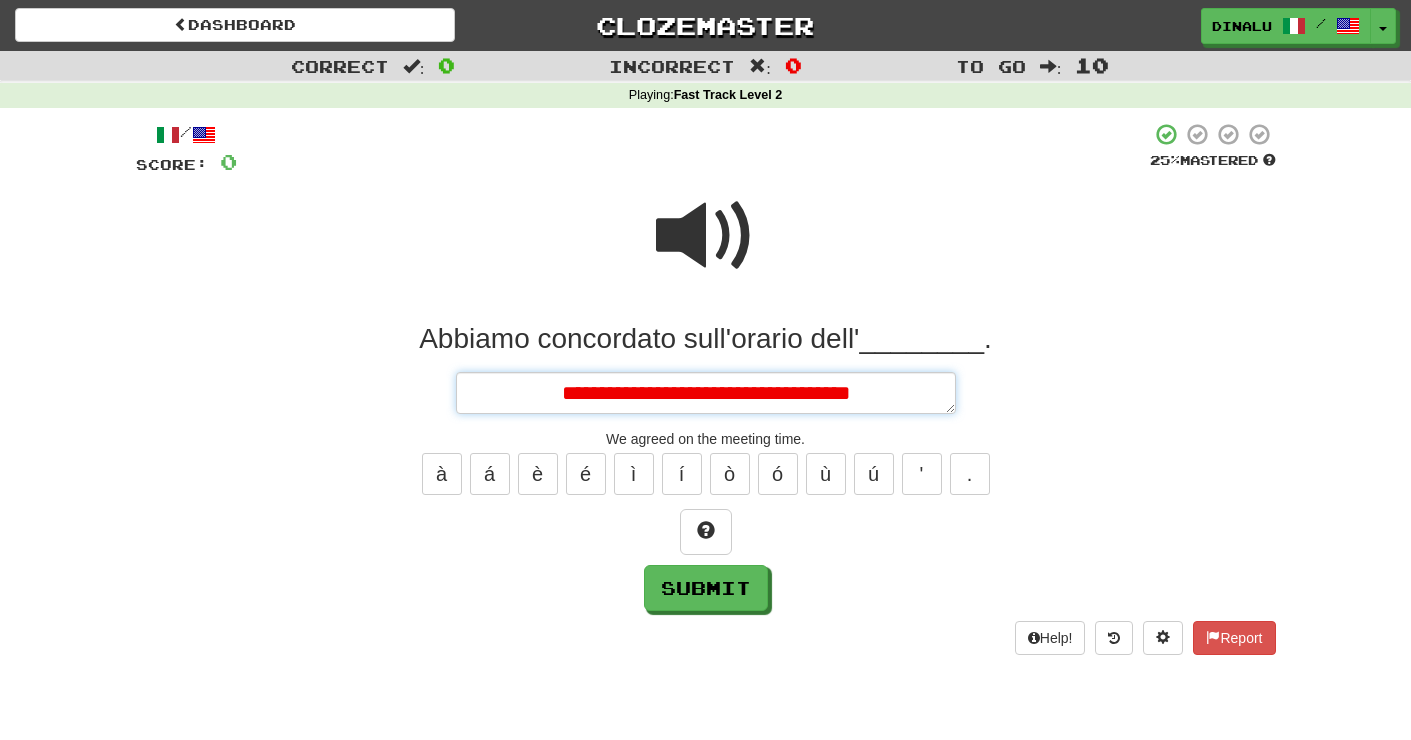 type on "*" 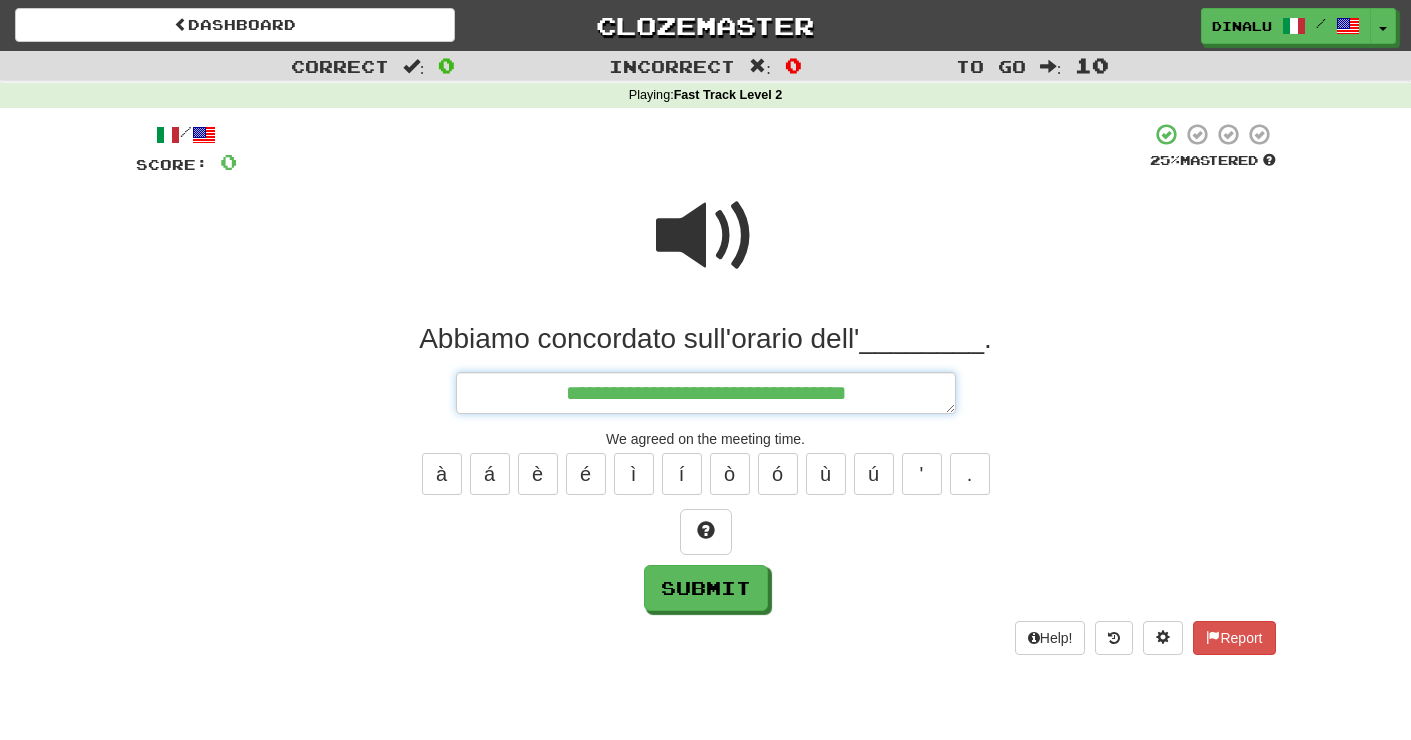 type on "*" 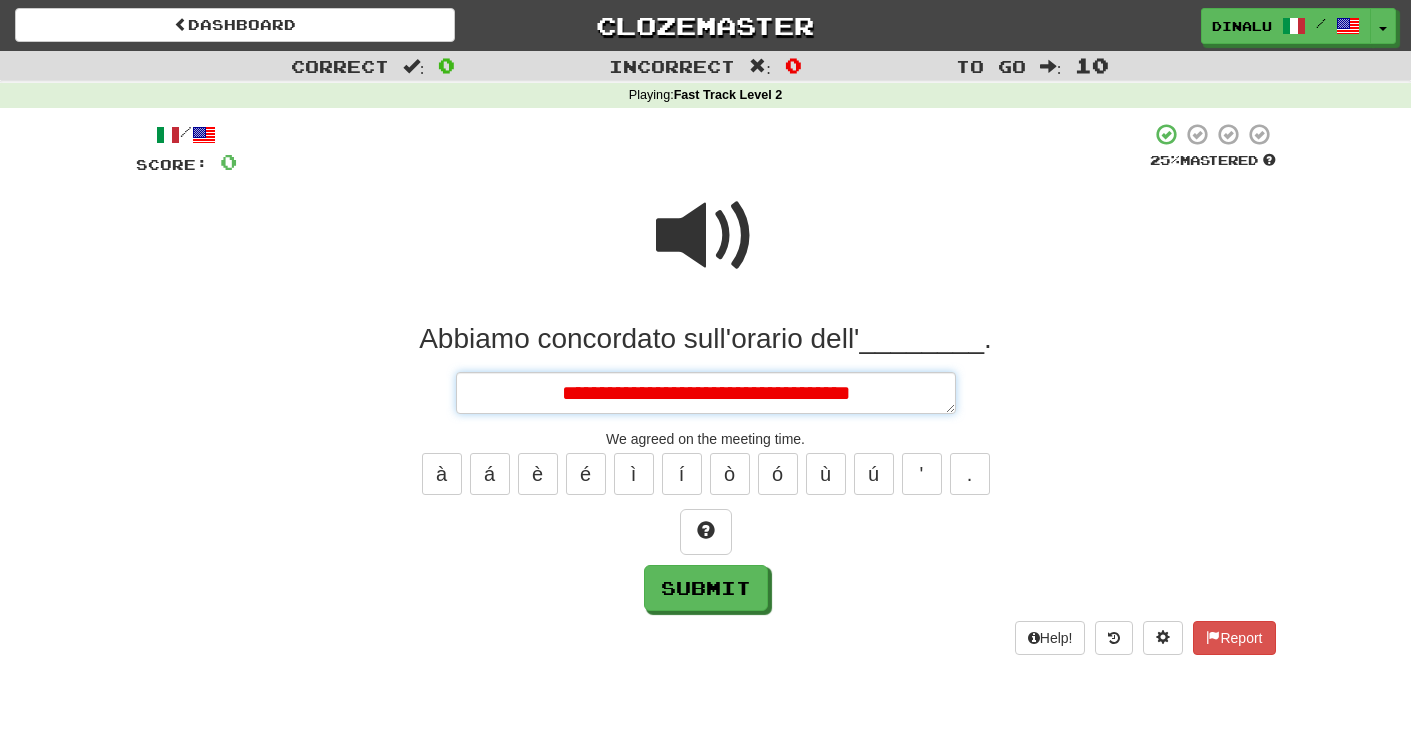 type on "**********" 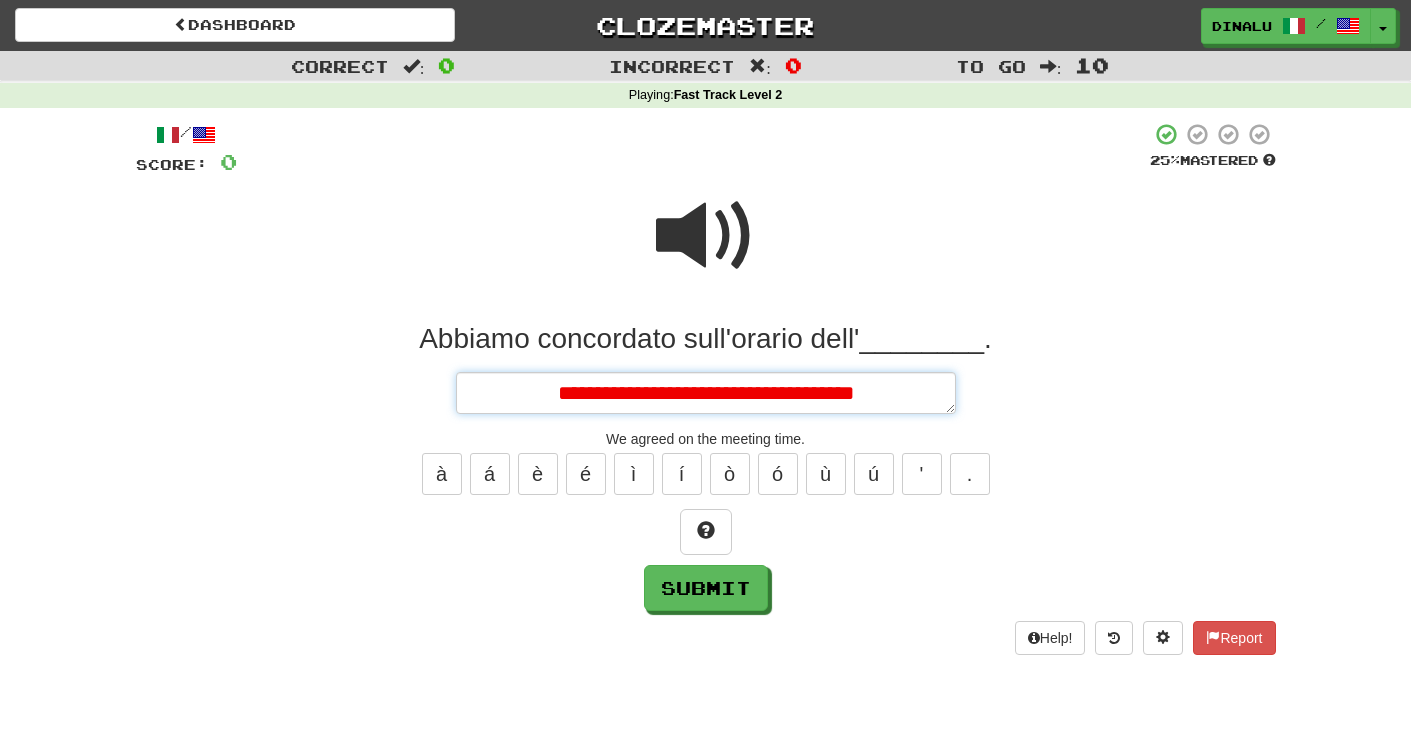 type on "*" 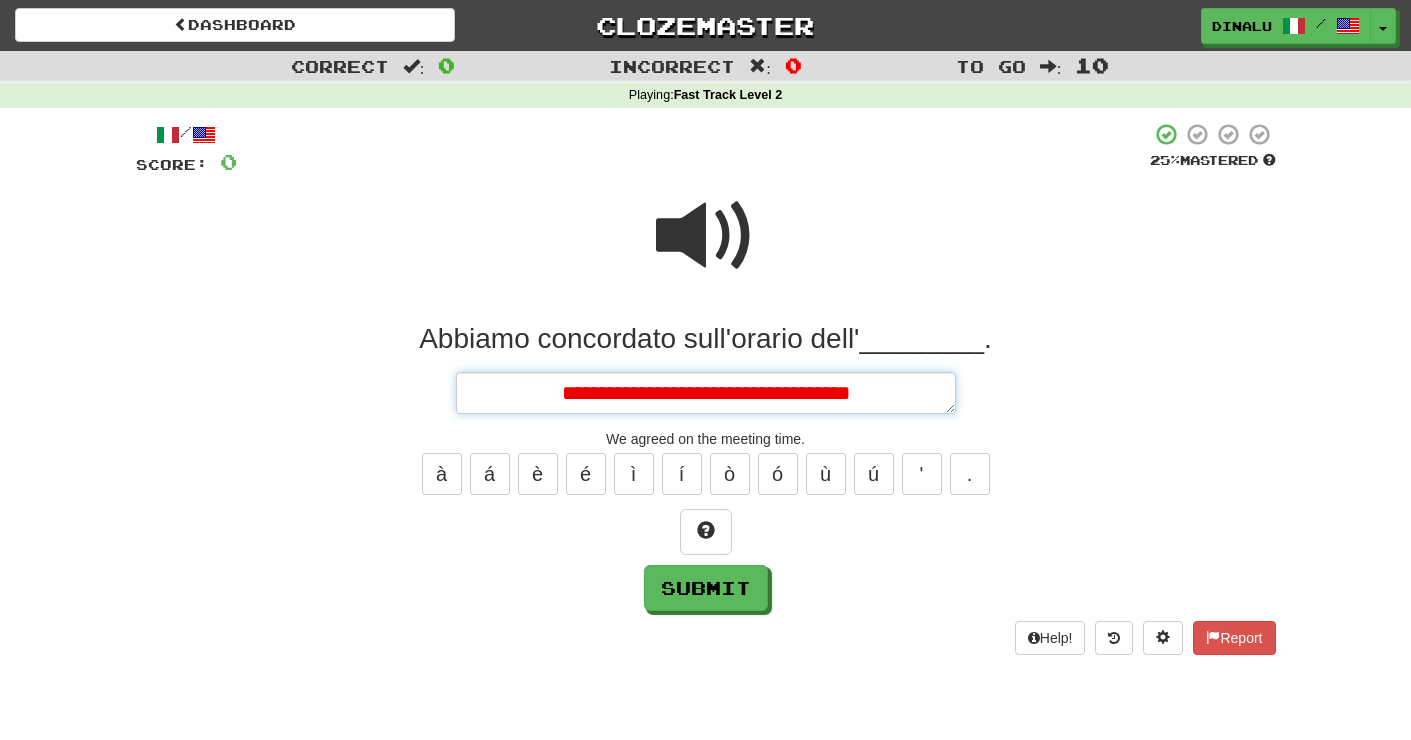 type on "*" 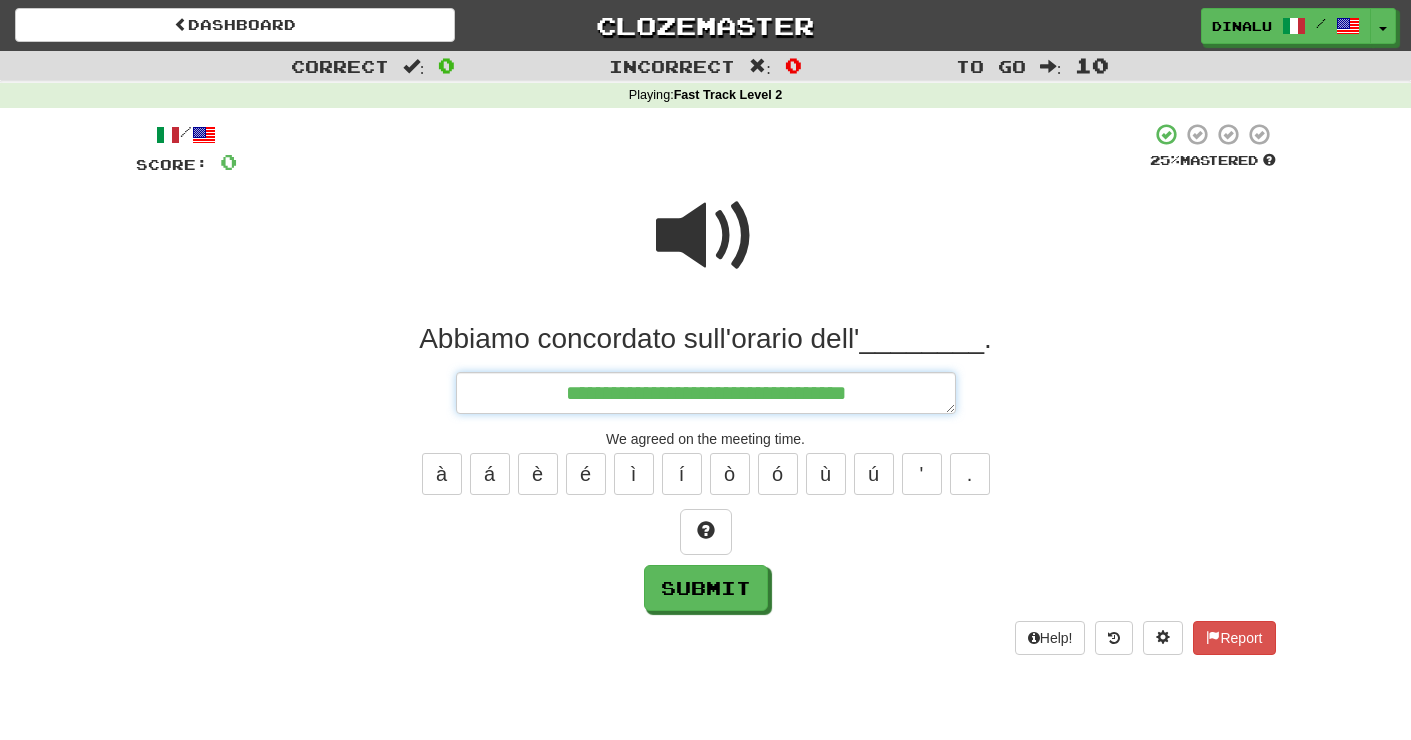 type on "**********" 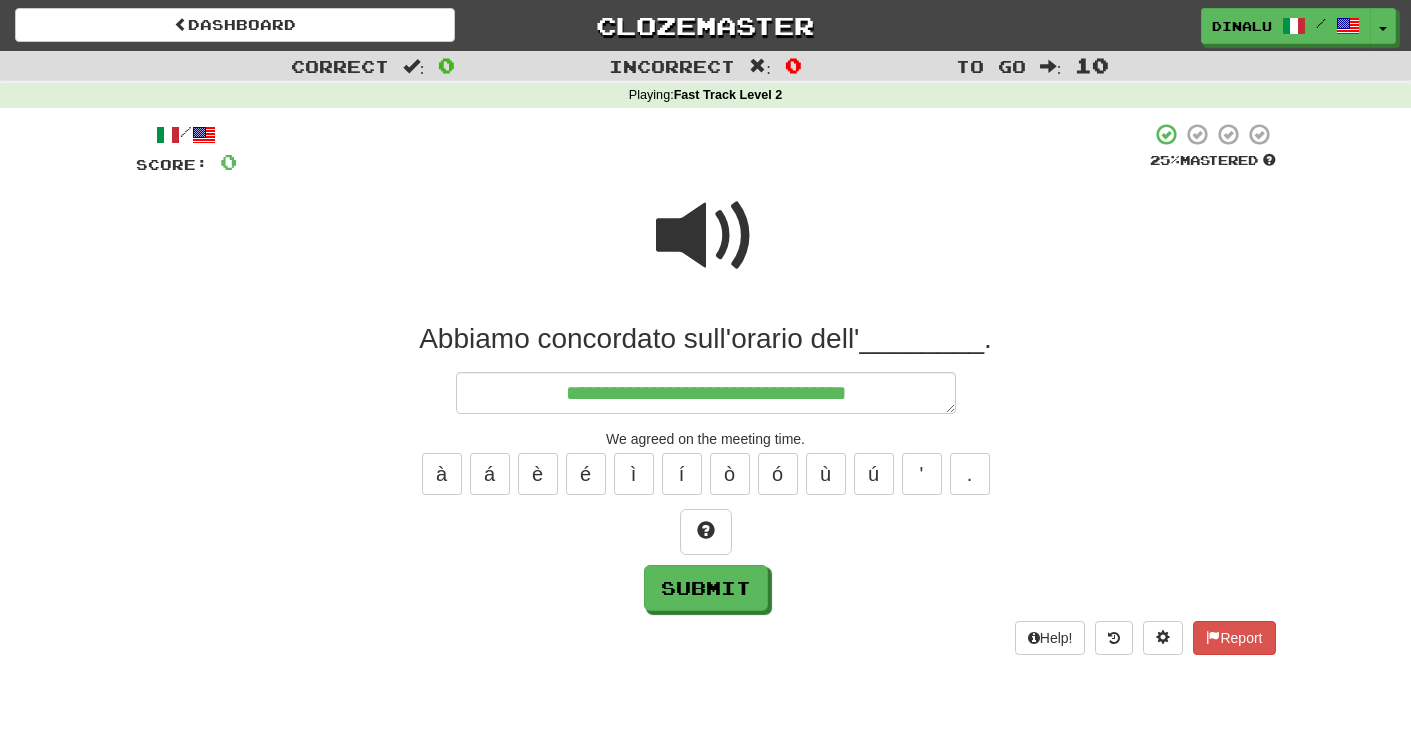 click on "à á è é ì í ò ó ù ú ' ." at bounding box center (706, 474) 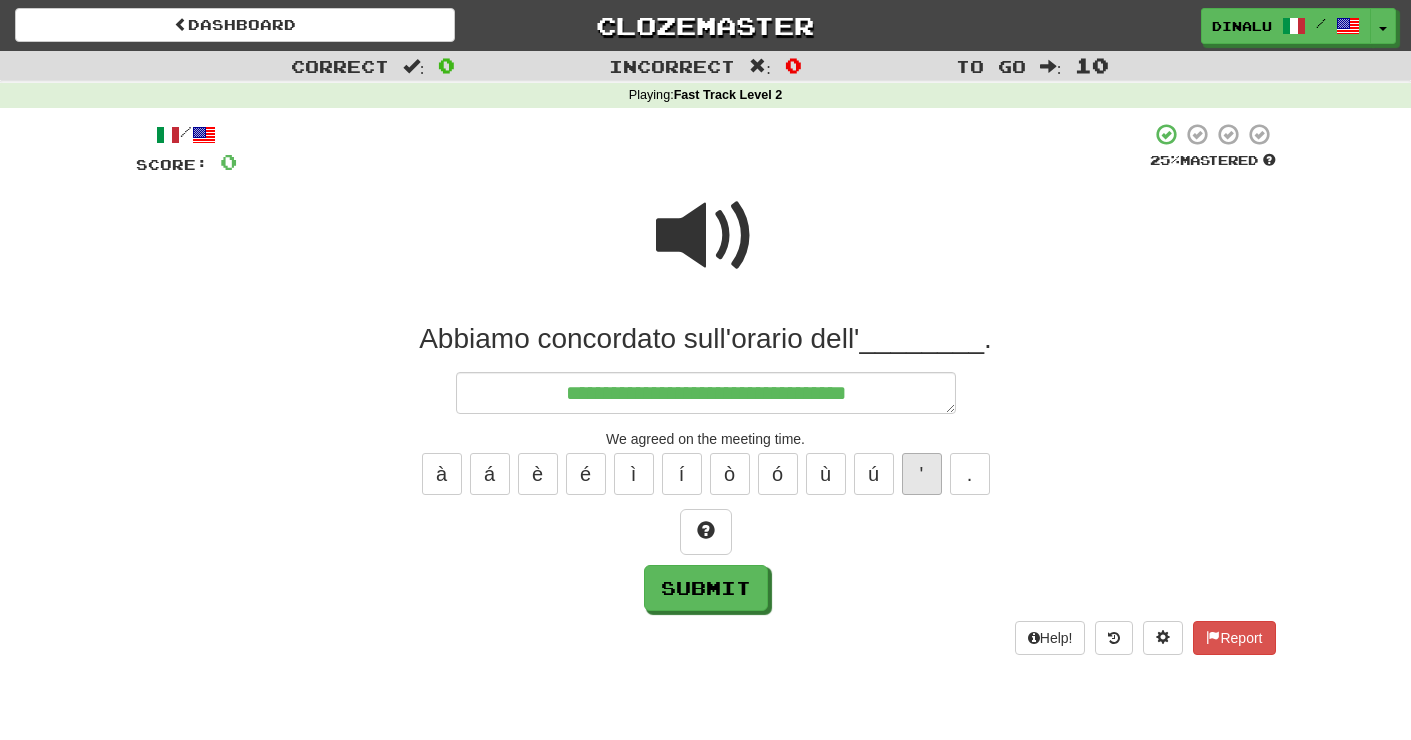 click on "'" at bounding box center (922, 474) 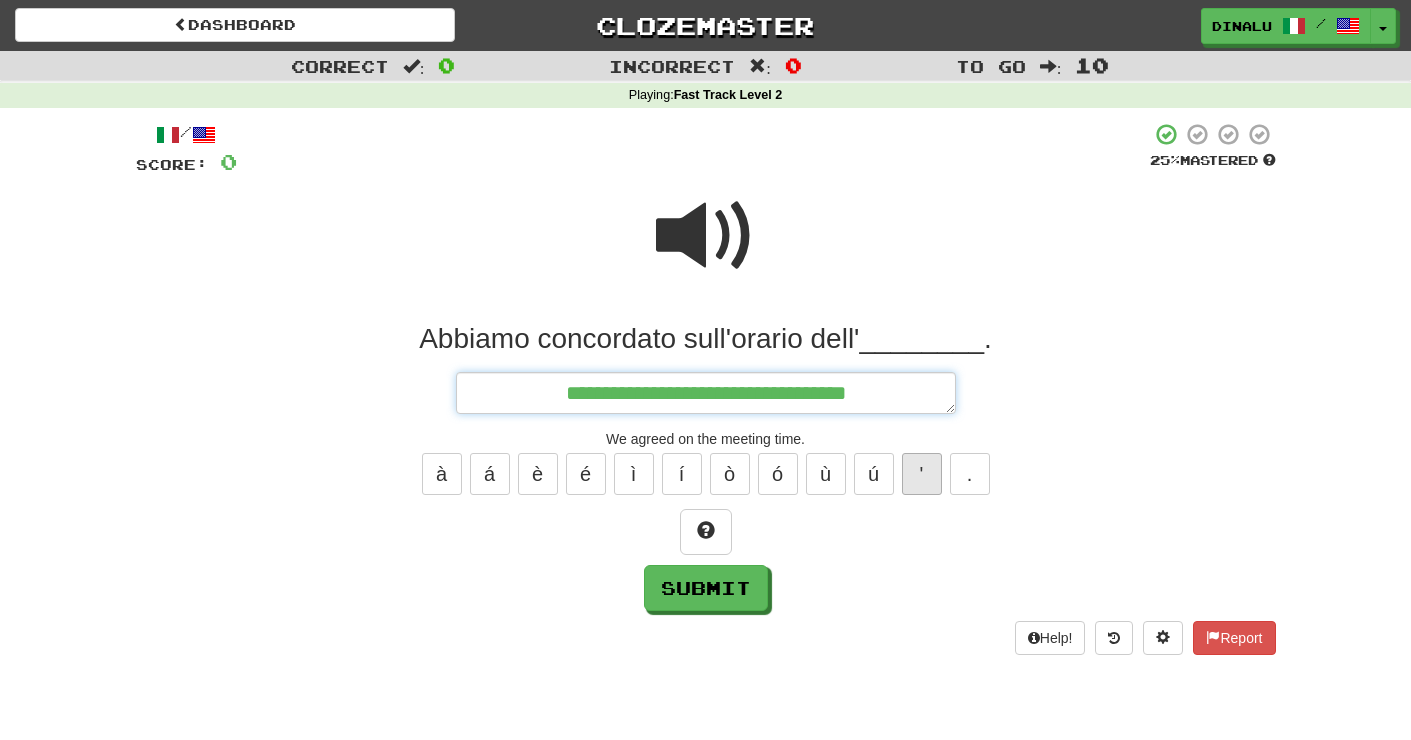 type on "*" 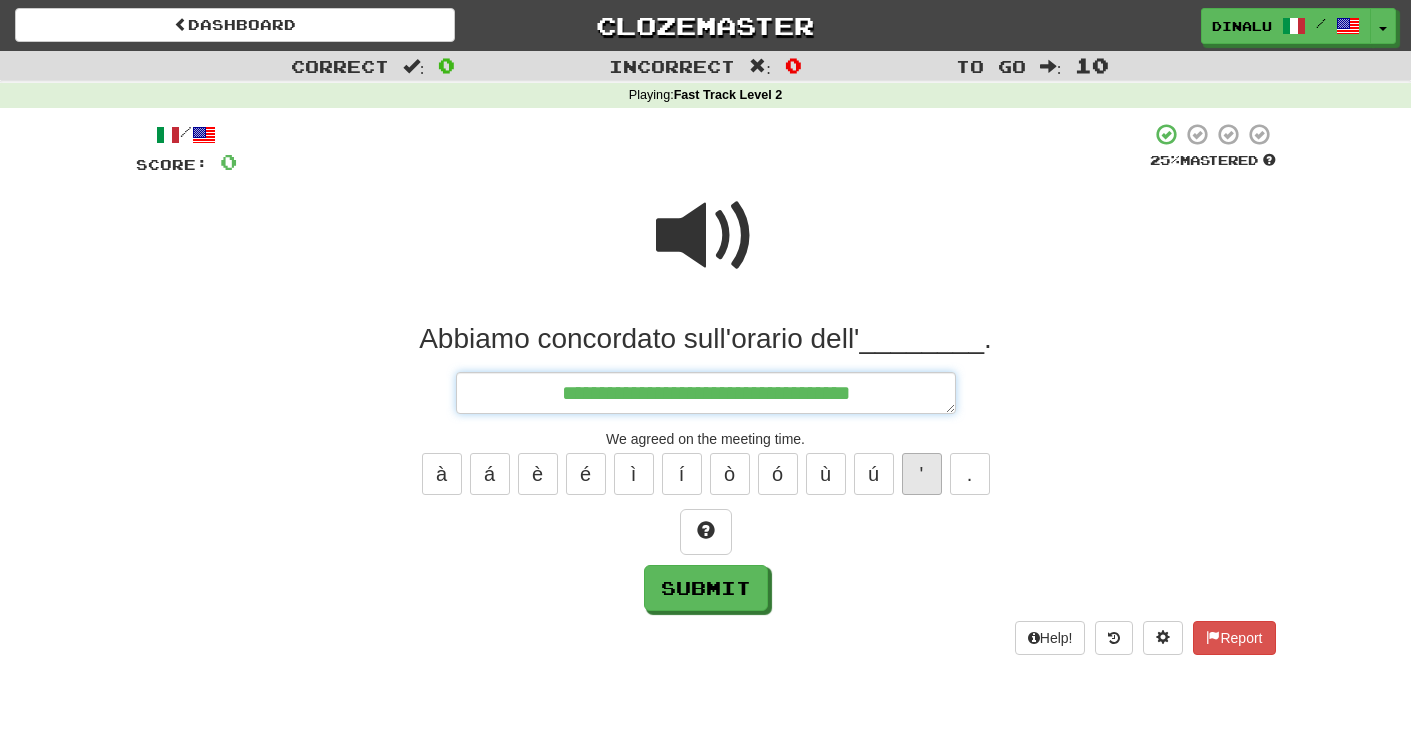 type on "*" 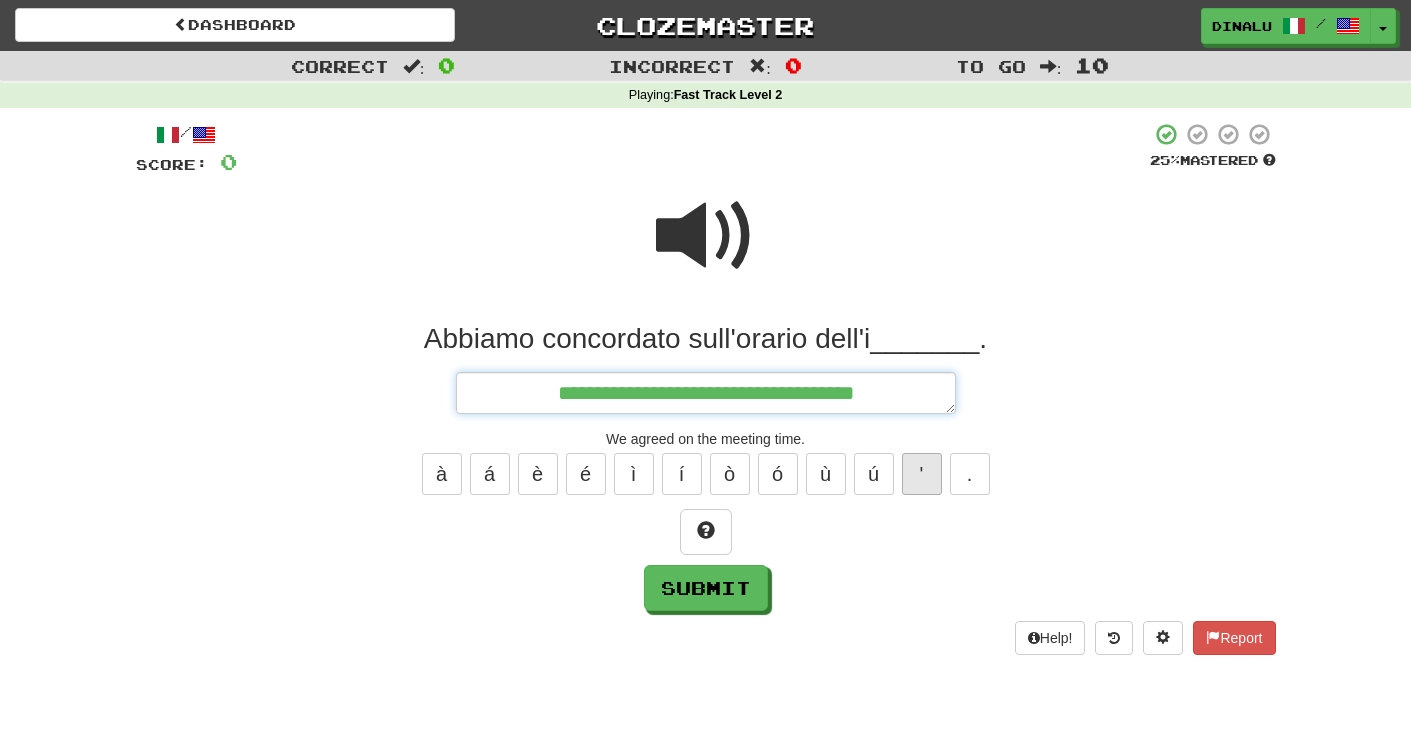 type on "*" 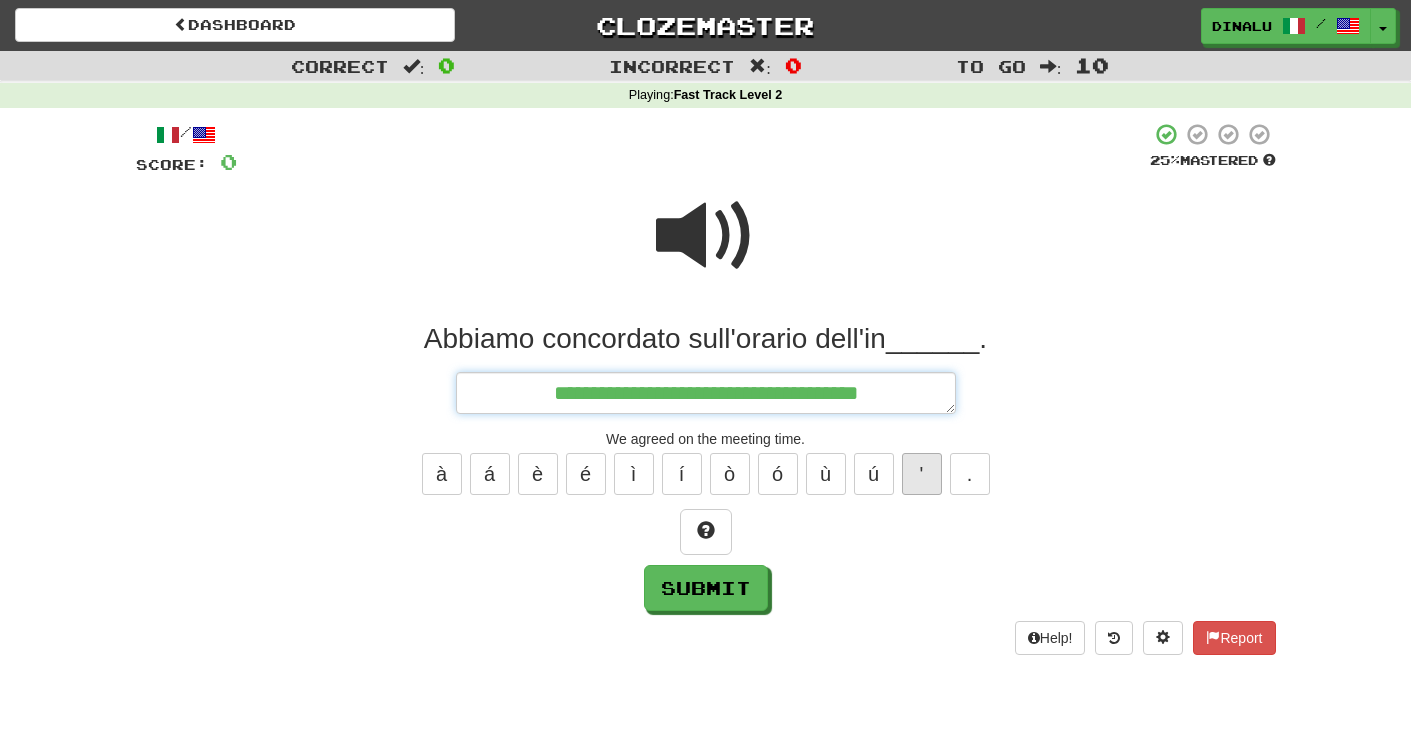 type on "*" 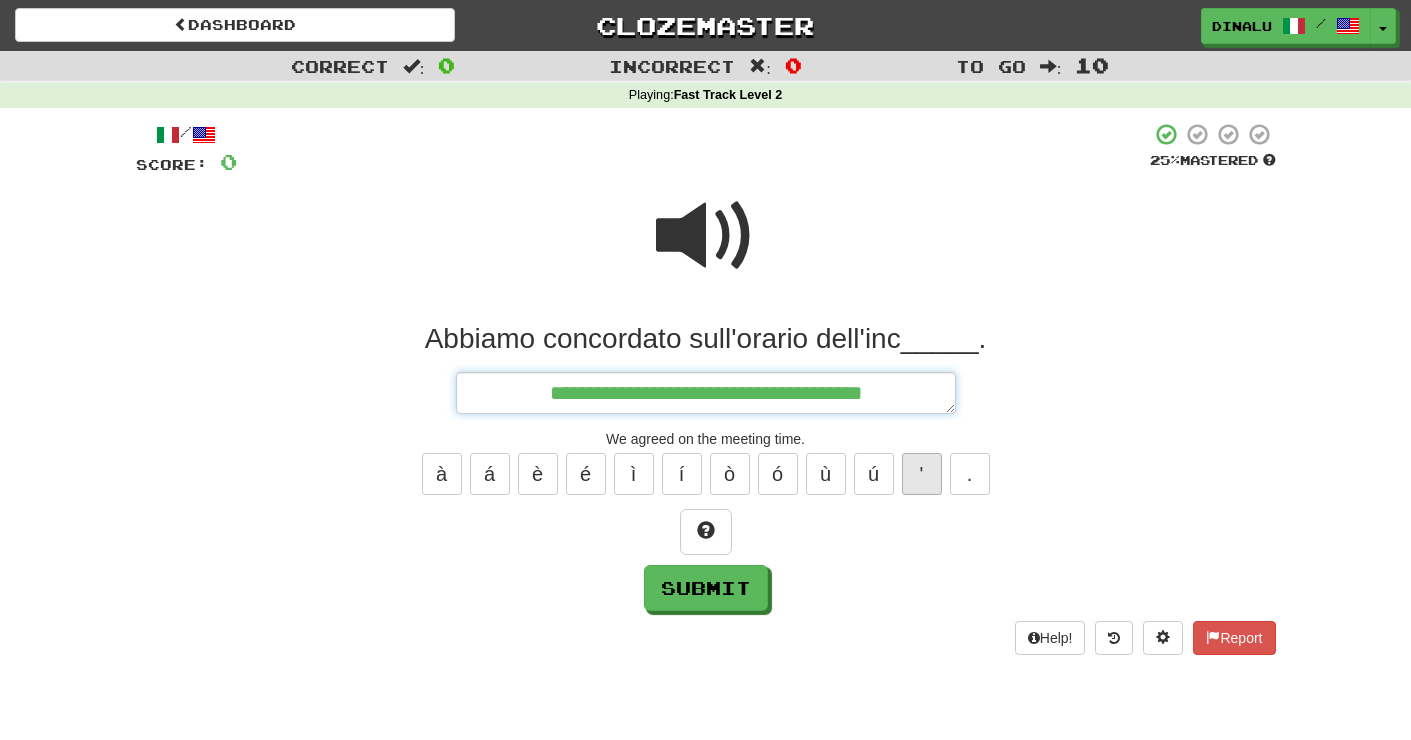 type on "*" 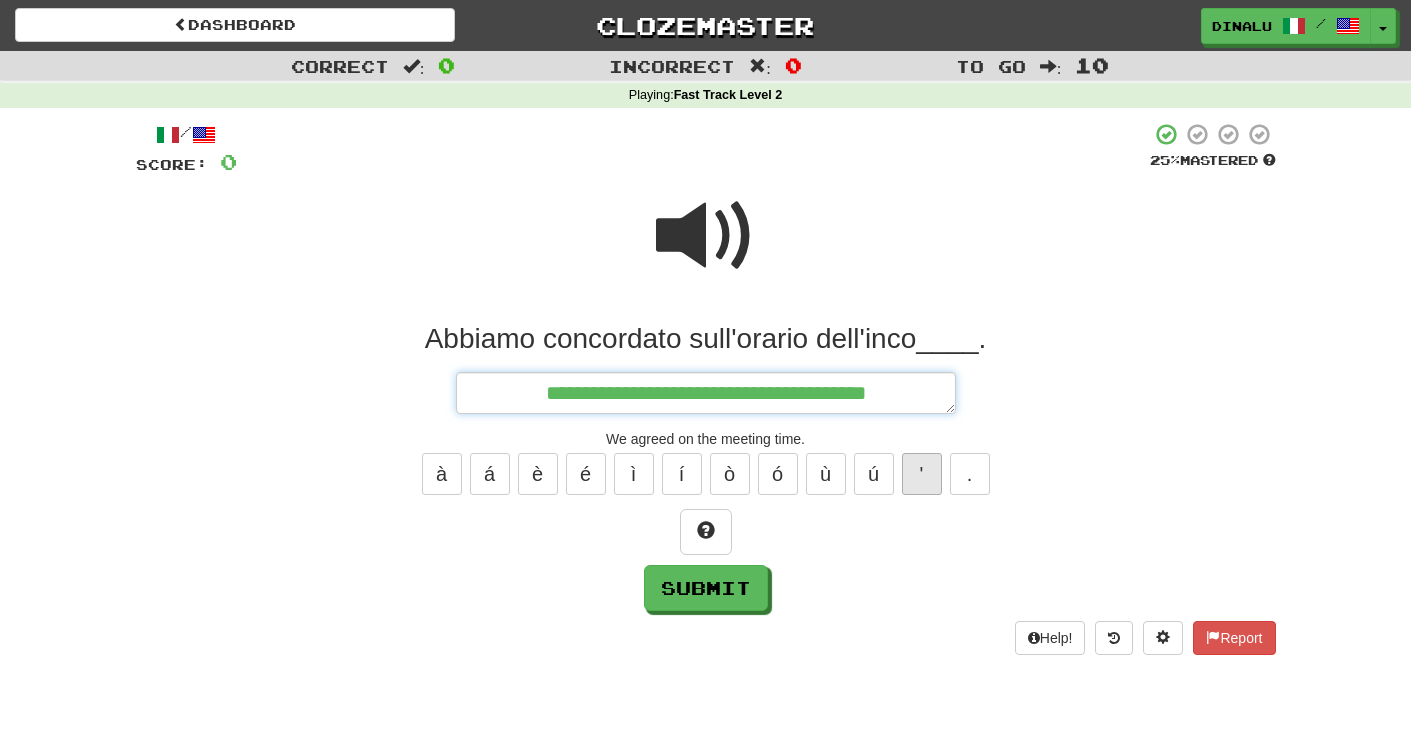 type on "*" 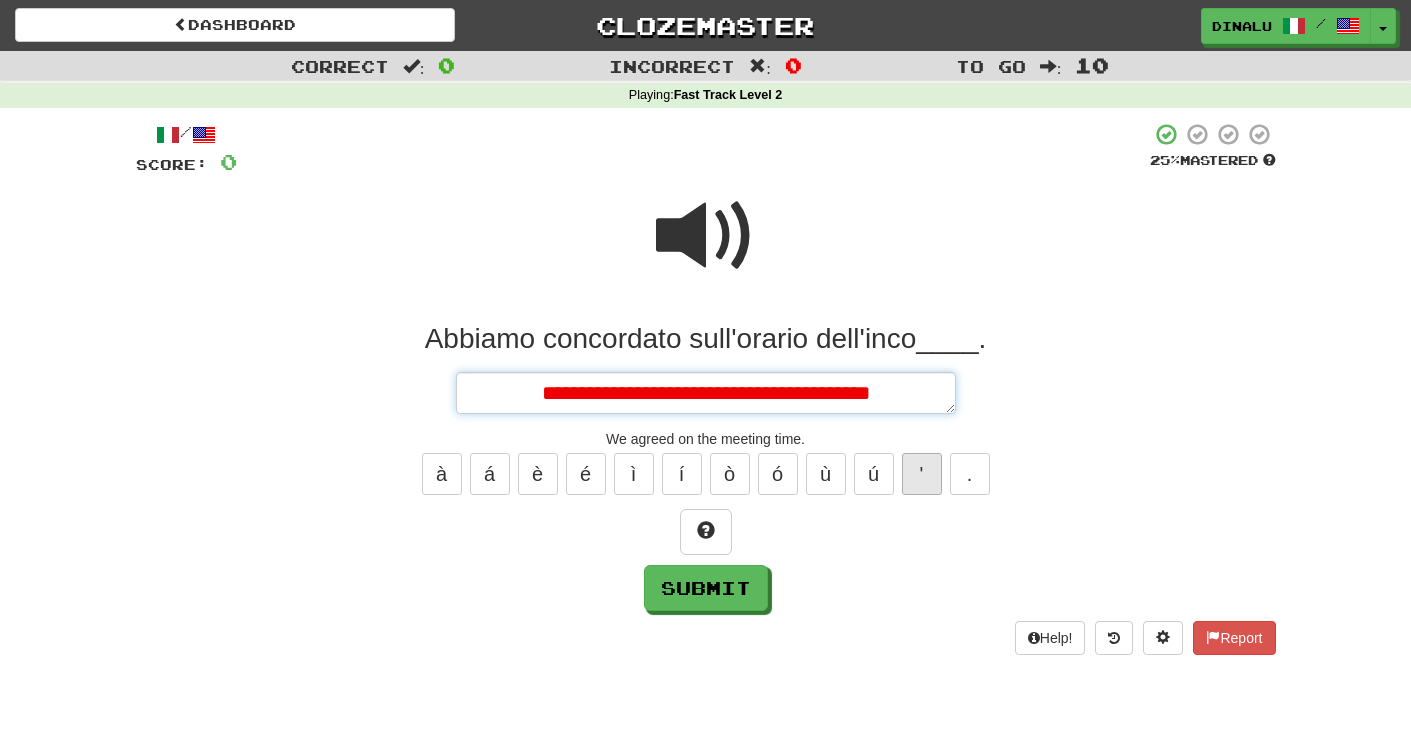 type on "*" 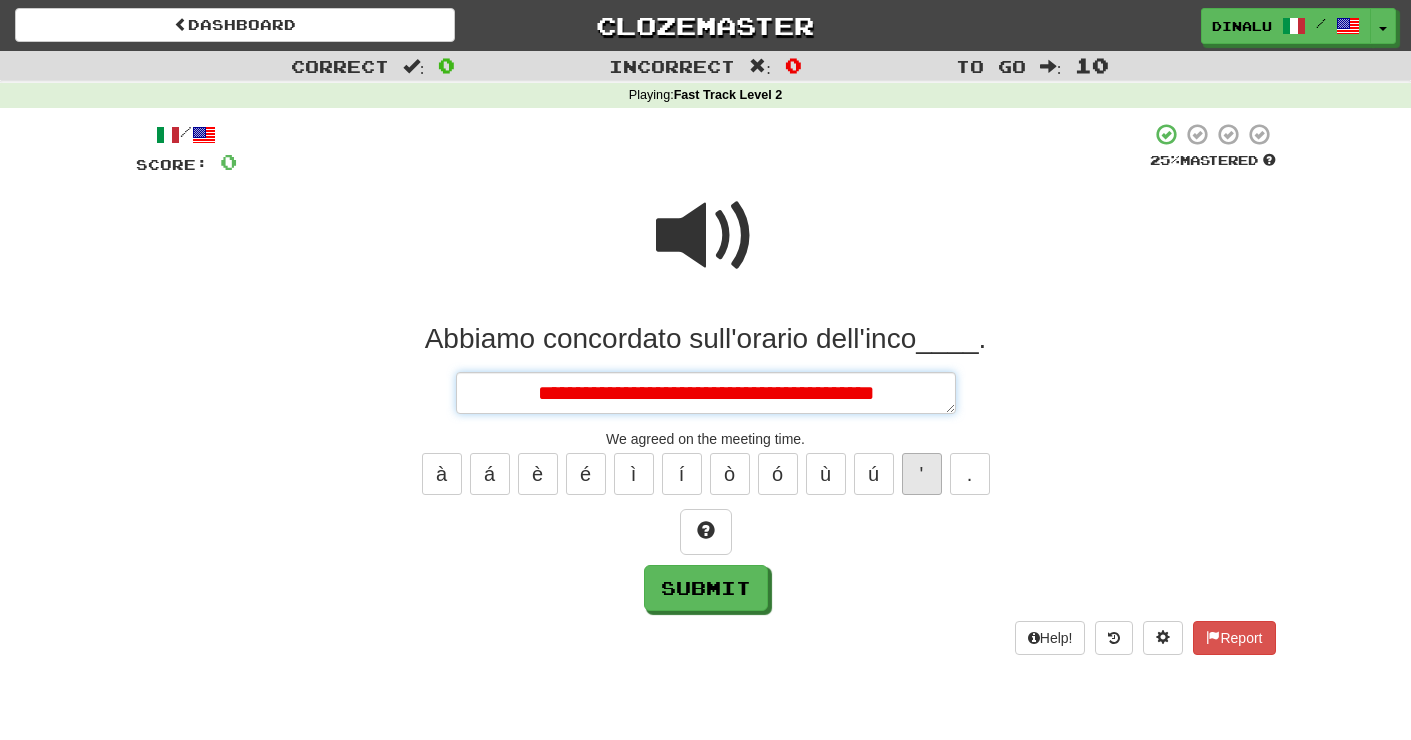 type on "*" 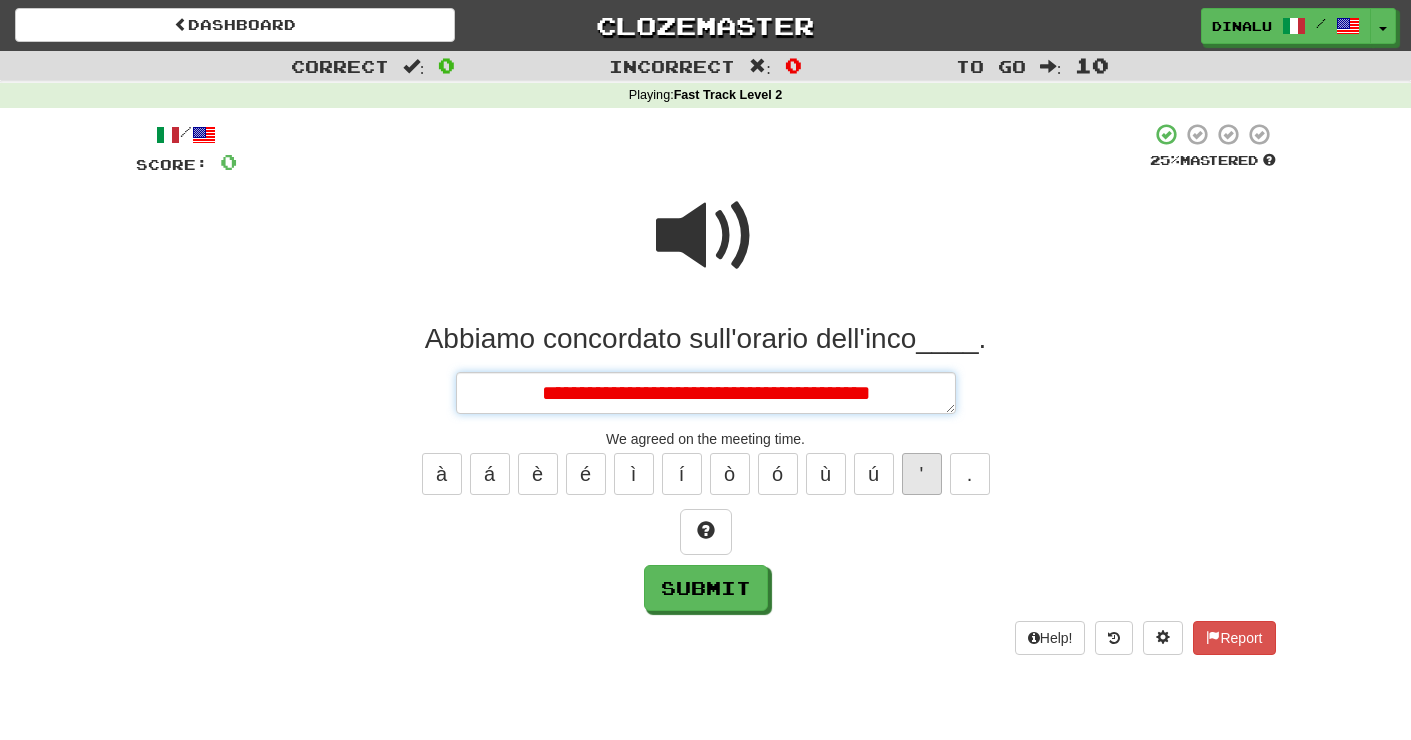 type on "*" 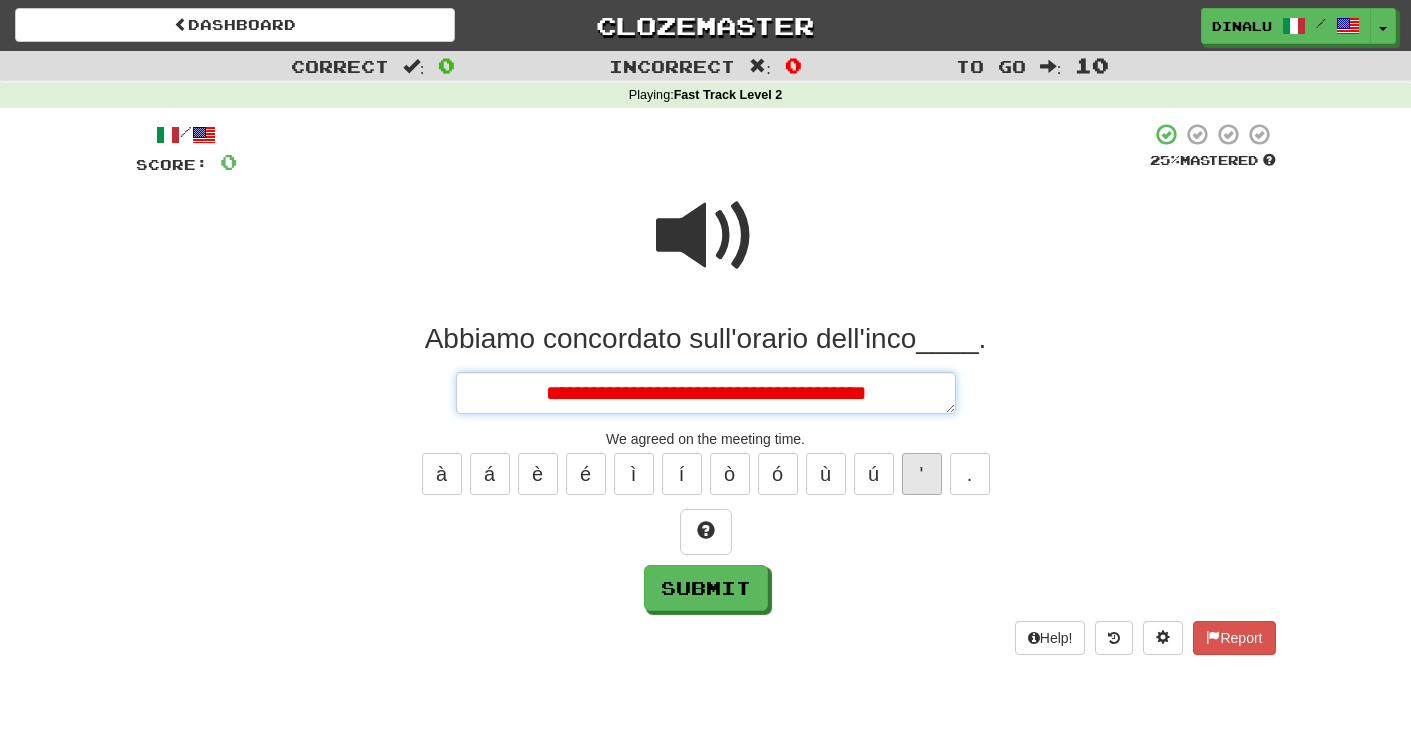 type on "*" 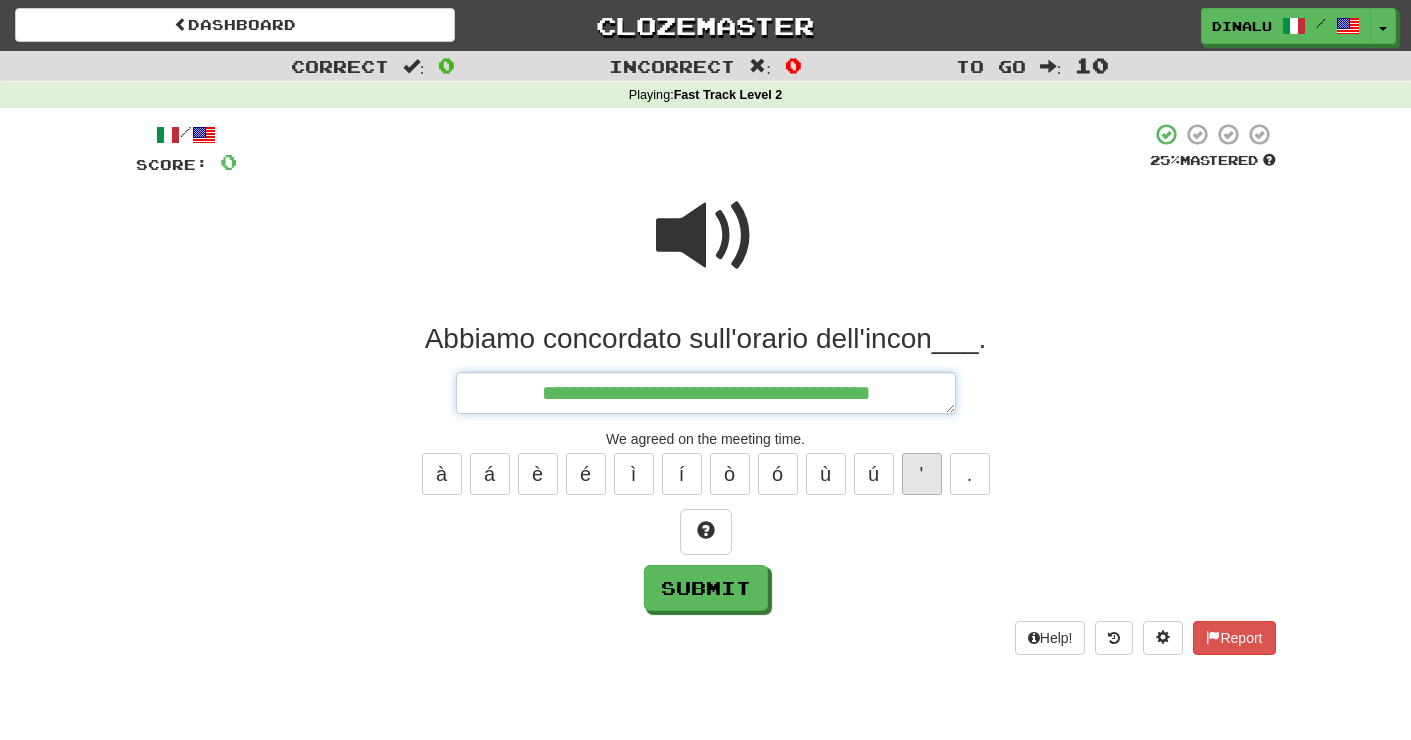 type on "*" 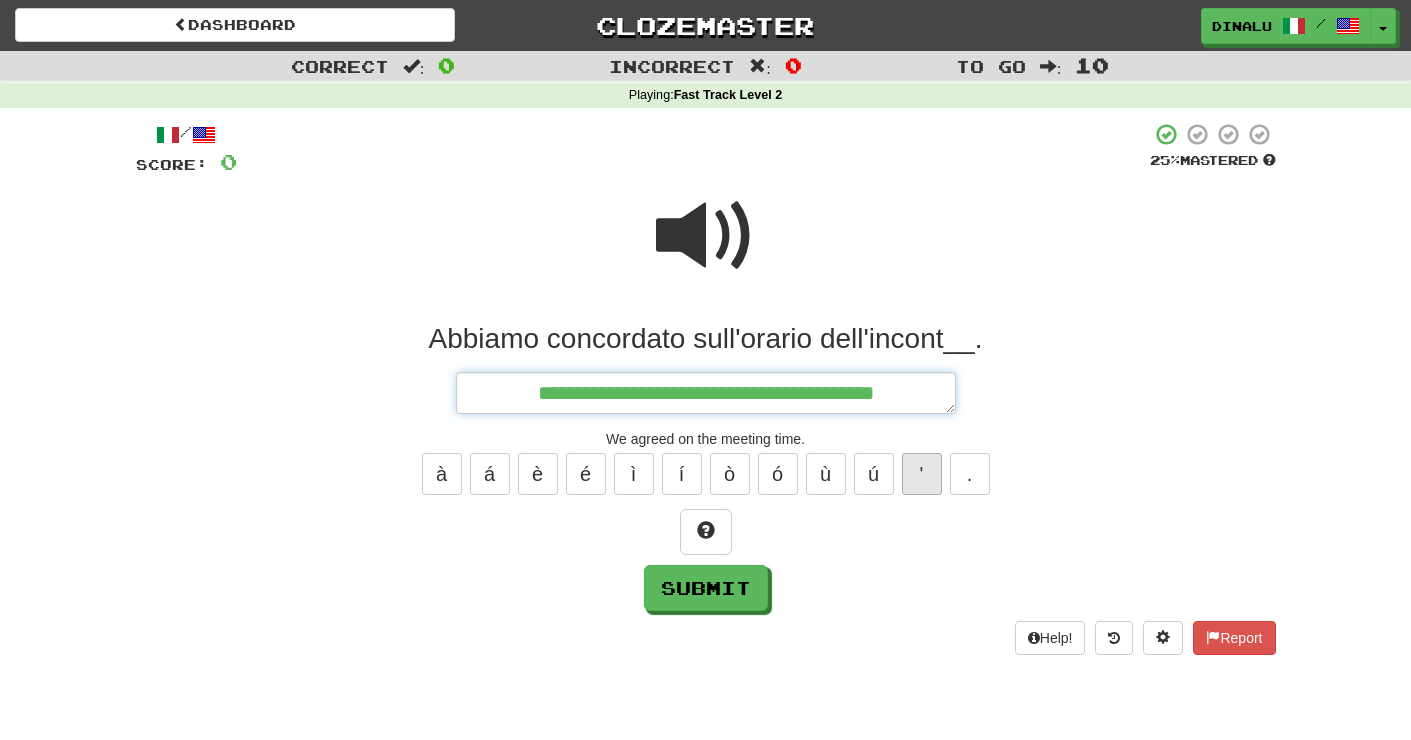 type on "*" 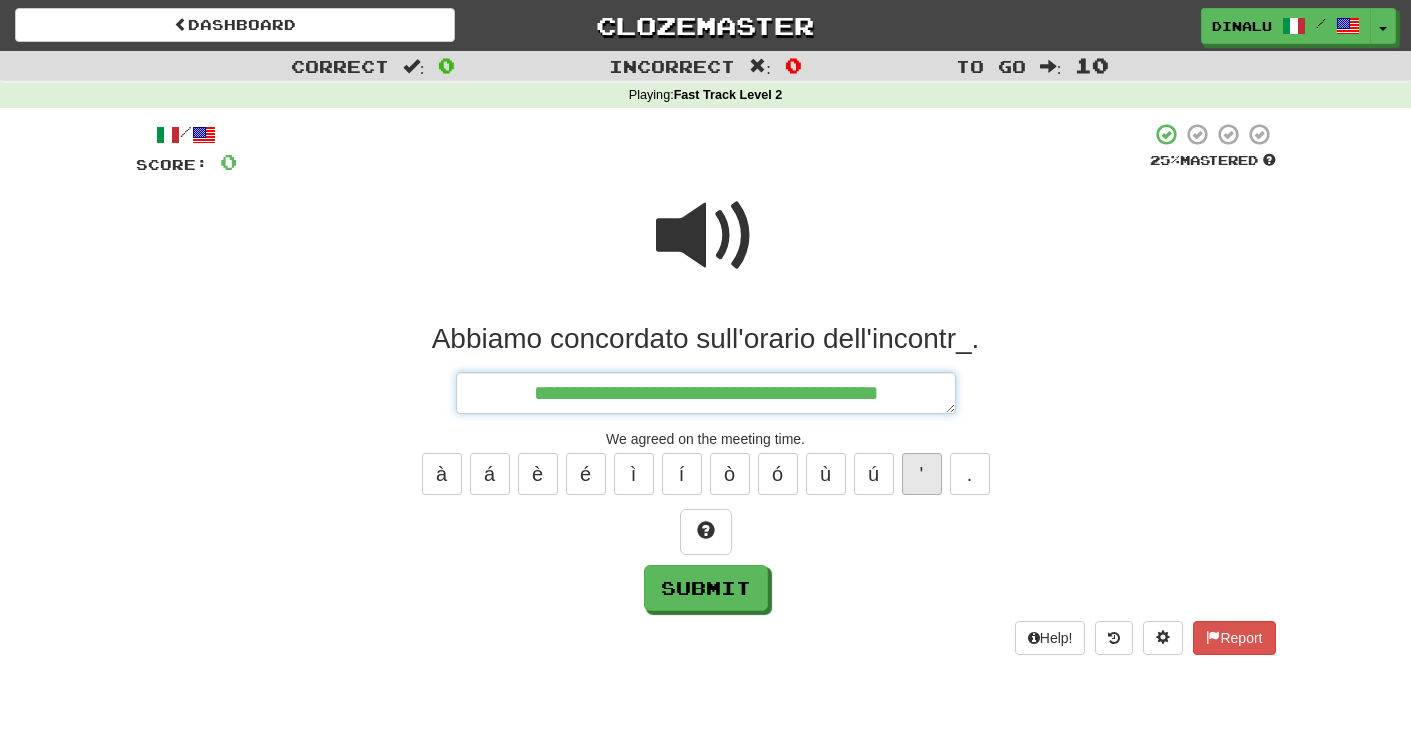 type on "*" 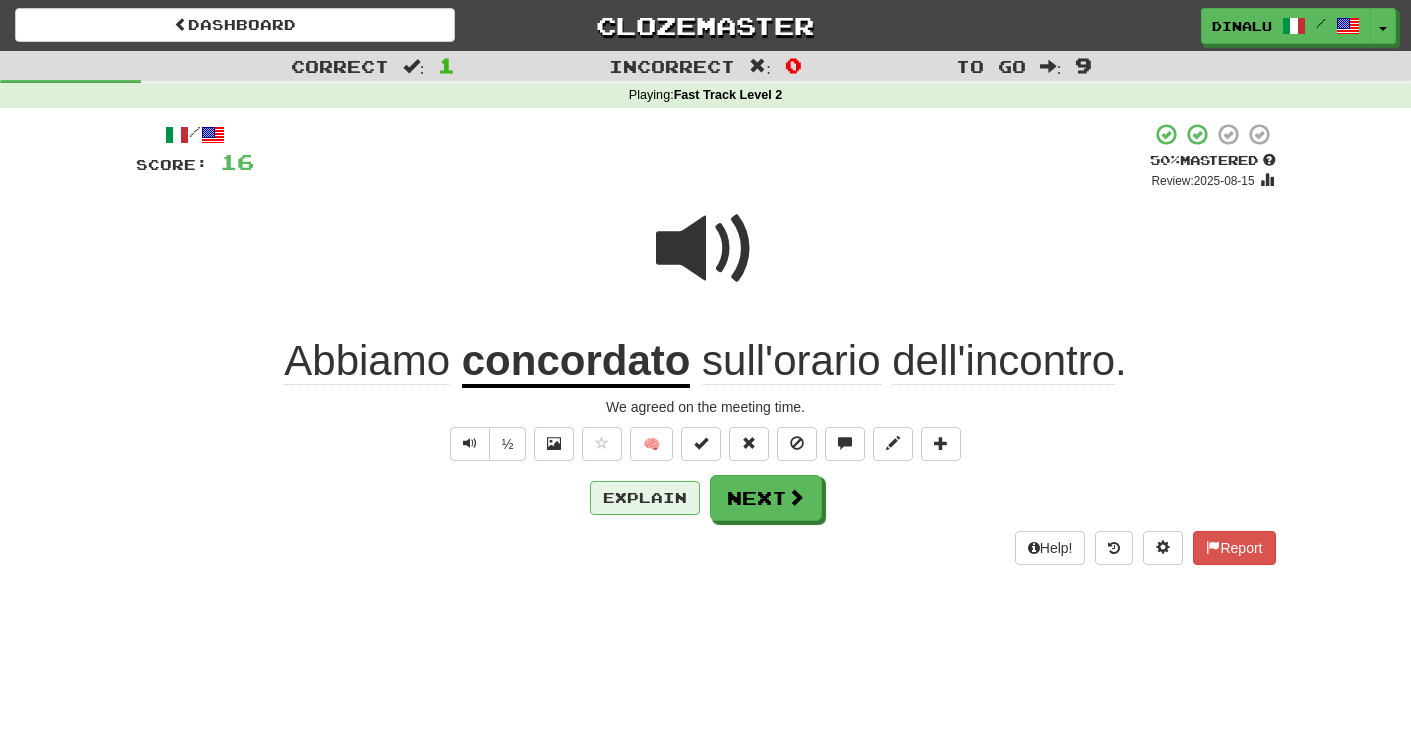 click on "Explain" at bounding box center [645, 498] 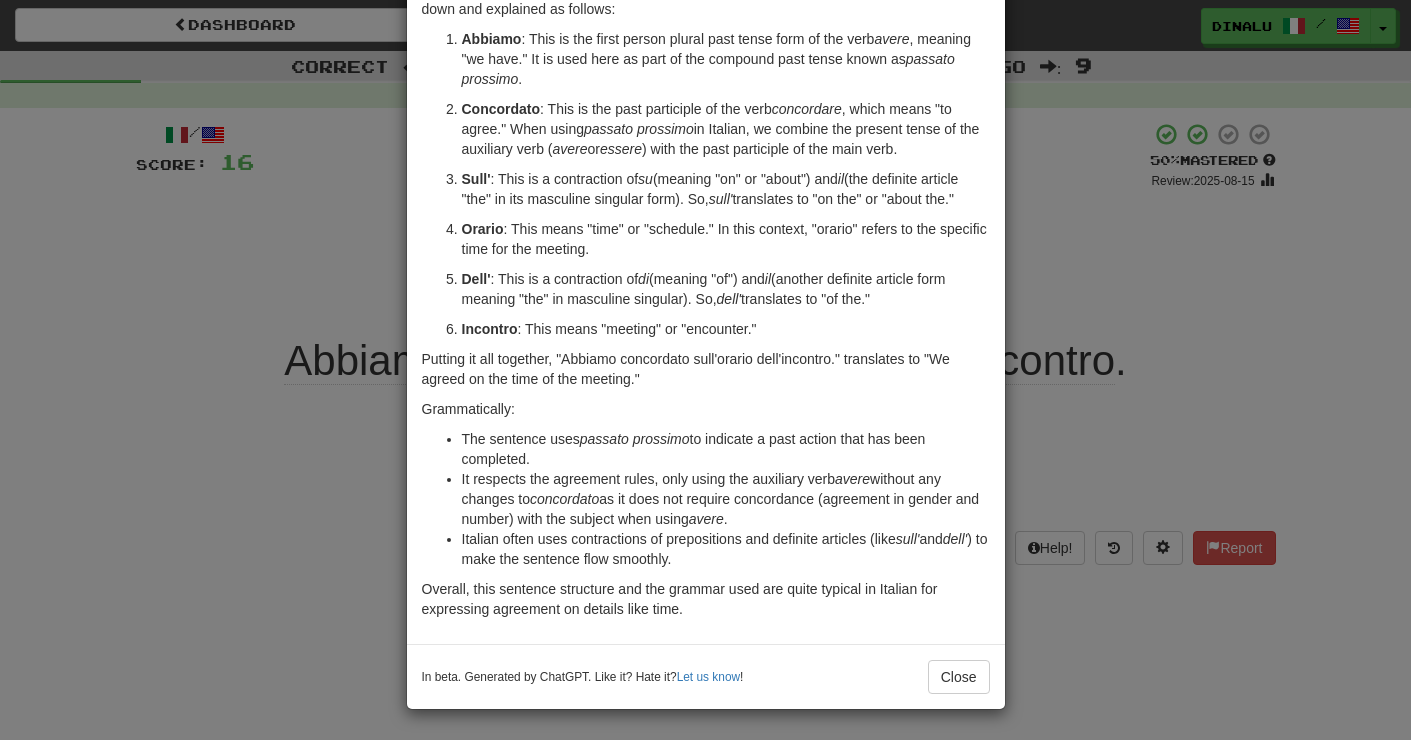 scroll, scrollTop: 118, scrollLeft: 0, axis: vertical 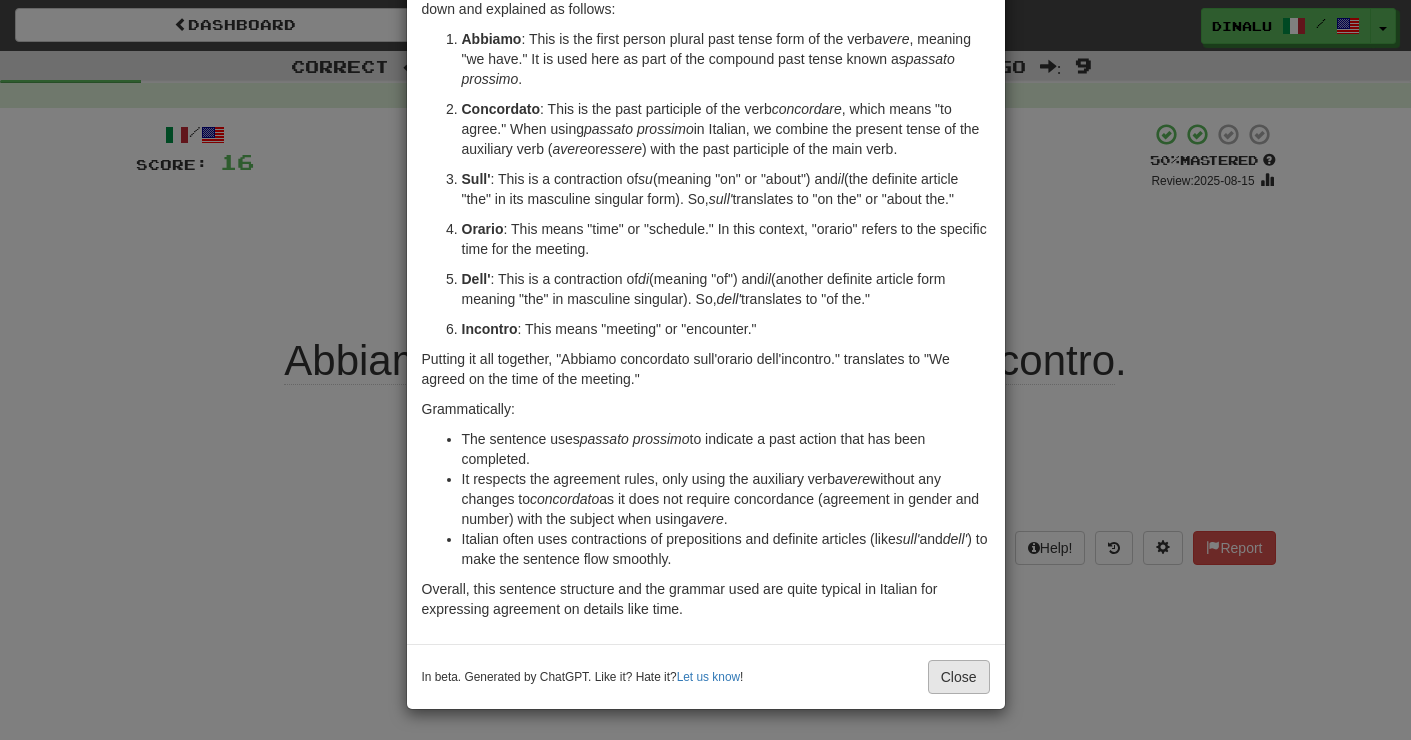 click on "Close" at bounding box center (959, 677) 